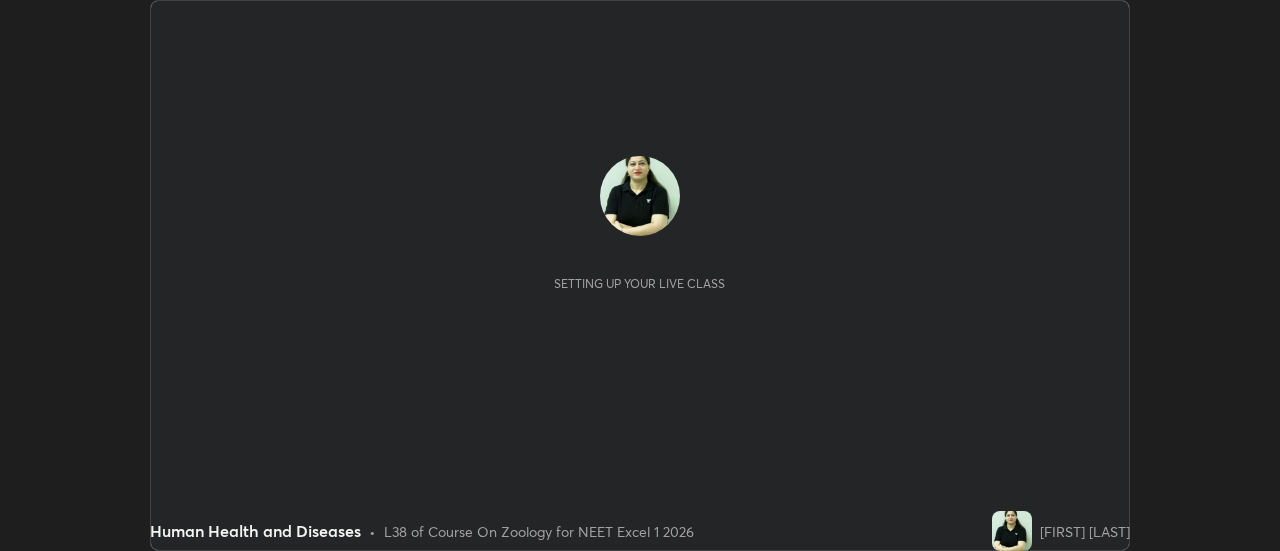 scroll, scrollTop: 0, scrollLeft: 0, axis: both 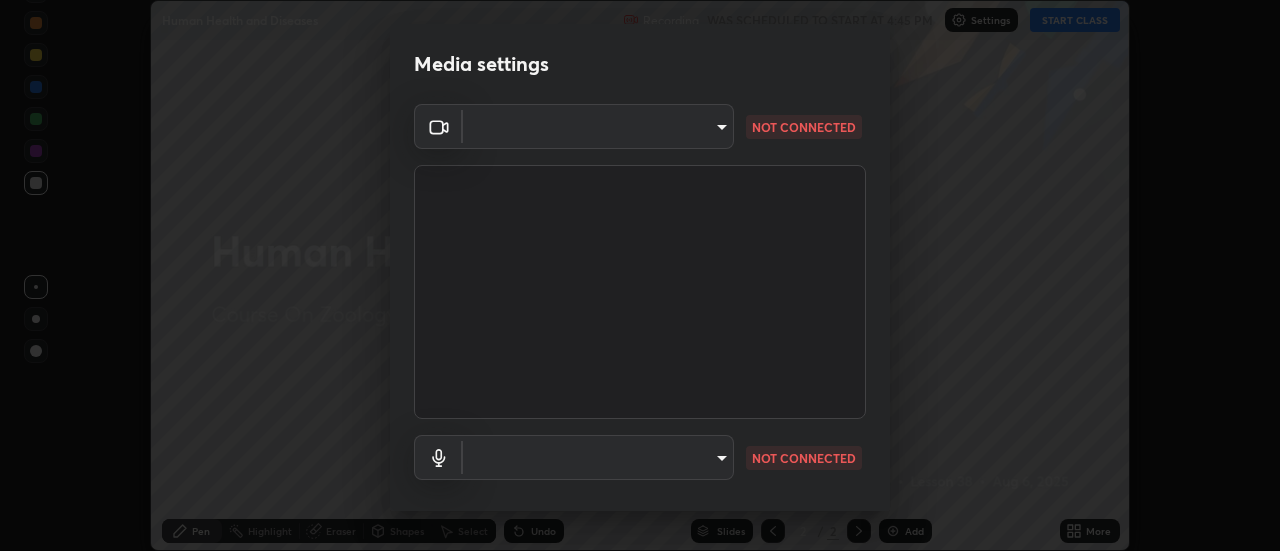 type on "be503e2b9e98457c39b07b3074c89b8039a25085f56711412d6fa7782781f0ec" 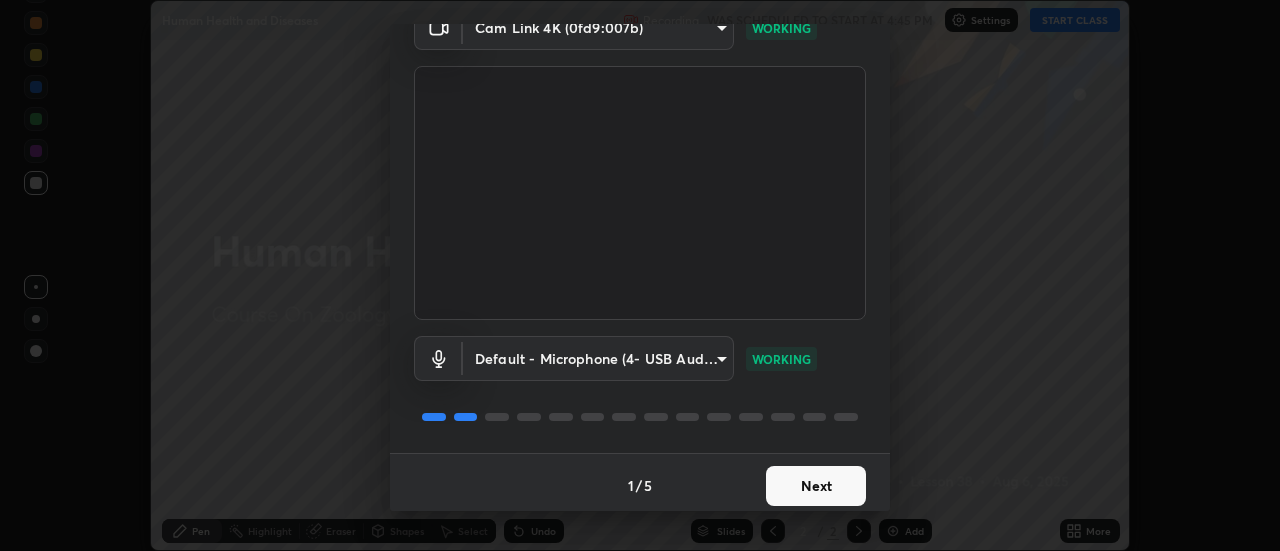 scroll, scrollTop: 105, scrollLeft: 0, axis: vertical 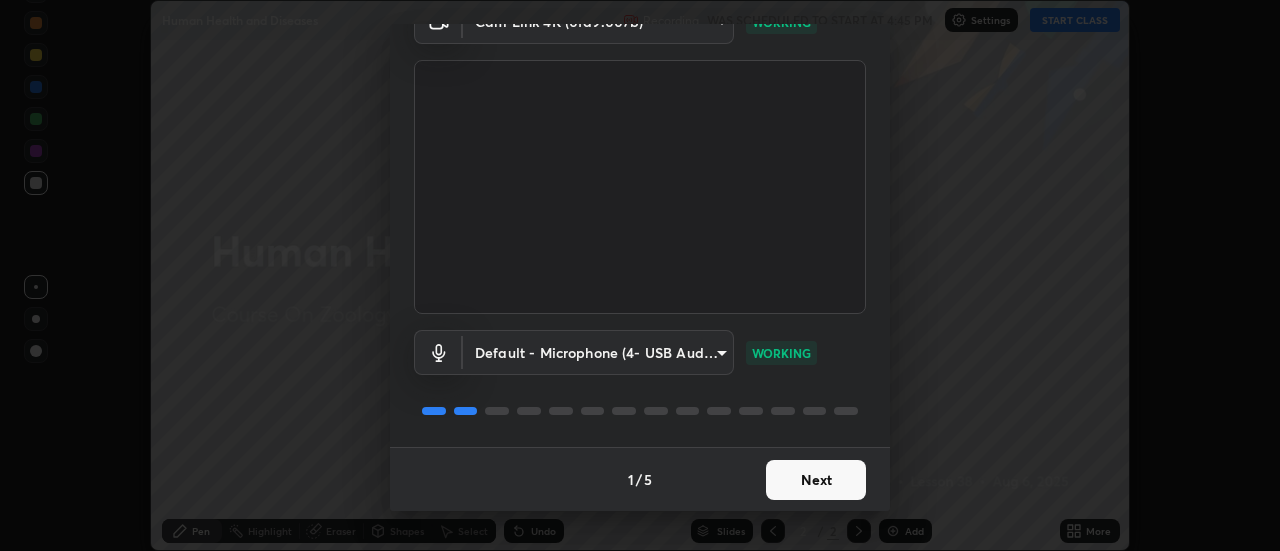 click on "Next" at bounding box center [816, 480] 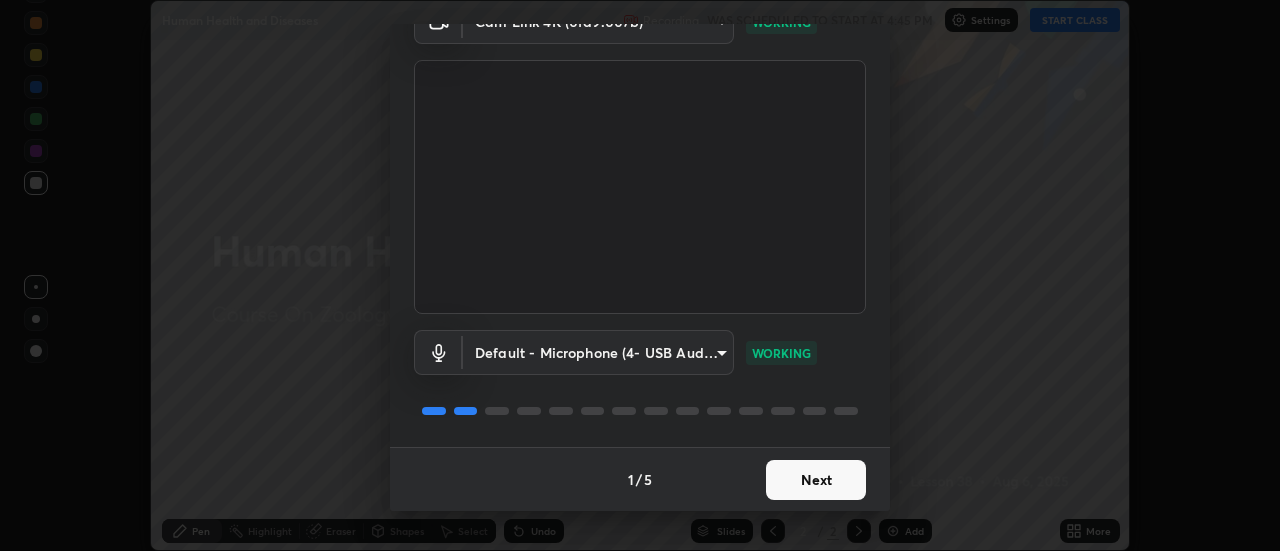 scroll, scrollTop: 0, scrollLeft: 0, axis: both 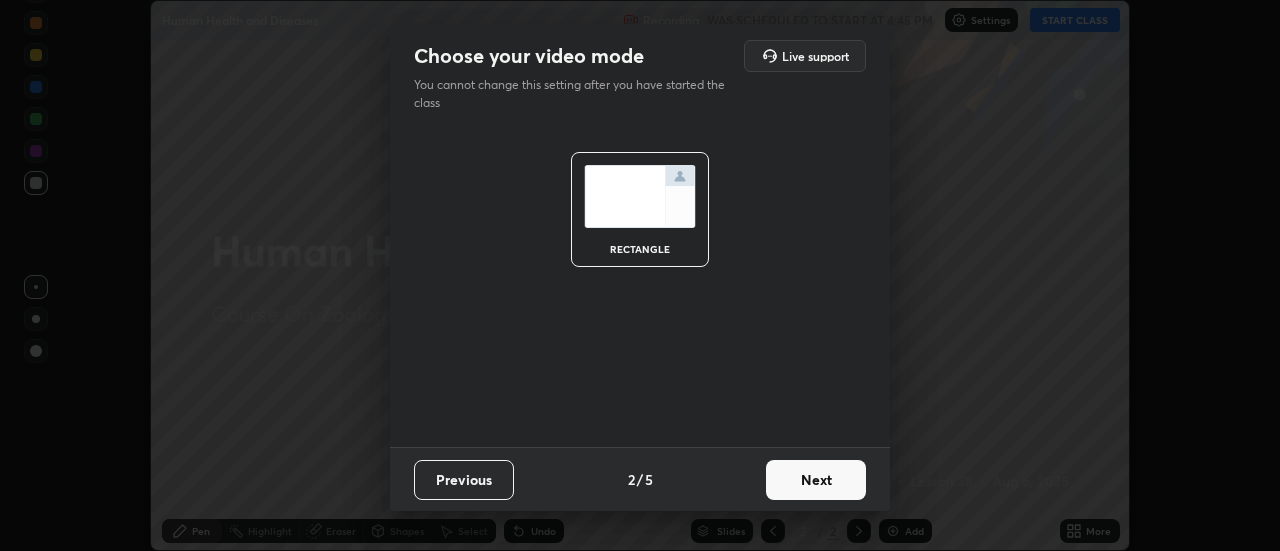 click on "Next" at bounding box center [816, 480] 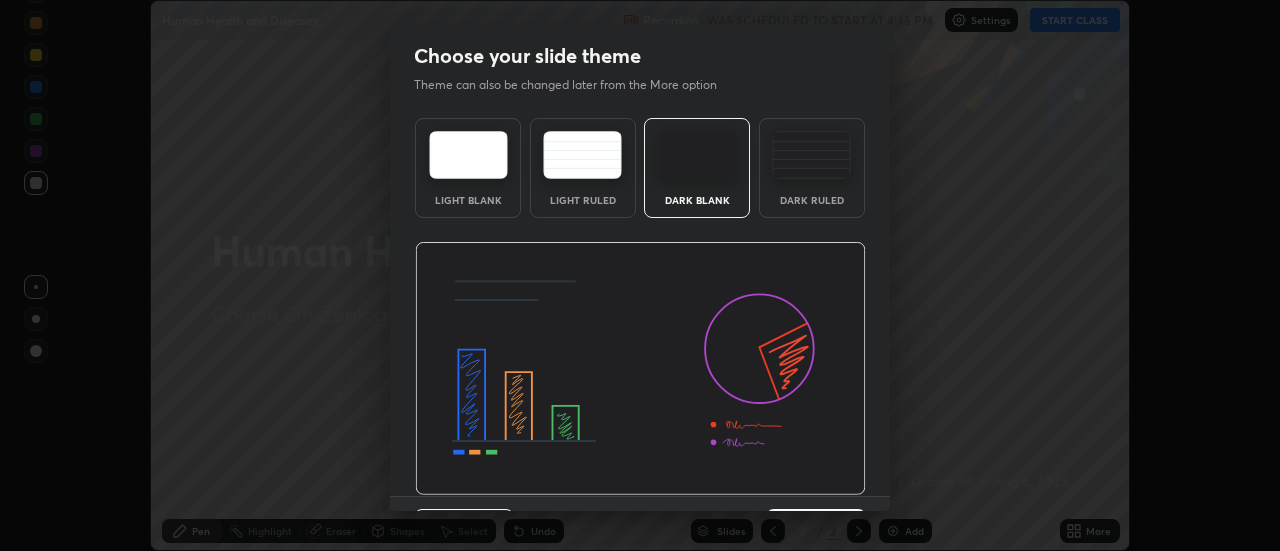 click at bounding box center (811, 155) 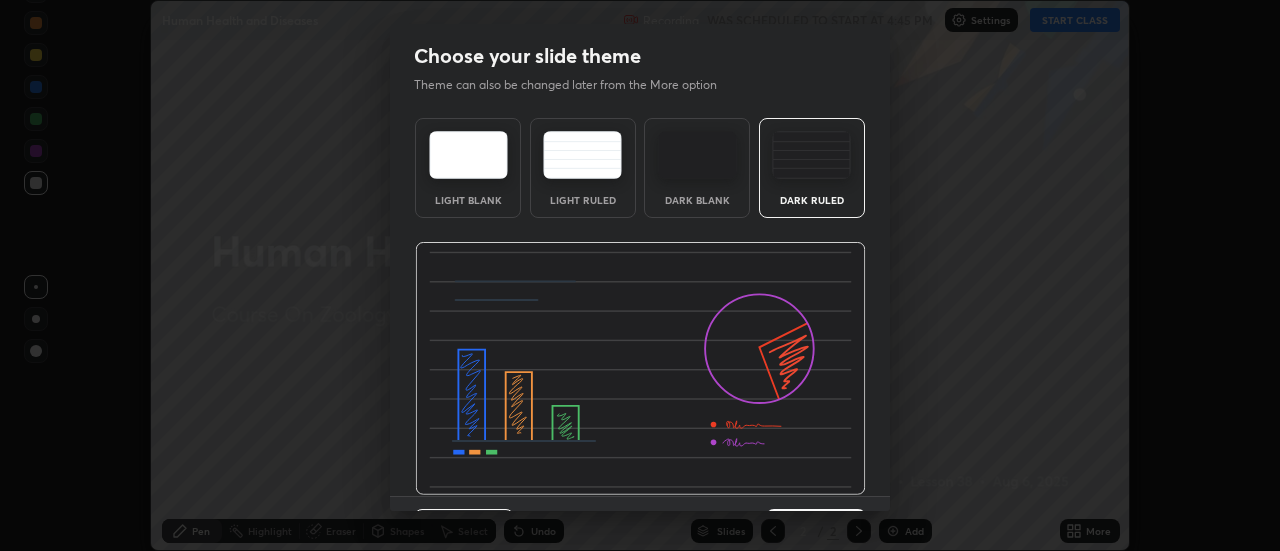 scroll, scrollTop: 49, scrollLeft: 0, axis: vertical 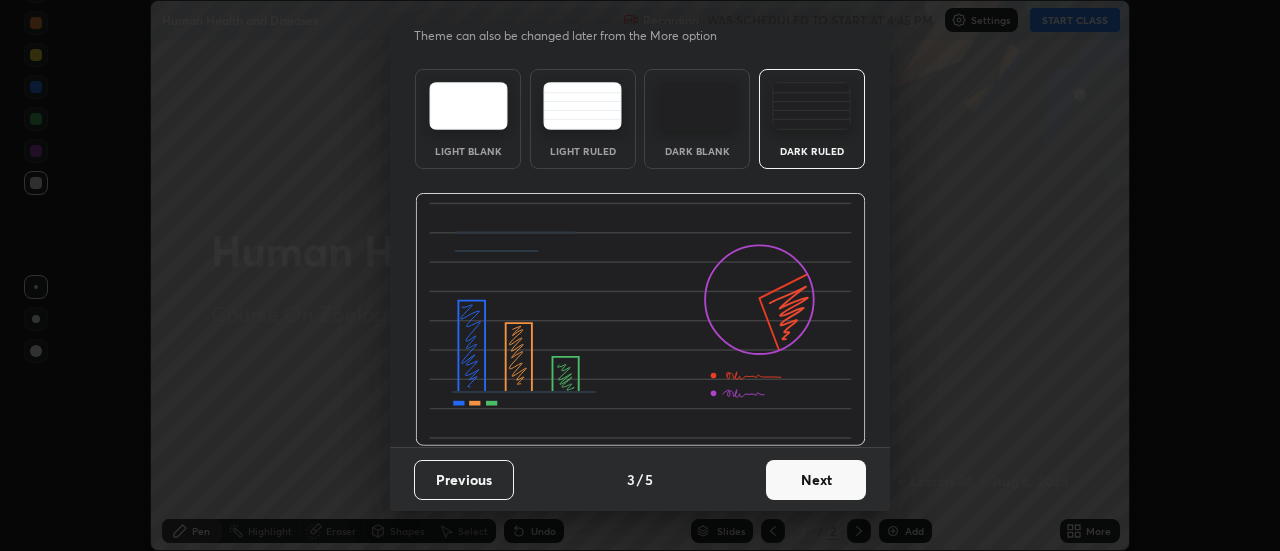 click on "Next" at bounding box center (816, 480) 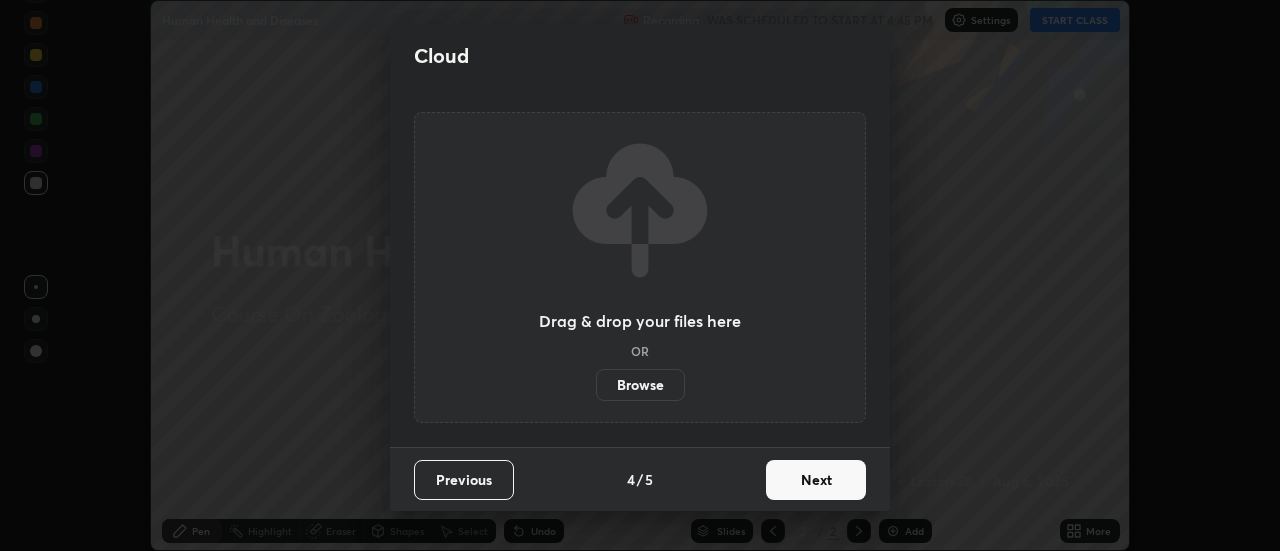 click on "Next" at bounding box center [816, 480] 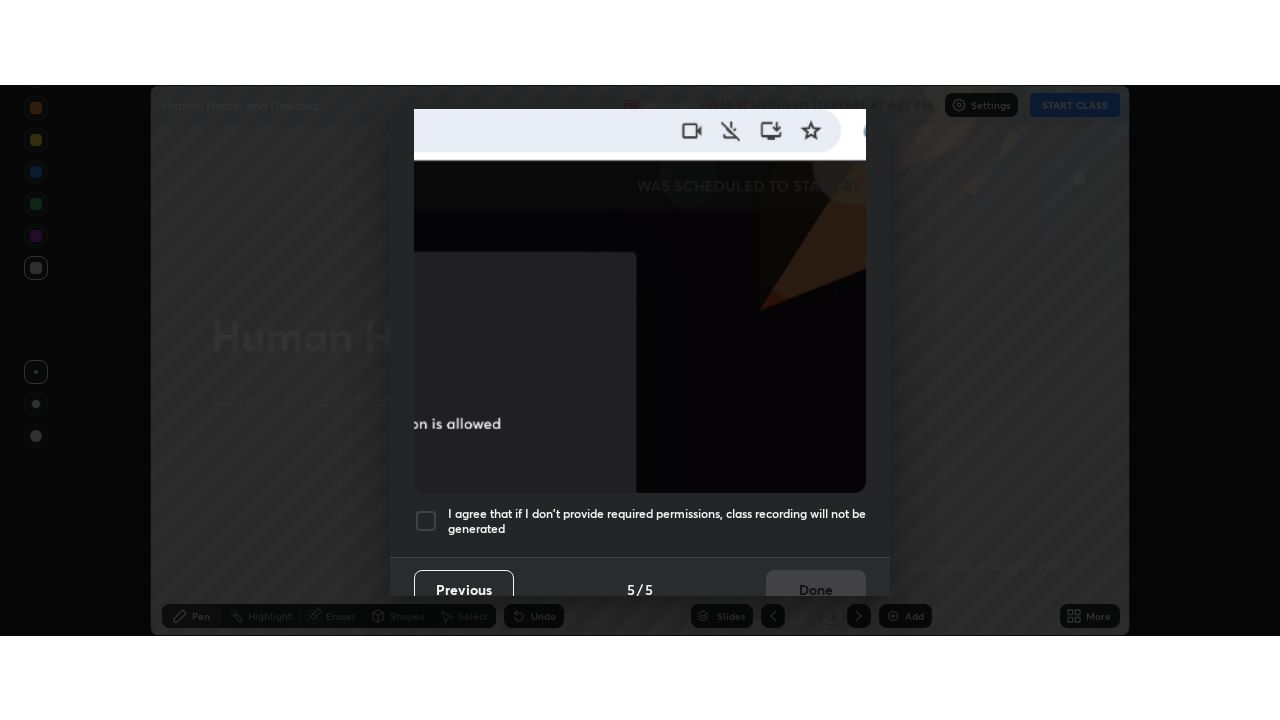 scroll, scrollTop: 513, scrollLeft: 0, axis: vertical 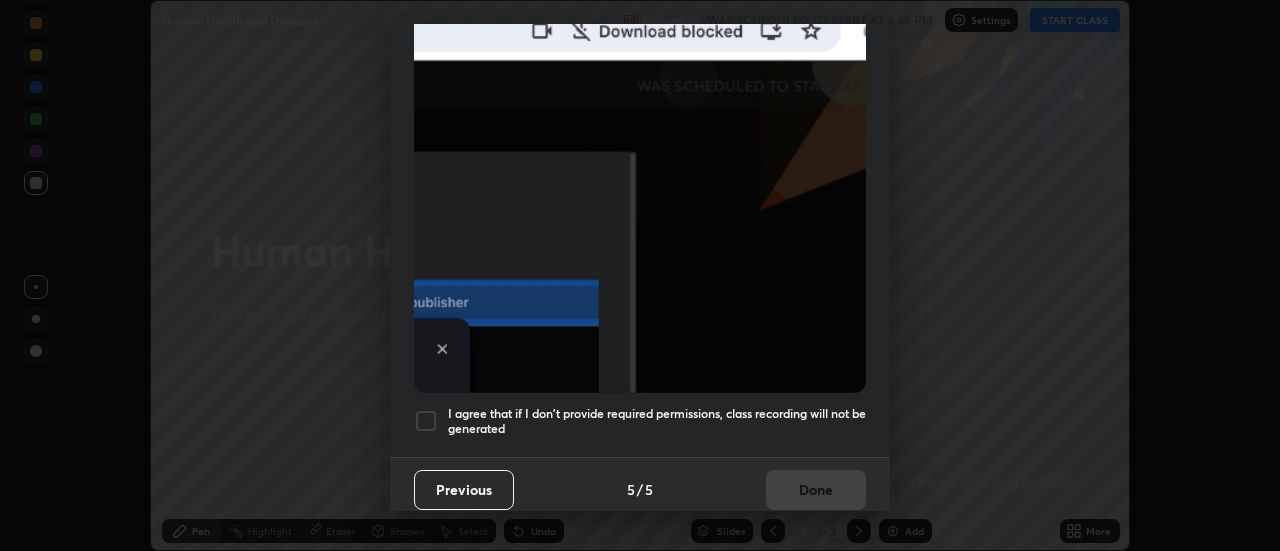 click at bounding box center (426, 421) 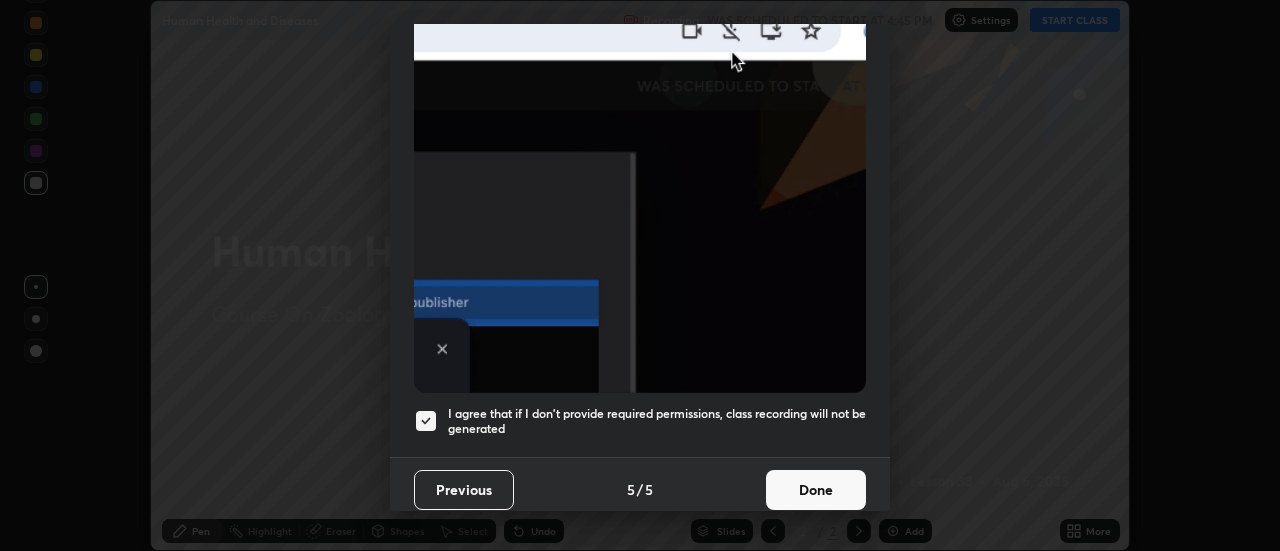 click on "Done" at bounding box center (816, 490) 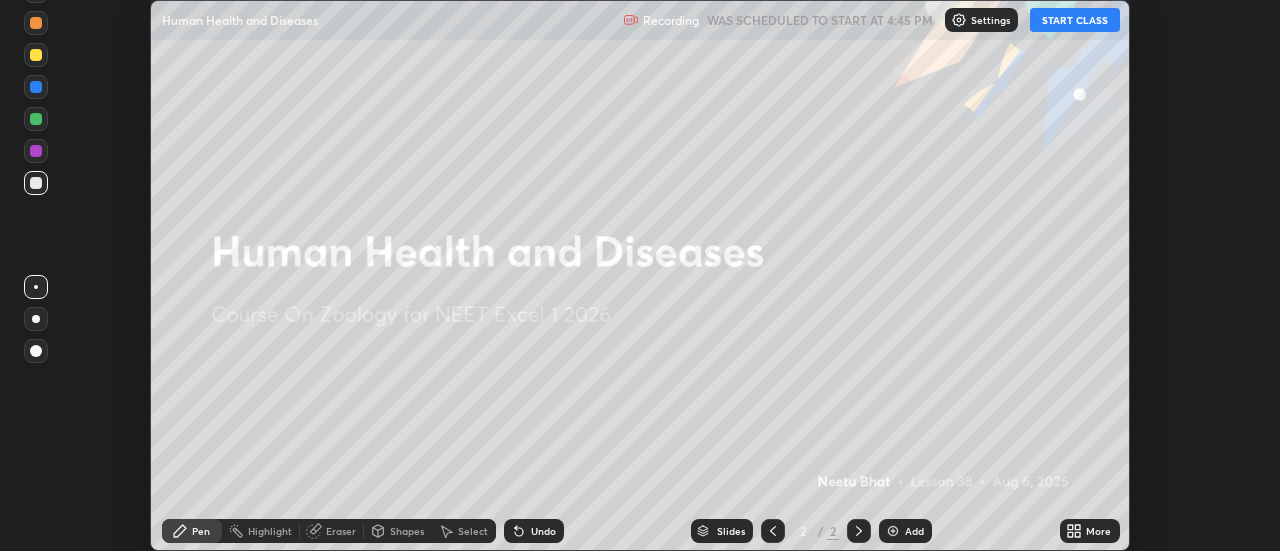 click on "START CLASS" at bounding box center (1075, 20) 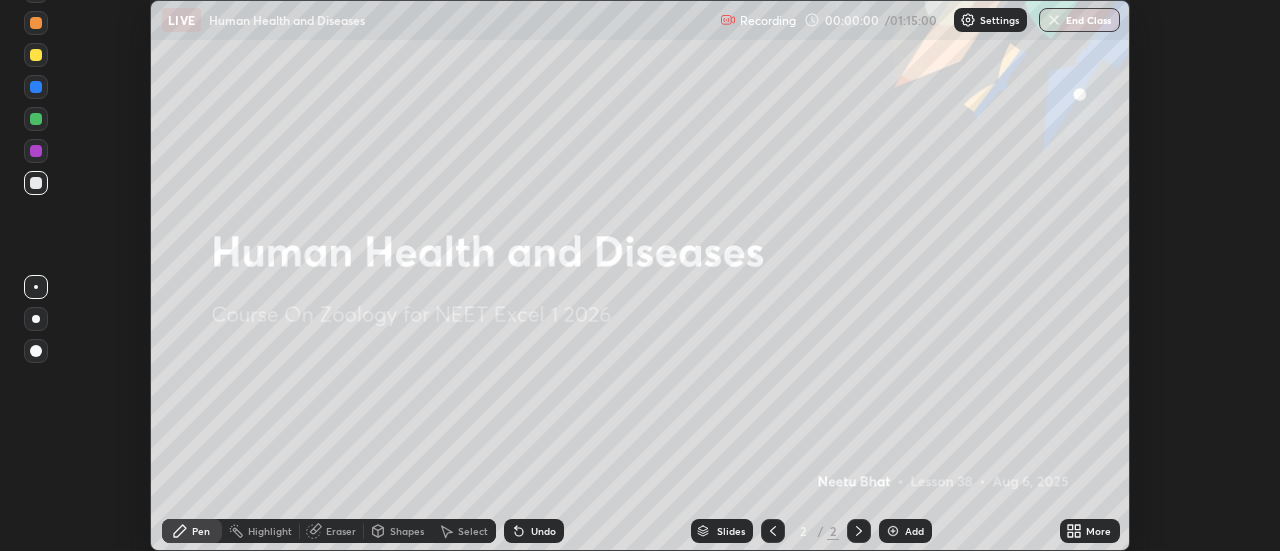 click on "More" at bounding box center [1098, 531] 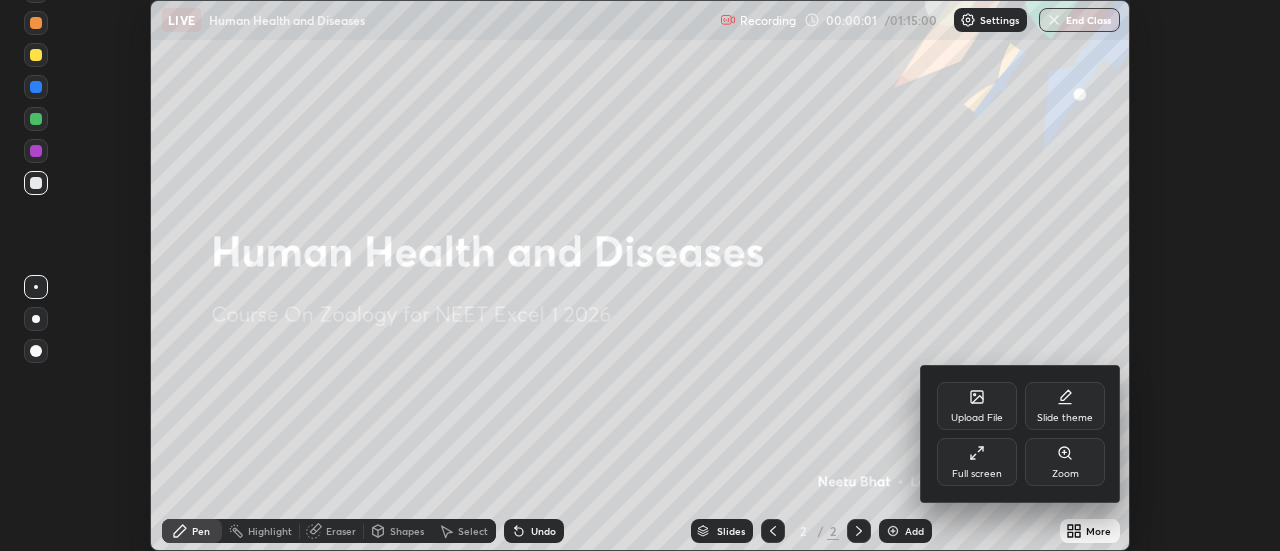 click on "Full screen" at bounding box center (977, 462) 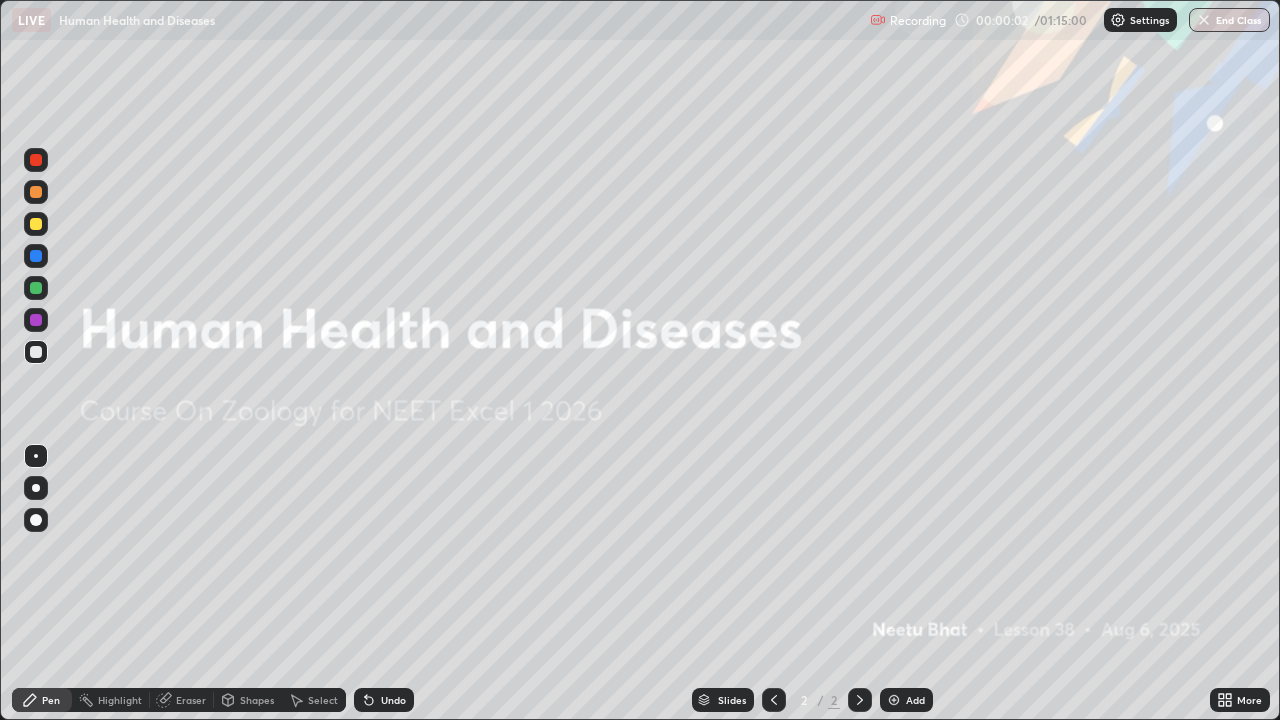 scroll, scrollTop: 99280, scrollLeft: 98720, axis: both 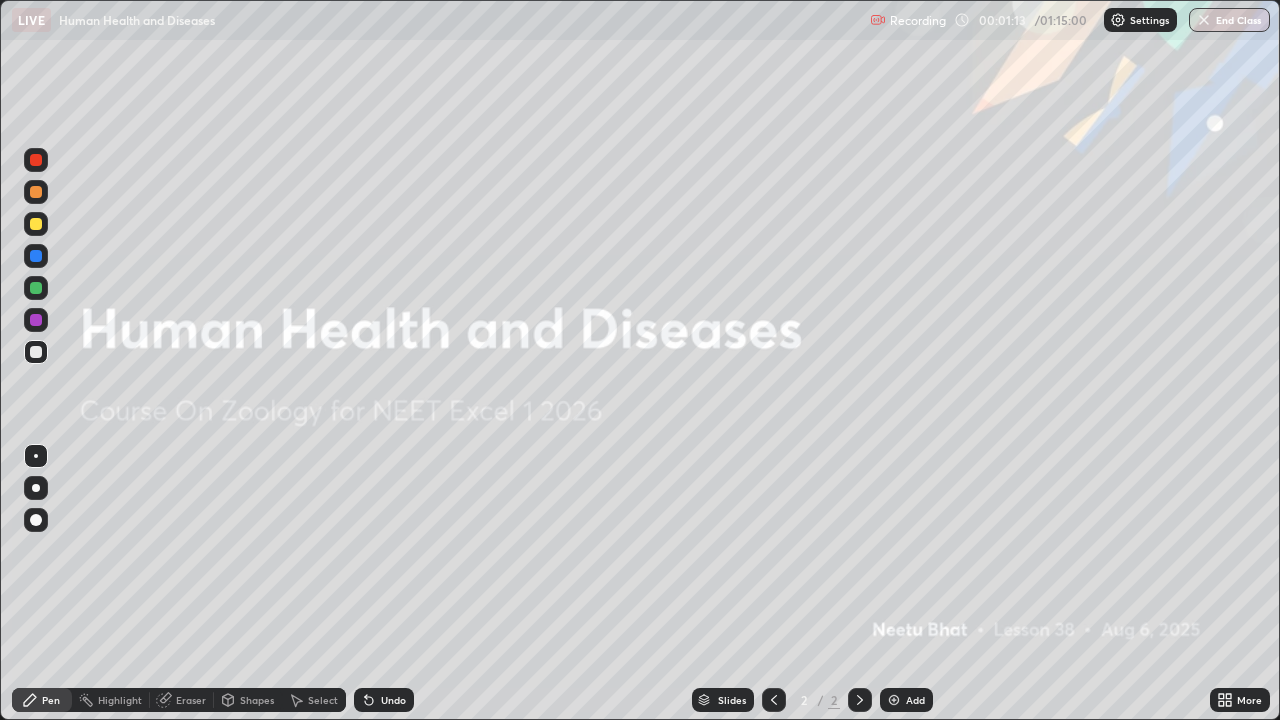 click at bounding box center (894, 700) 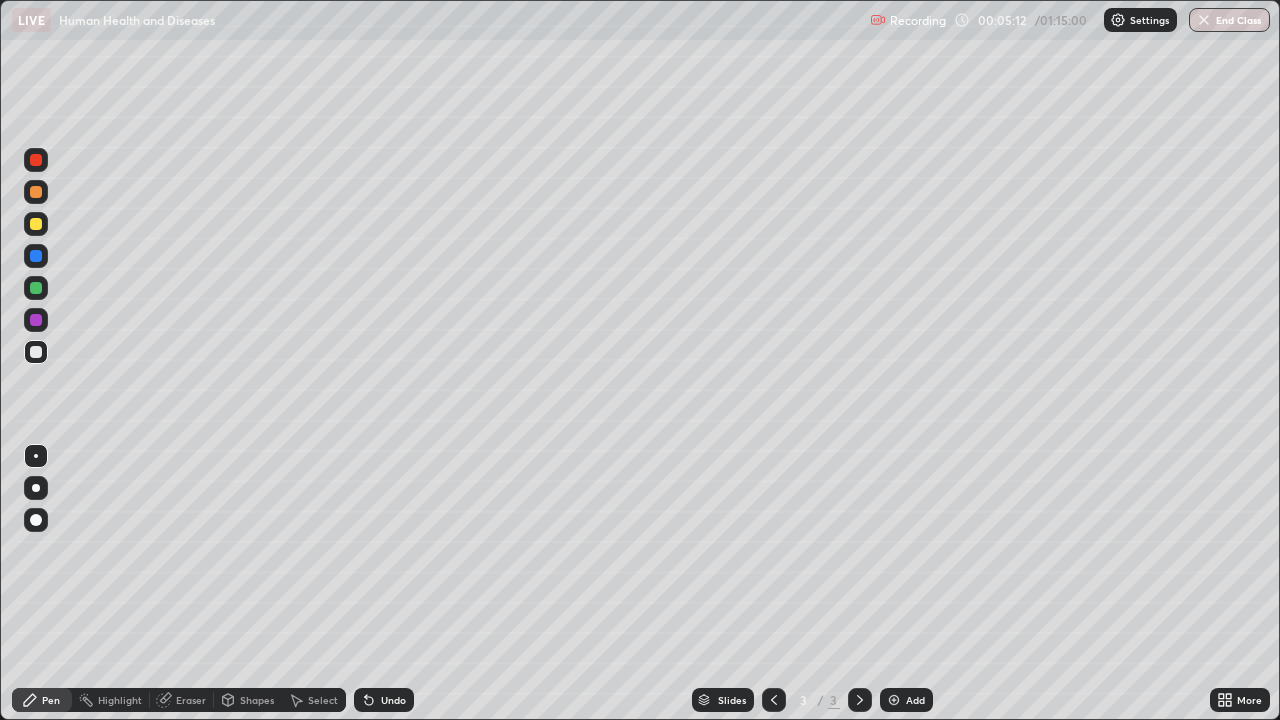 click at bounding box center [36, 488] 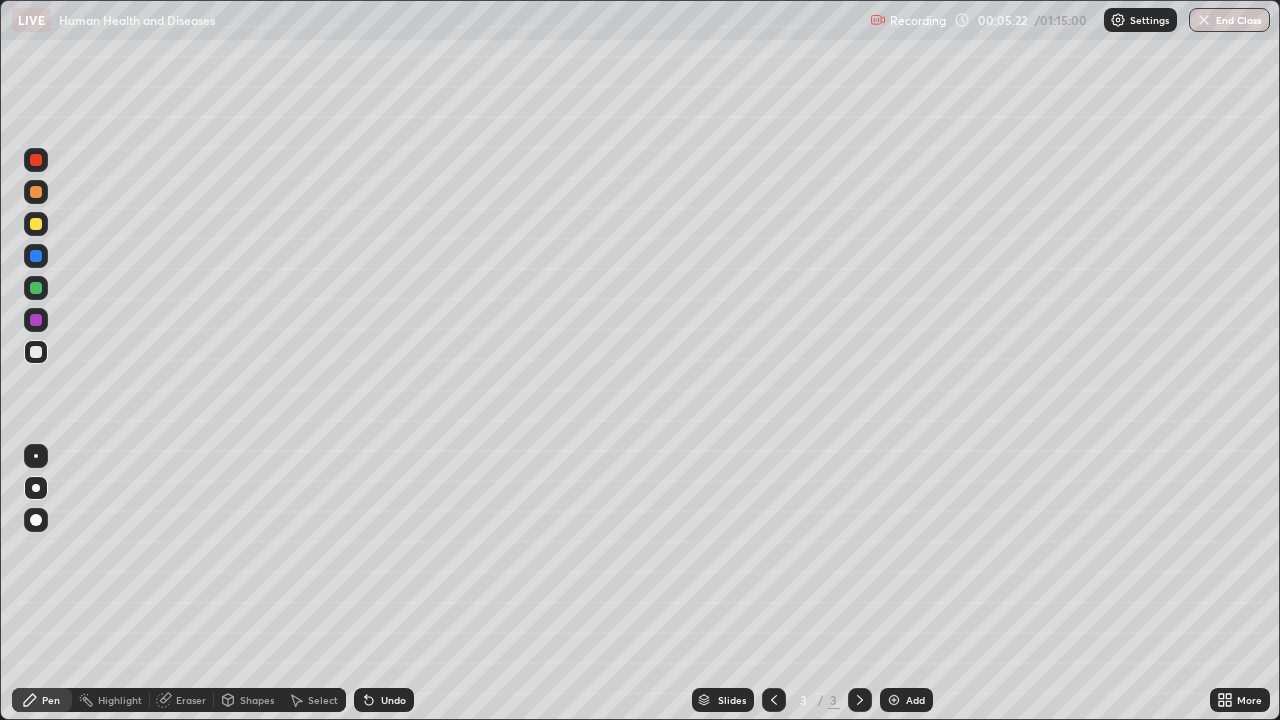 click at bounding box center (36, 288) 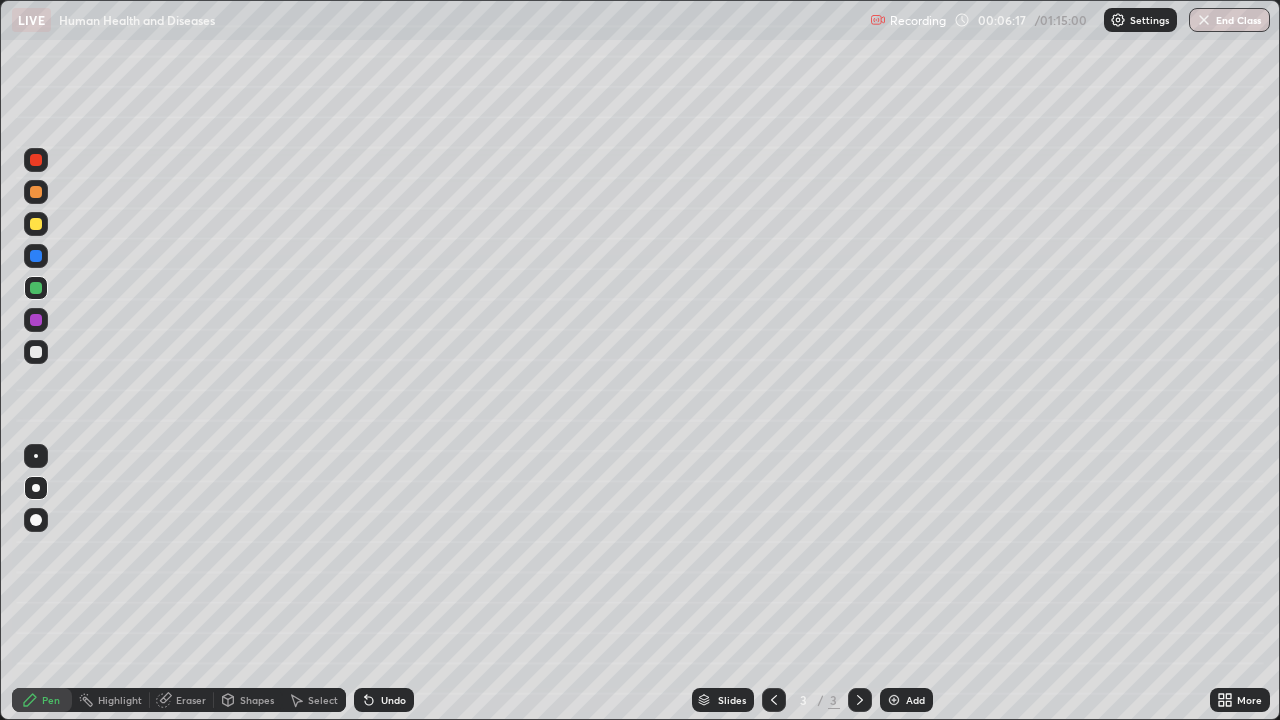 click at bounding box center [36, 352] 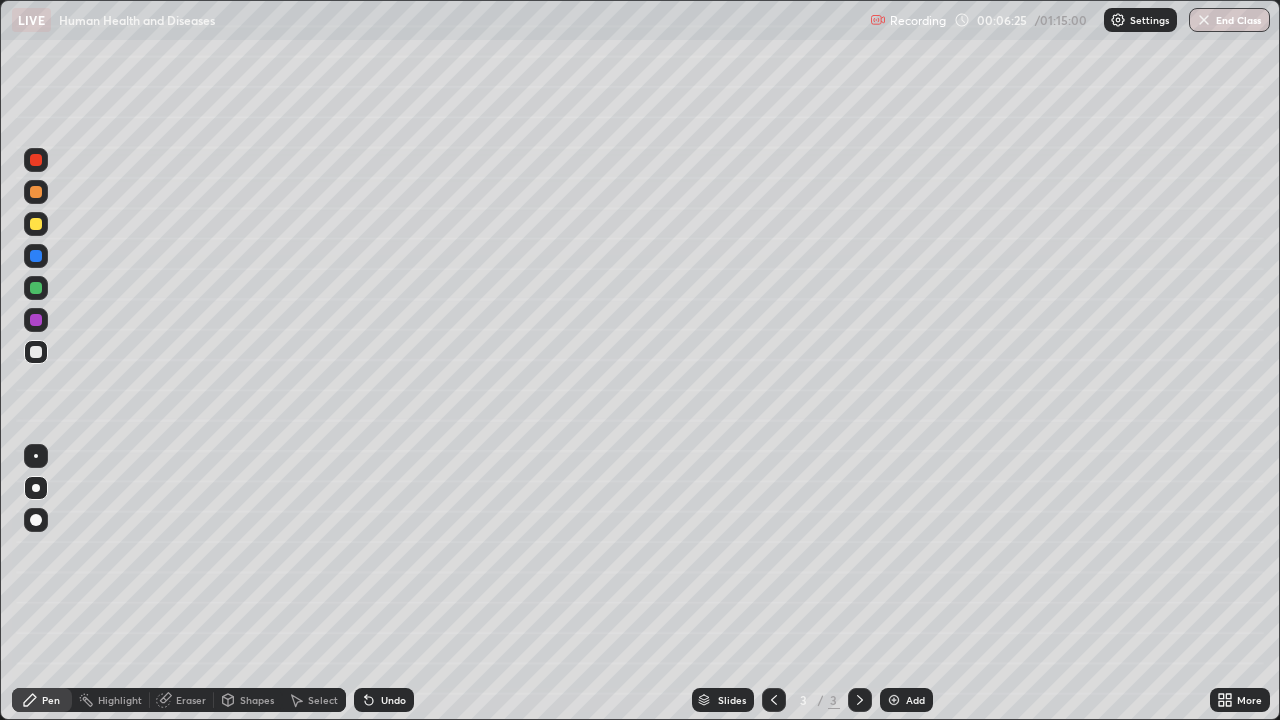 click at bounding box center (36, 288) 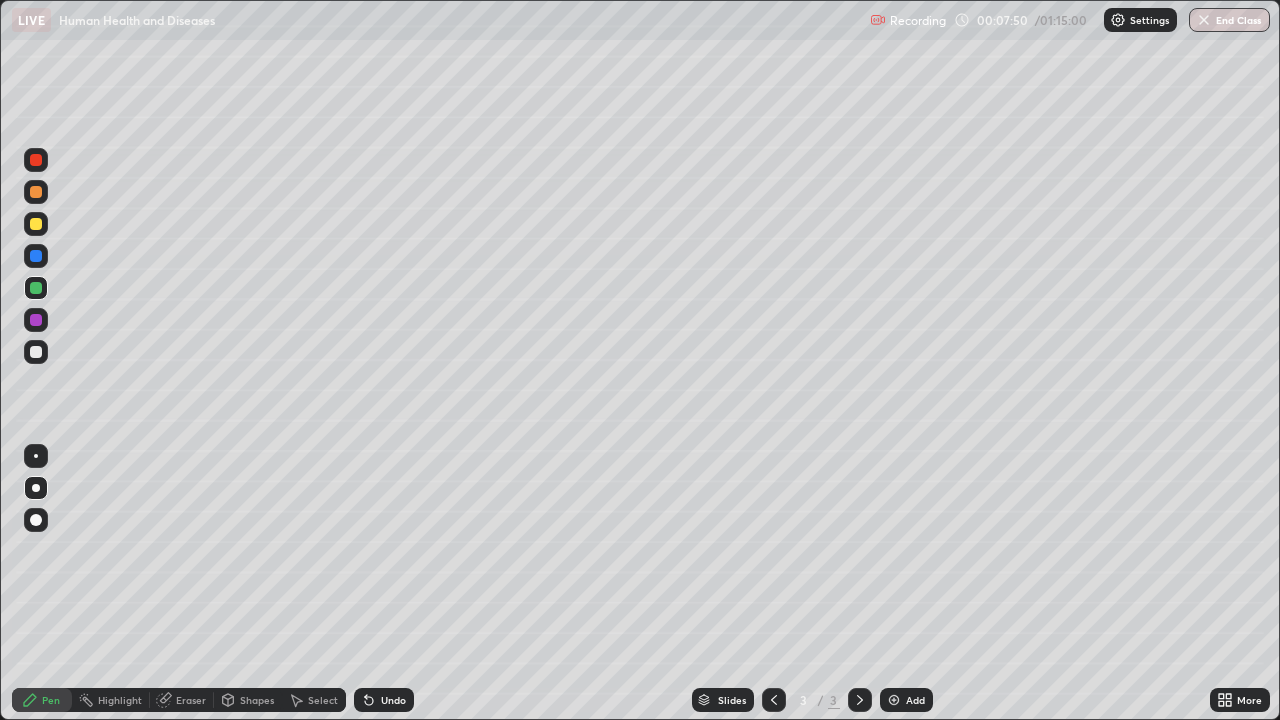 click at bounding box center (36, 256) 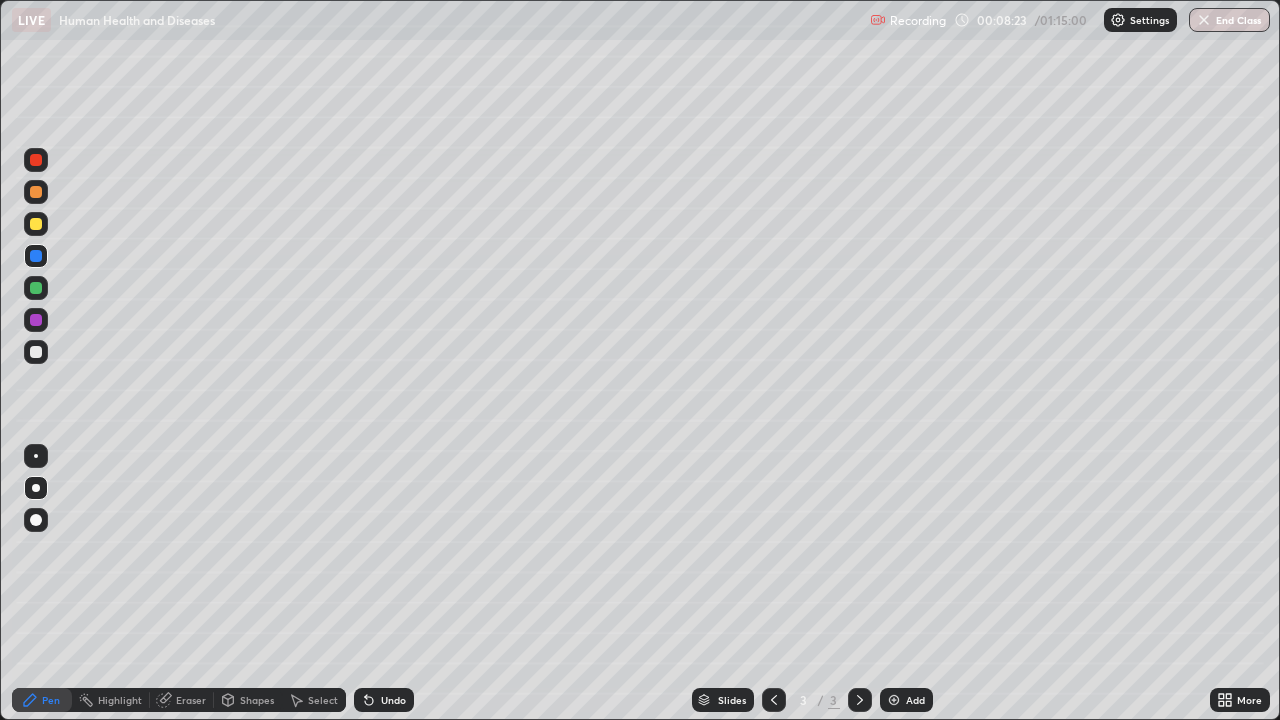 click at bounding box center [36, 352] 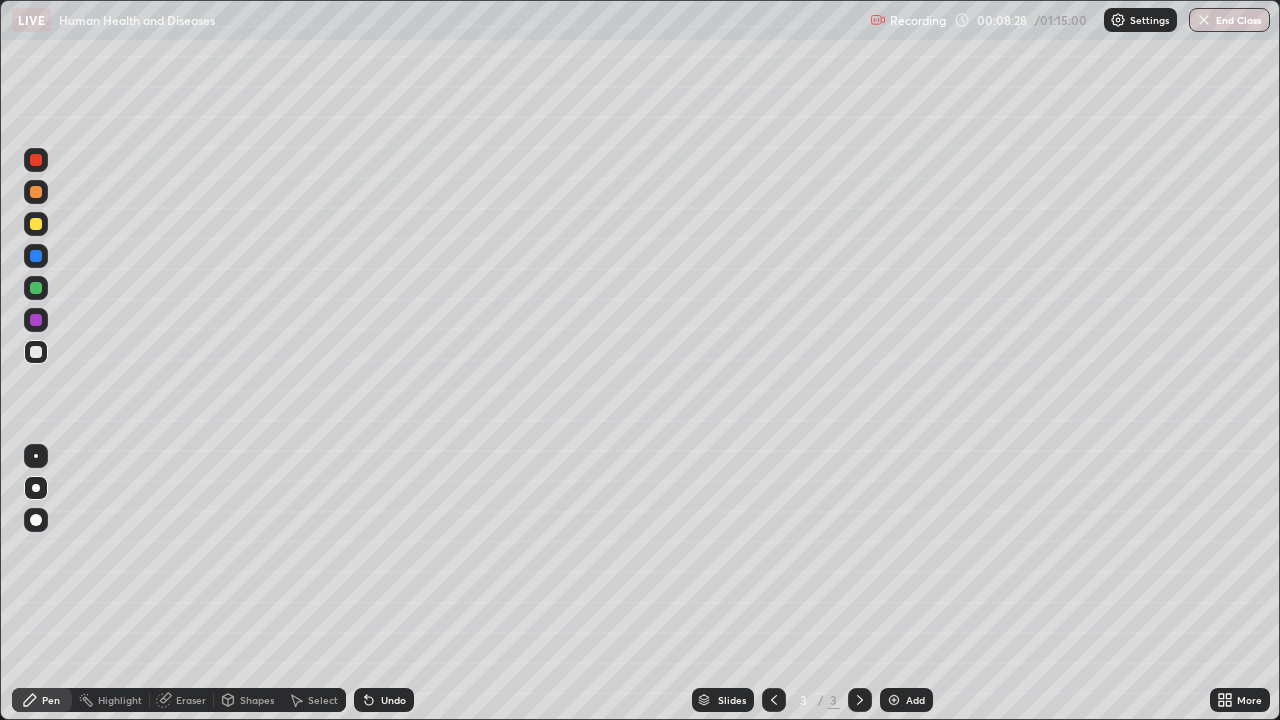 click at bounding box center (894, 700) 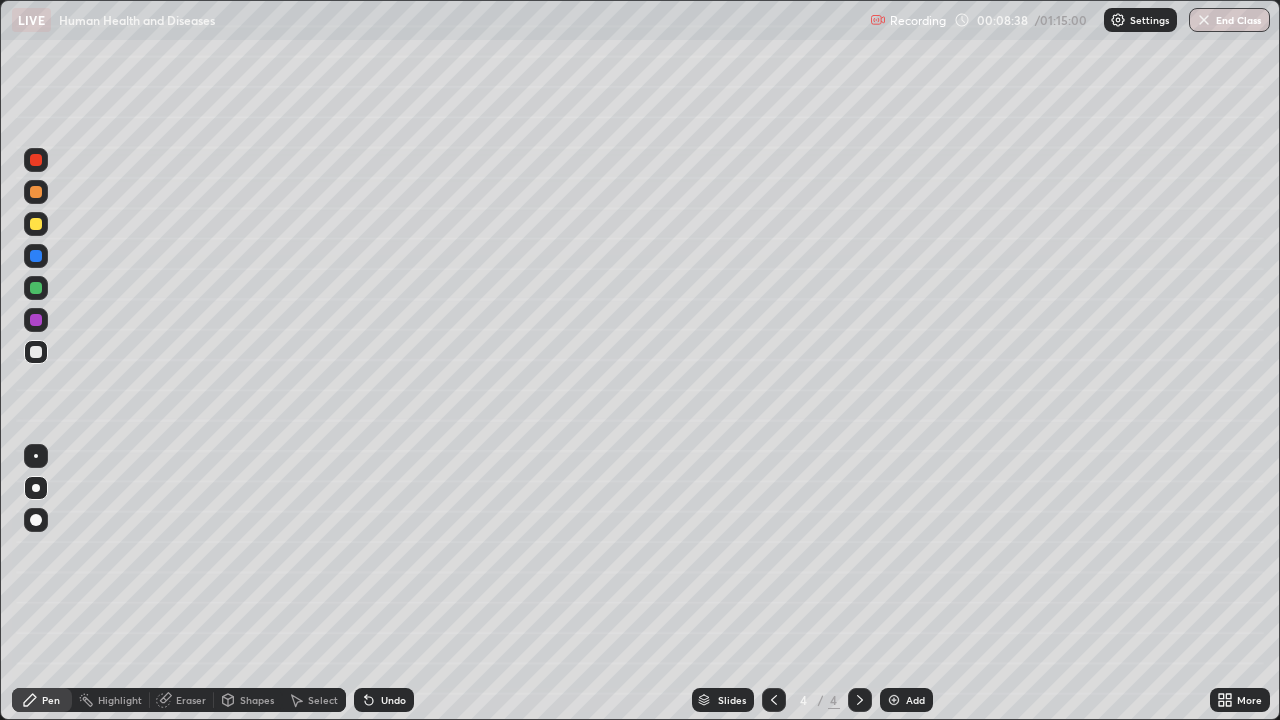 click 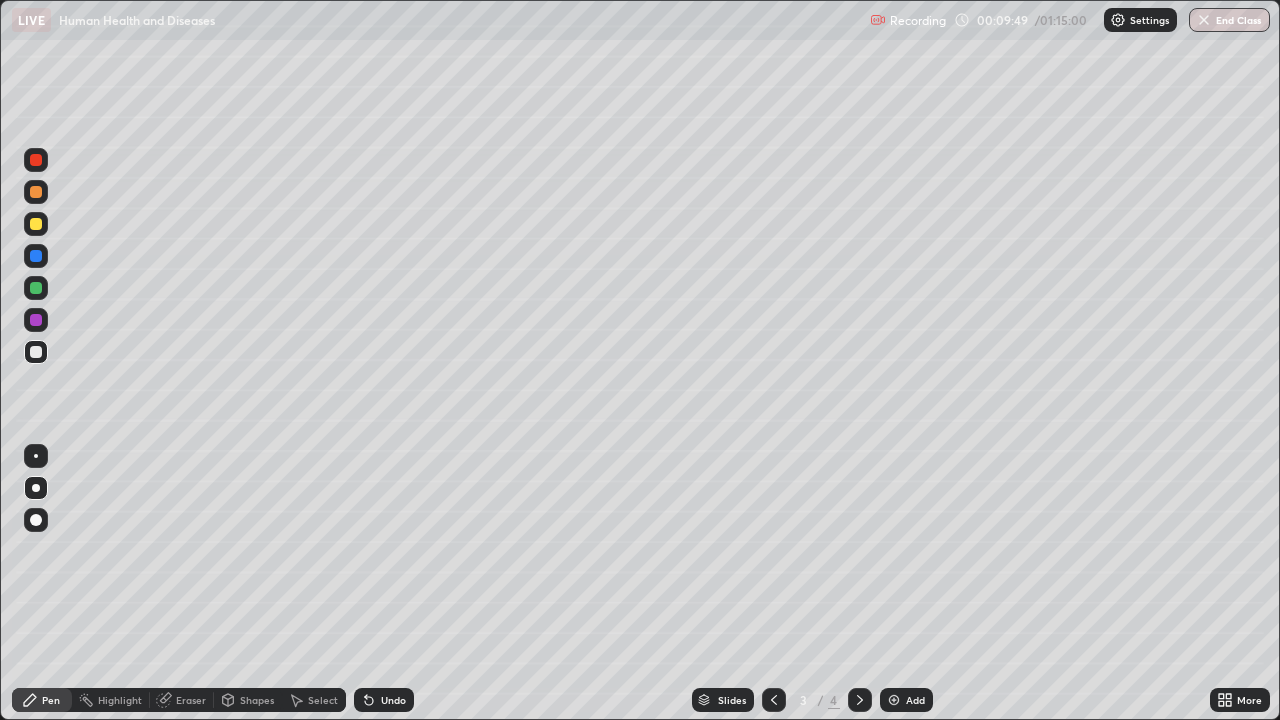 click at bounding box center [894, 700] 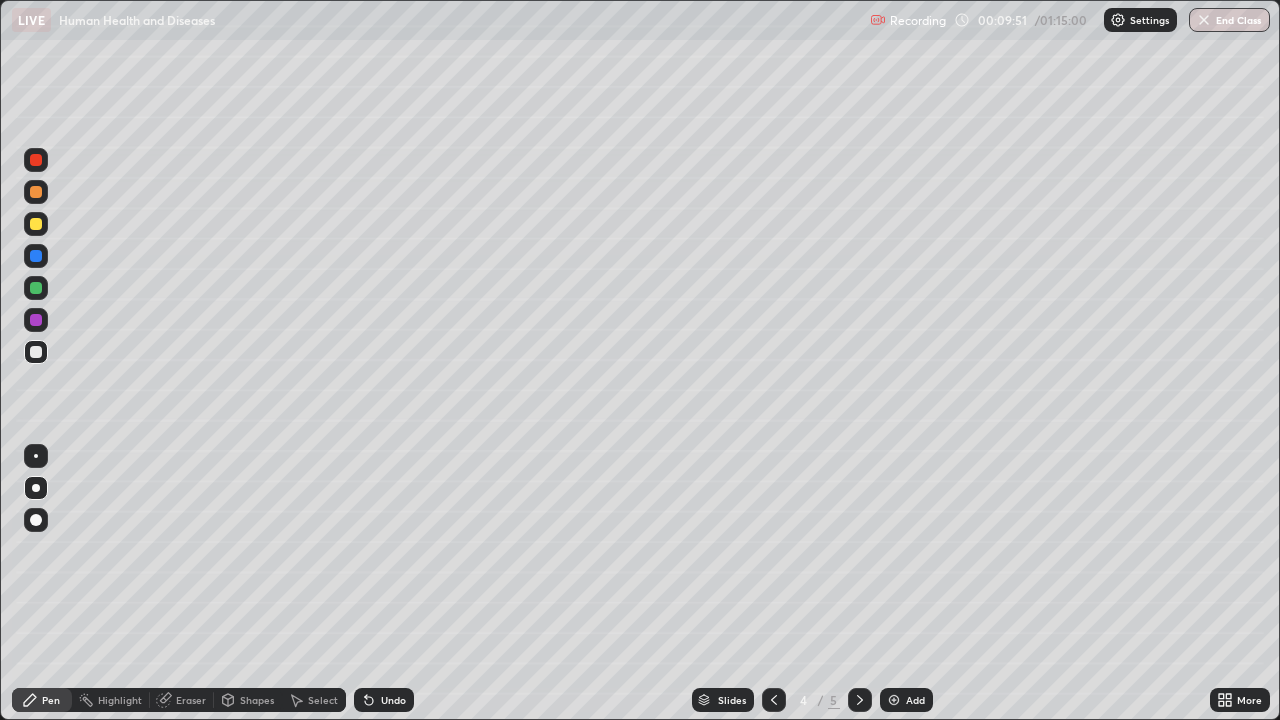 click 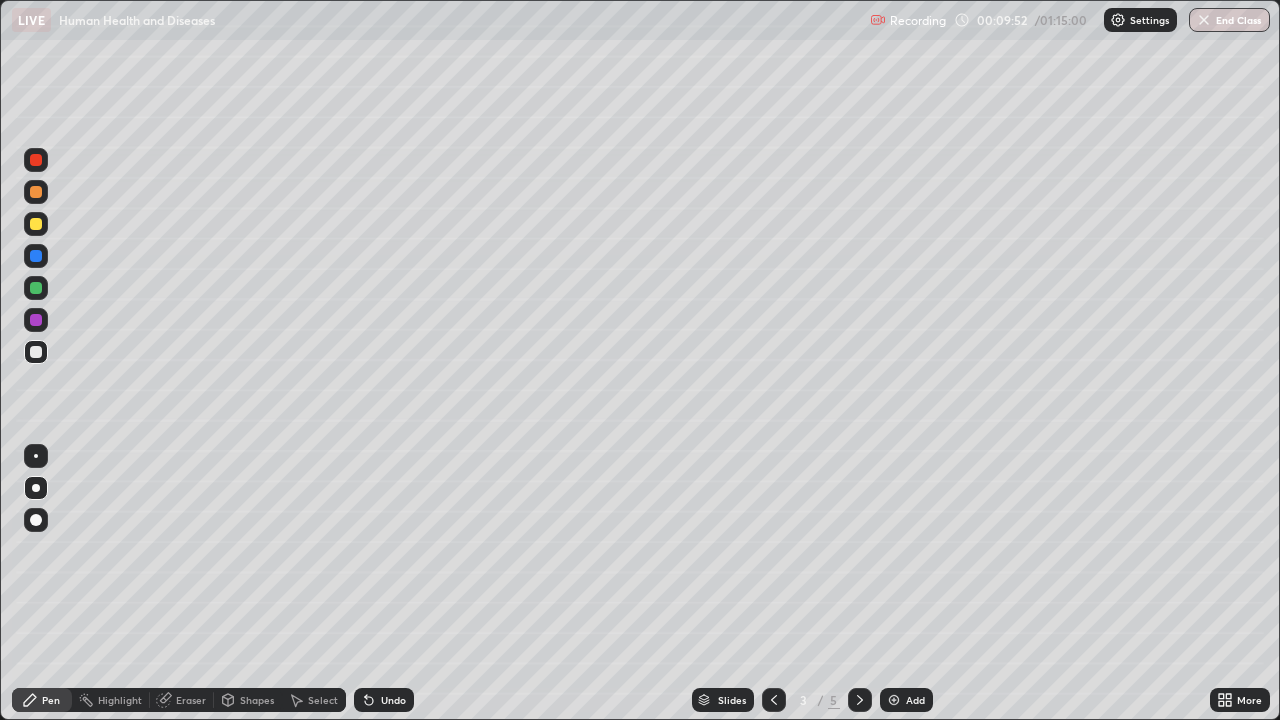 click 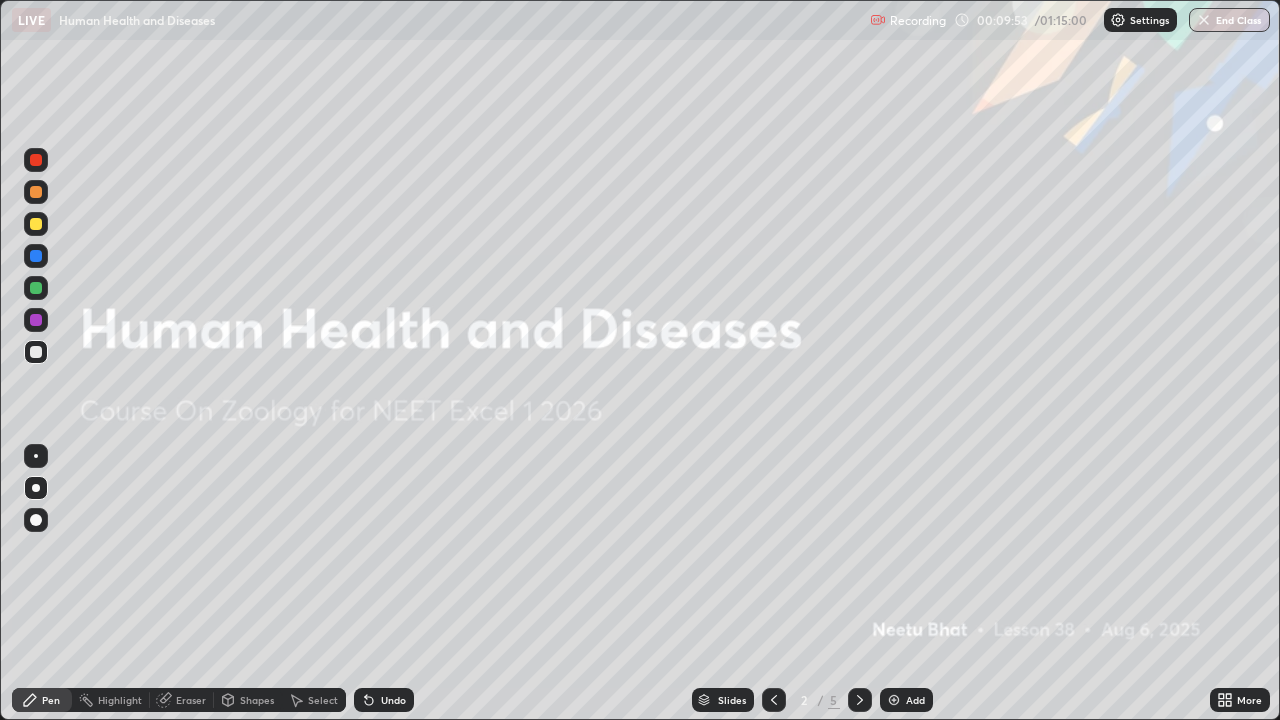 click 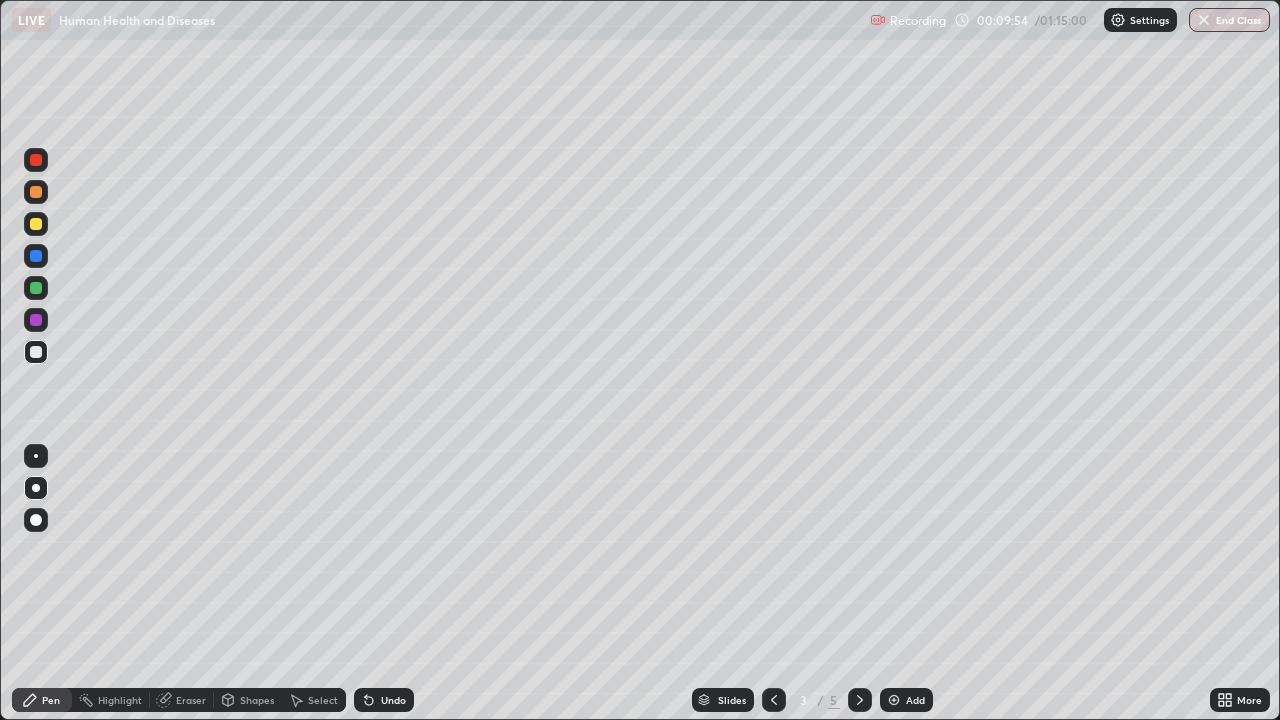click 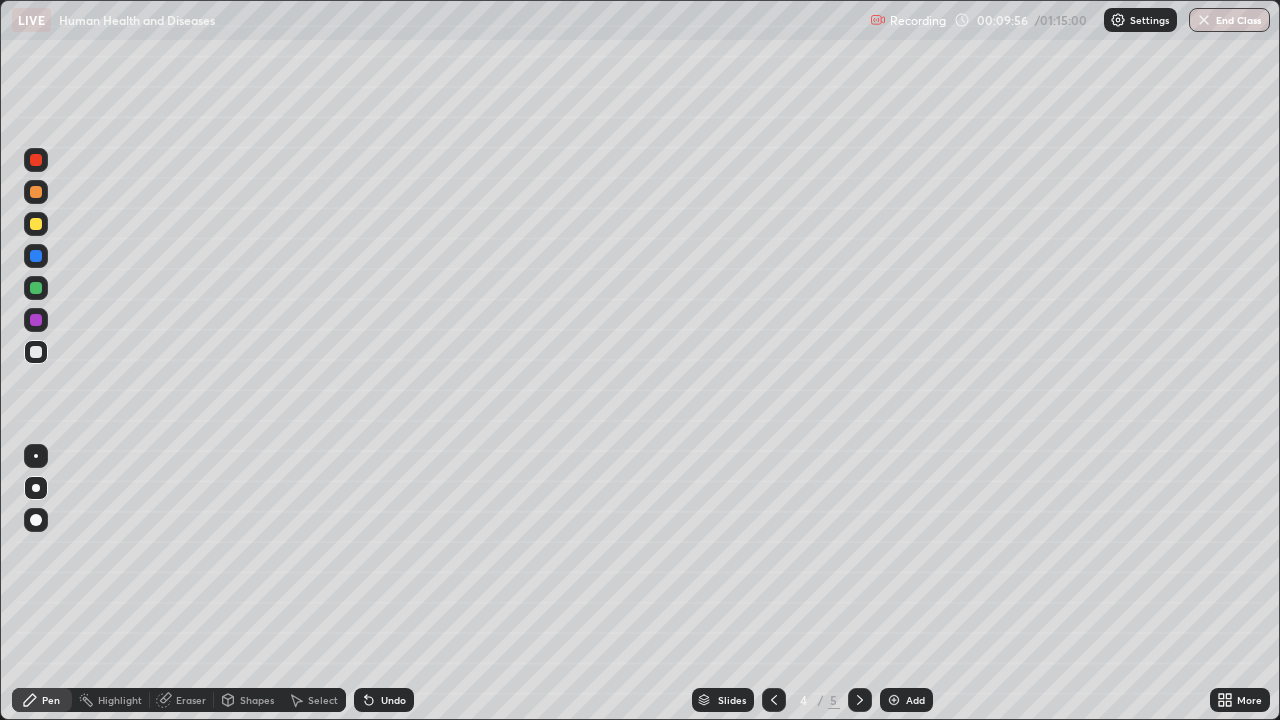click 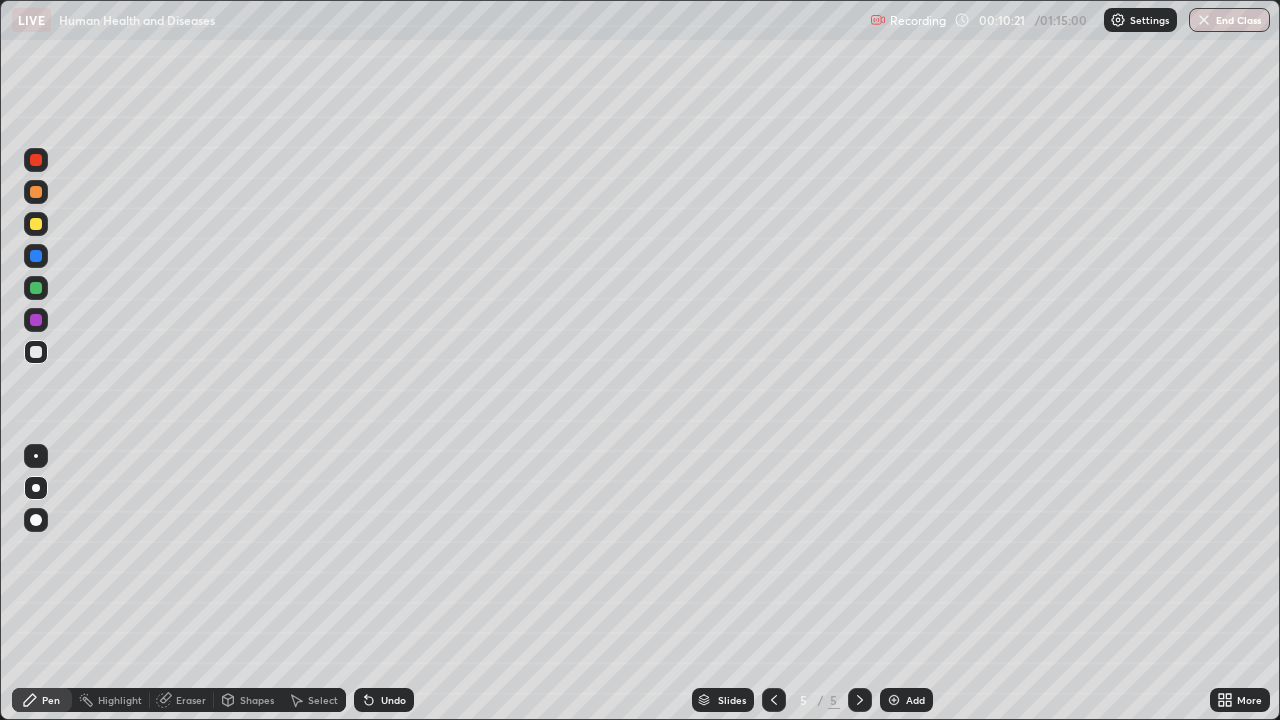 click at bounding box center (36, 224) 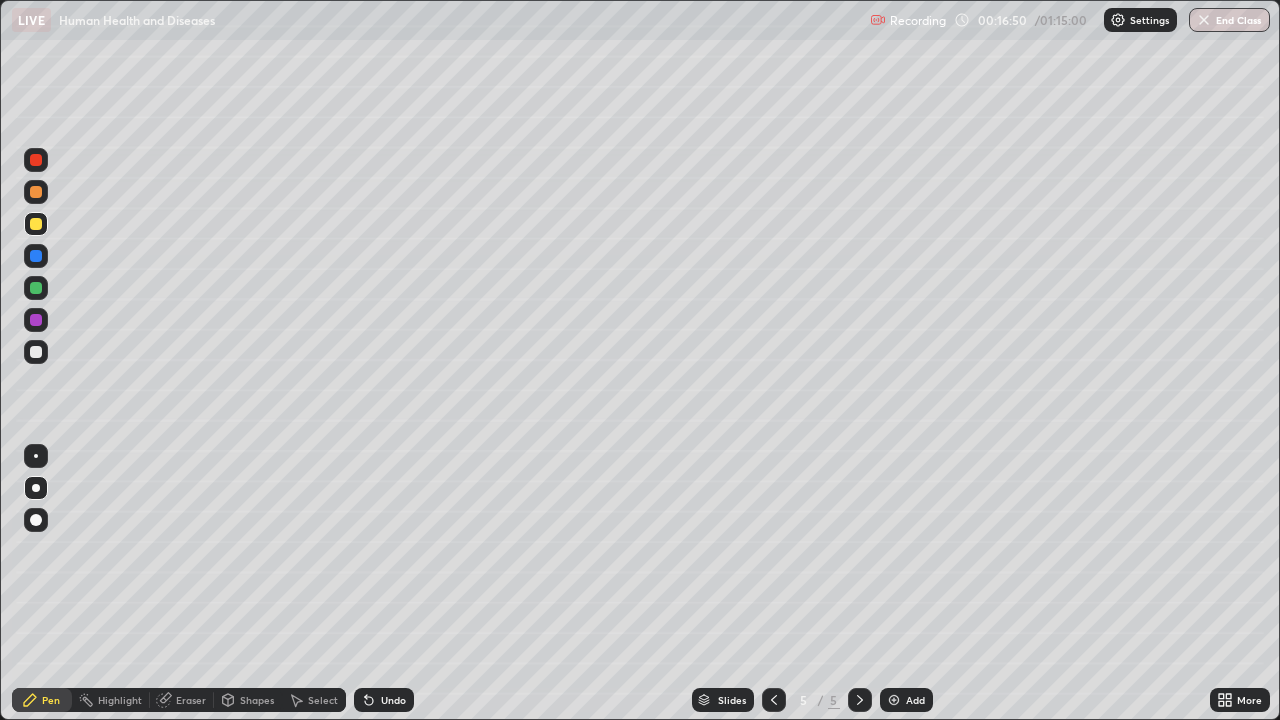 click at bounding box center (894, 700) 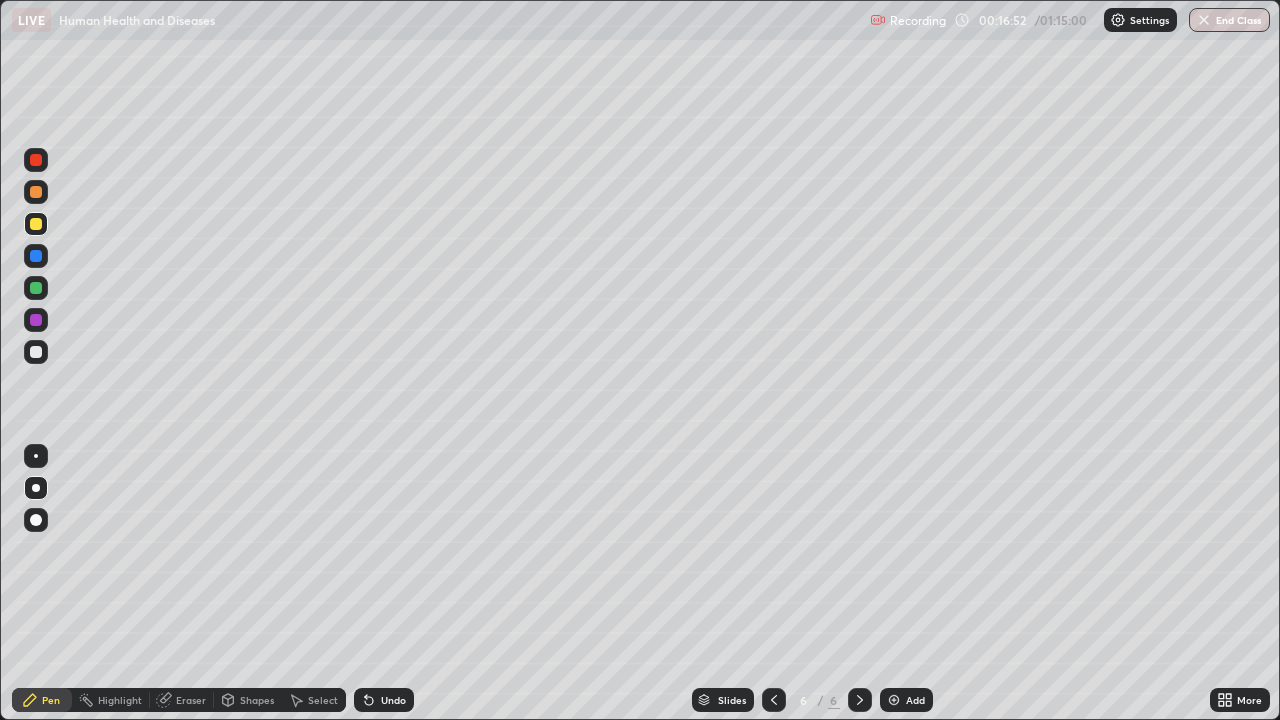 click at bounding box center [36, 352] 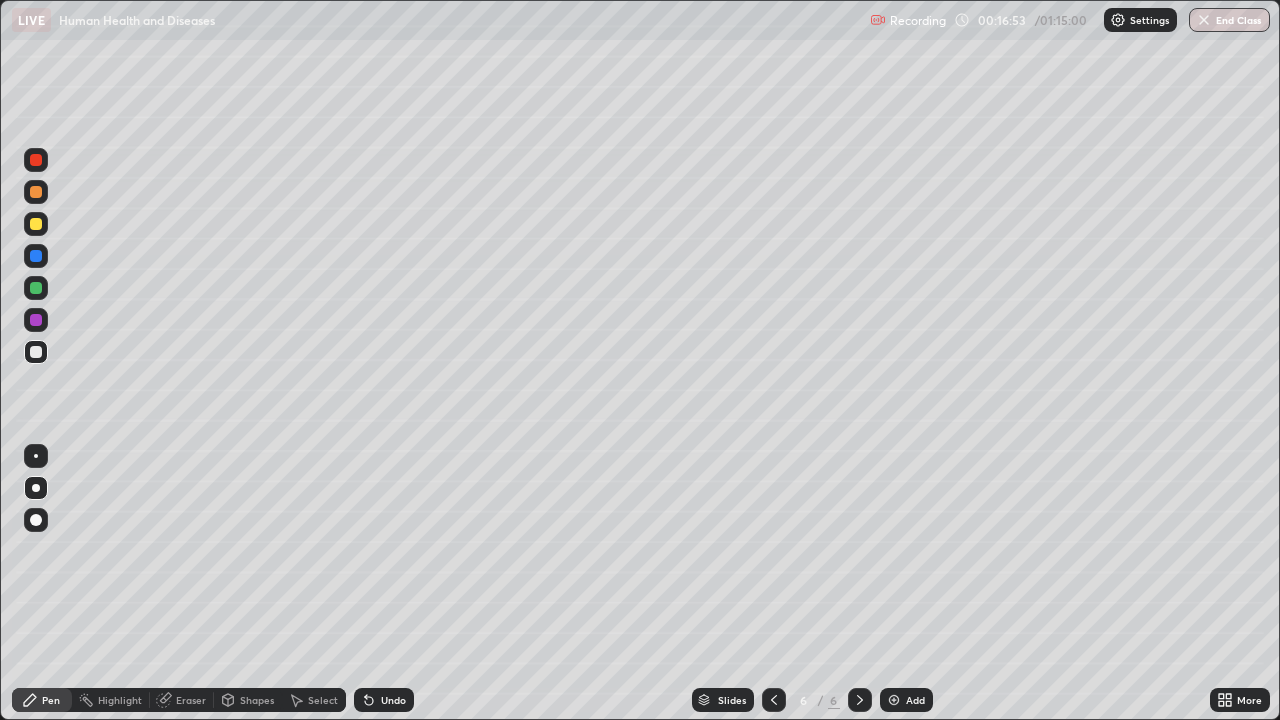 click at bounding box center (36, 224) 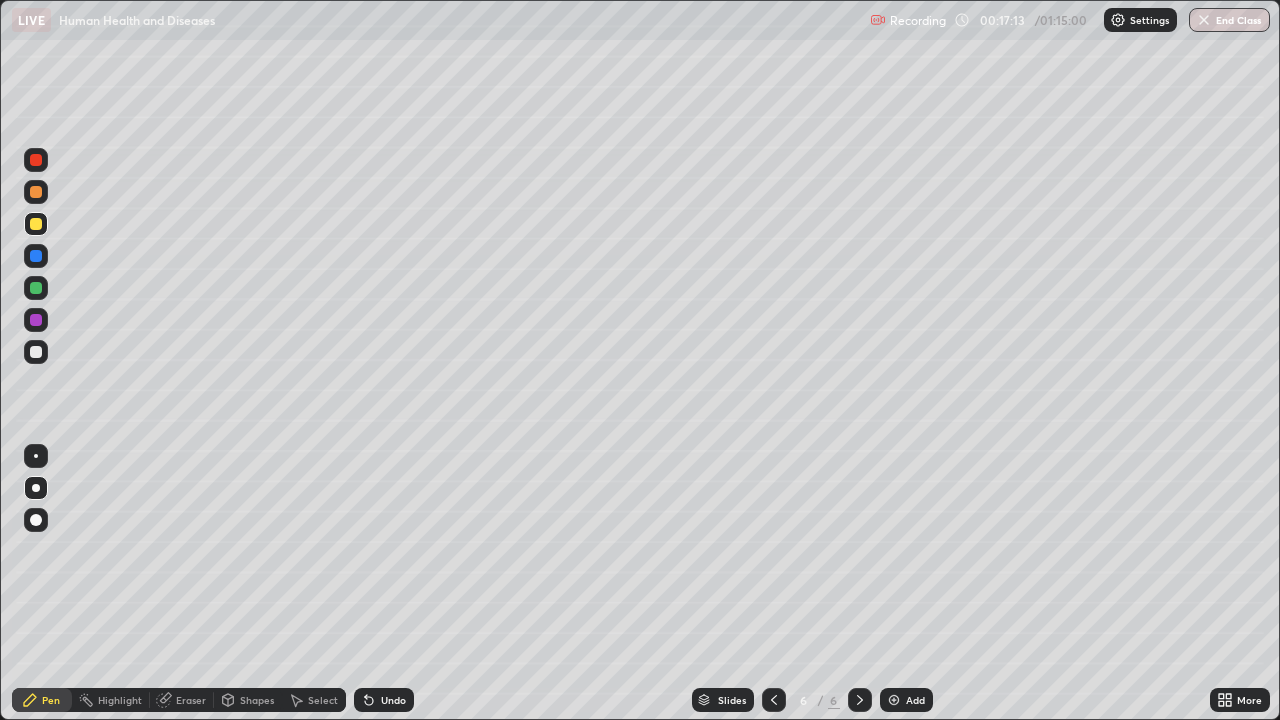 click at bounding box center [36, 352] 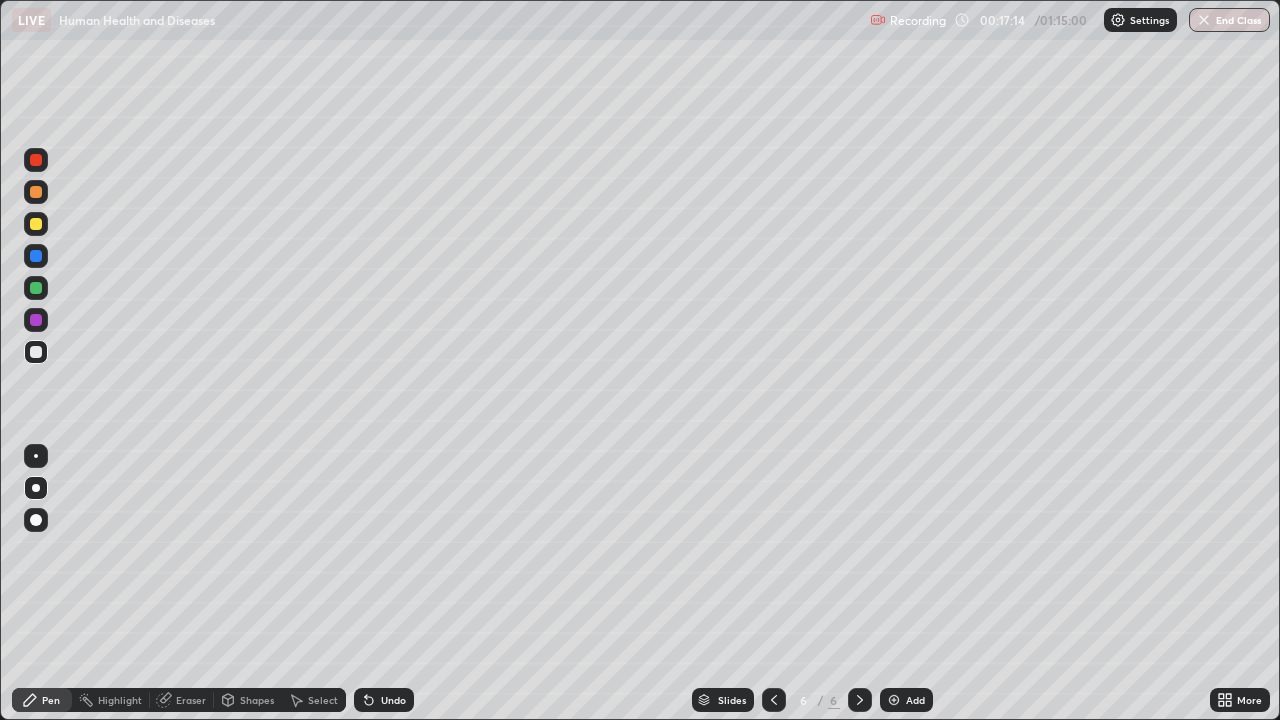 click at bounding box center [36, 456] 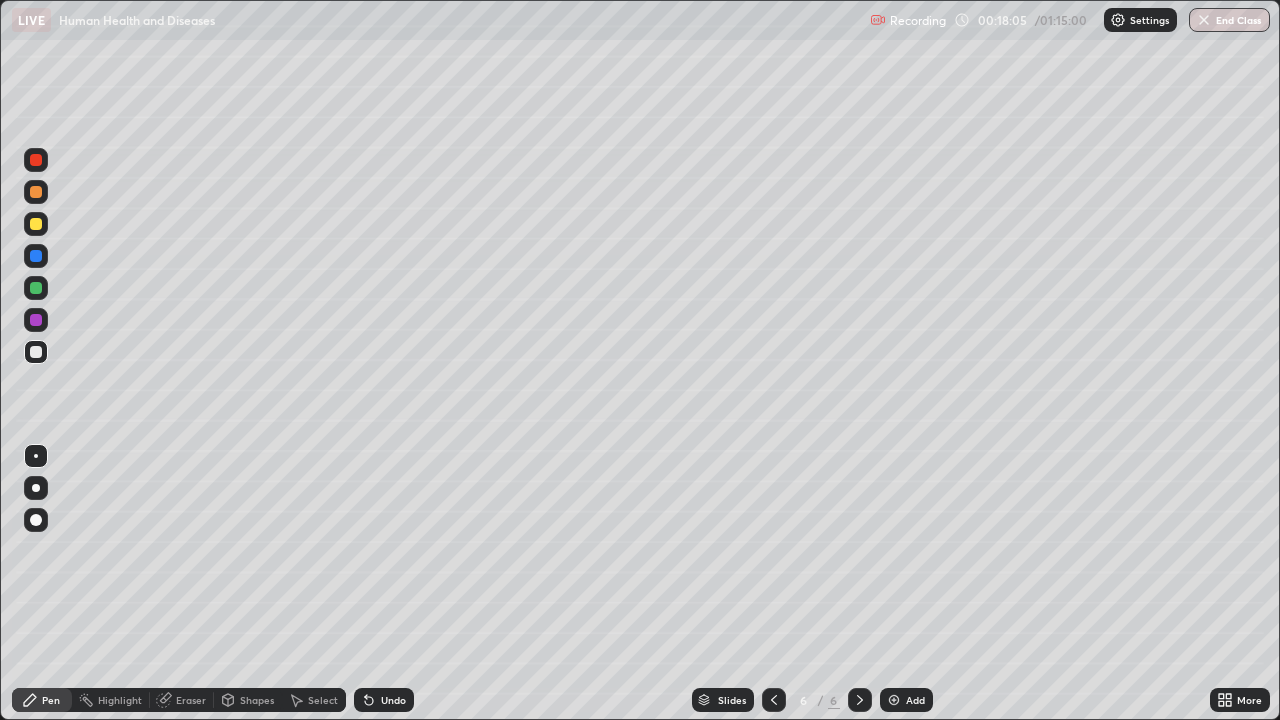 click at bounding box center (36, 224) 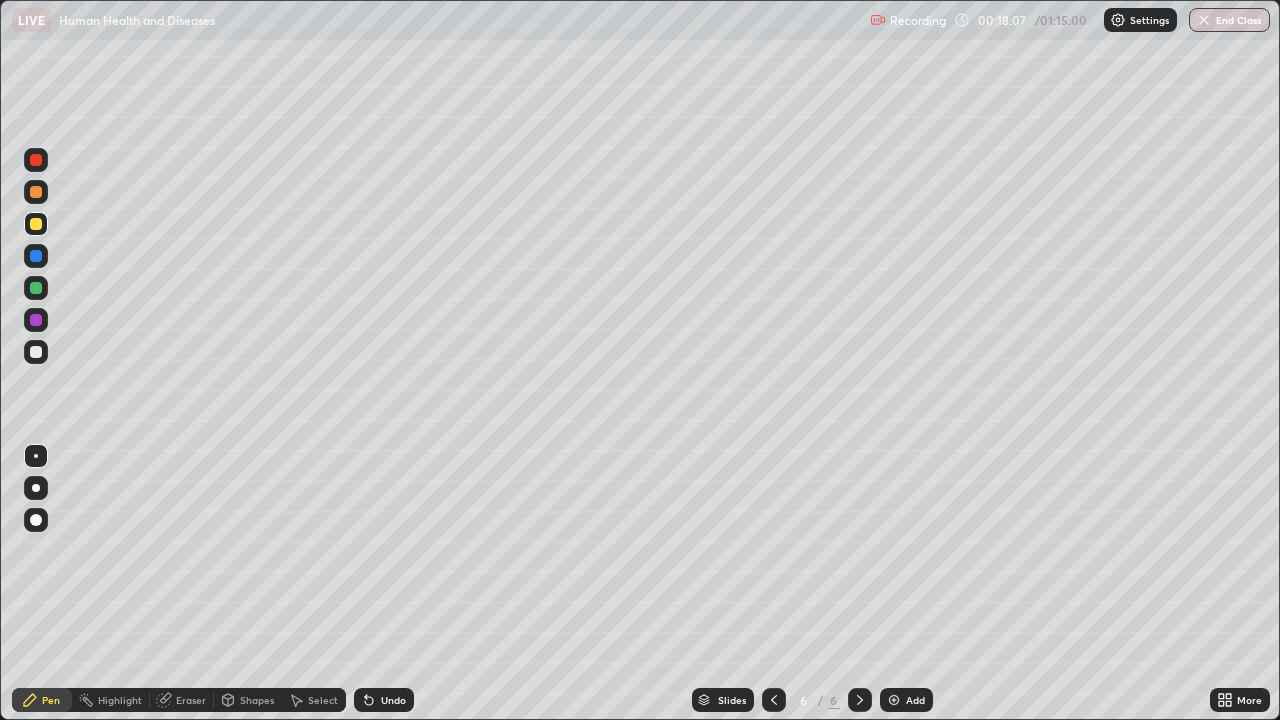 click at bounding box center (36, 288) 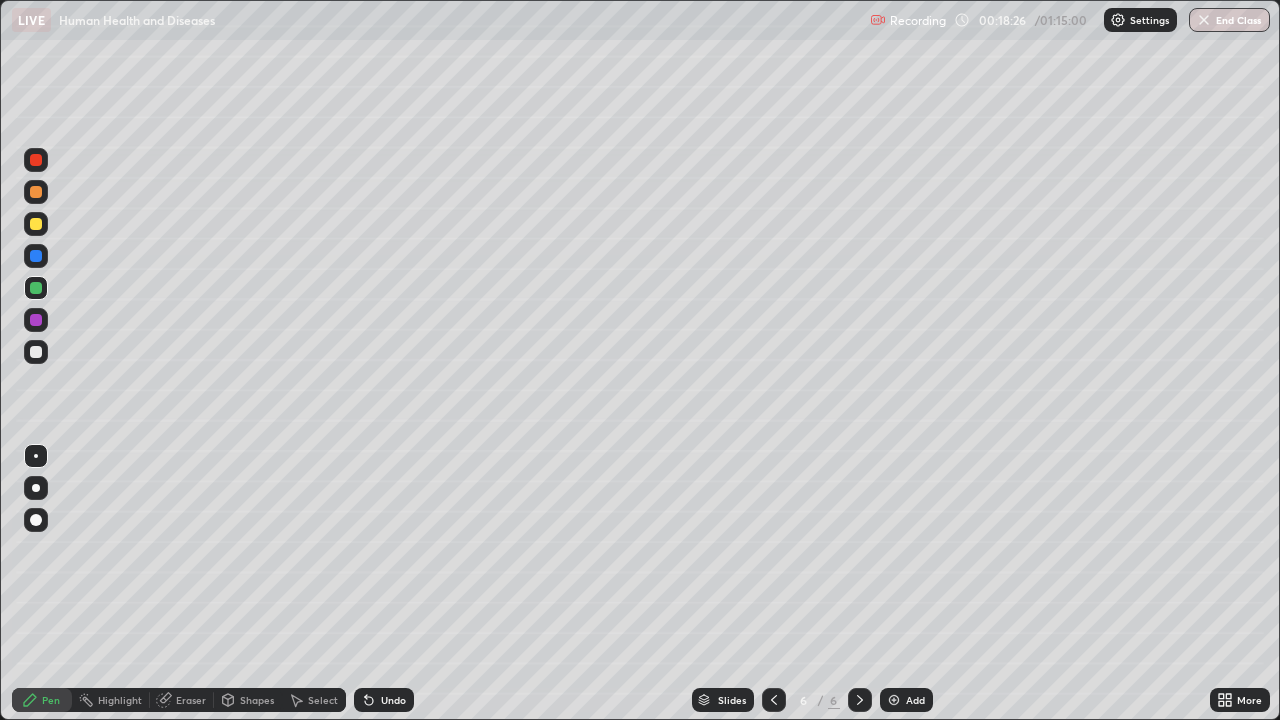click at bounding box center [36, 352] 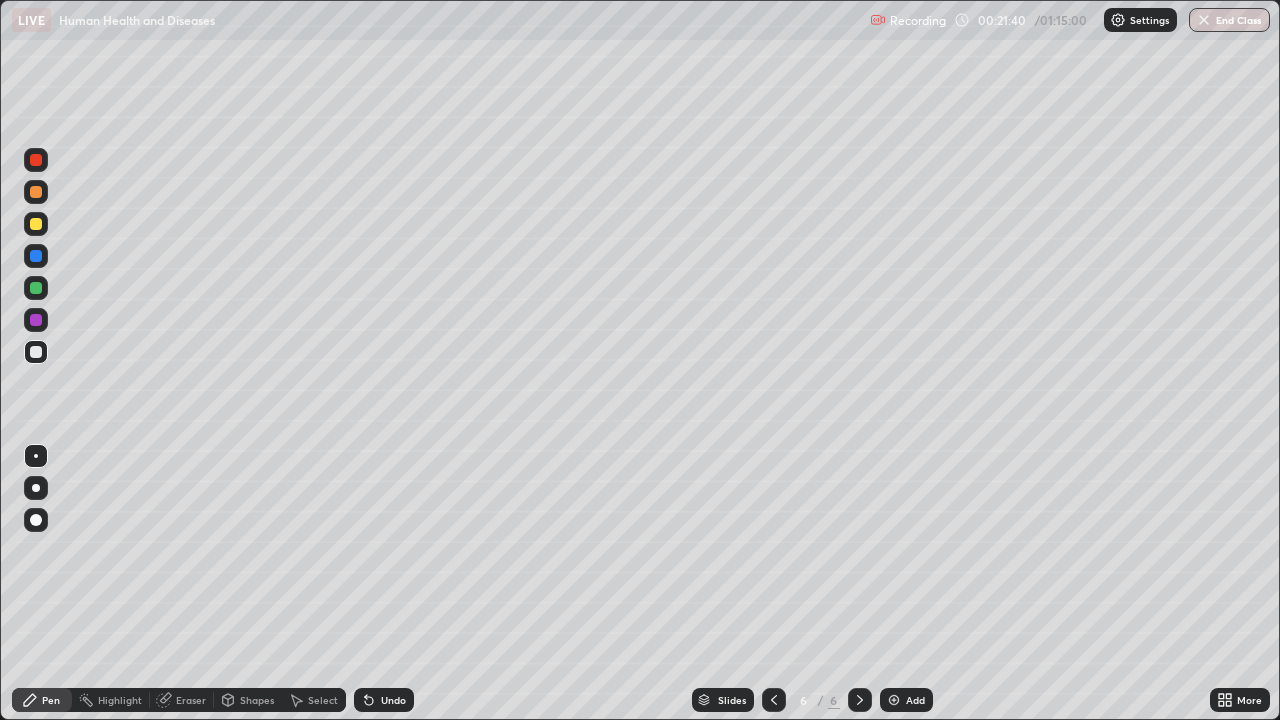 click on "Add" at bounding box center [906, 700] 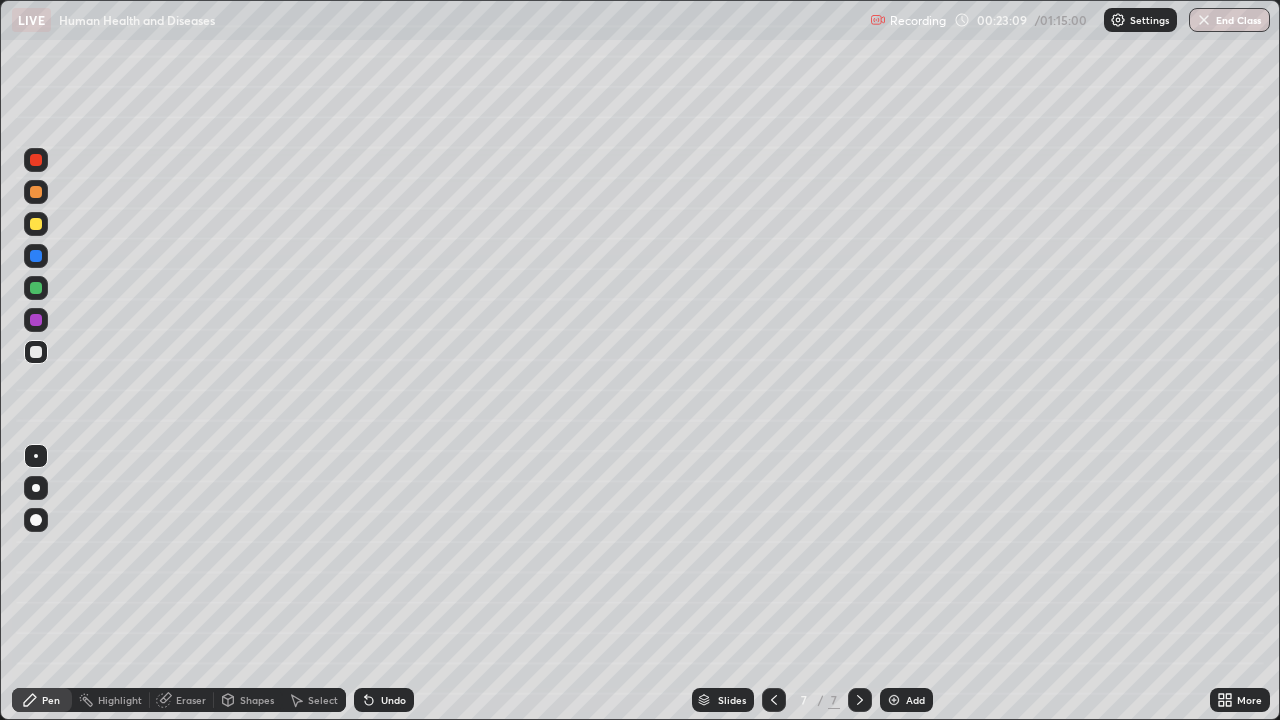 click at bounding box center [36, 288] 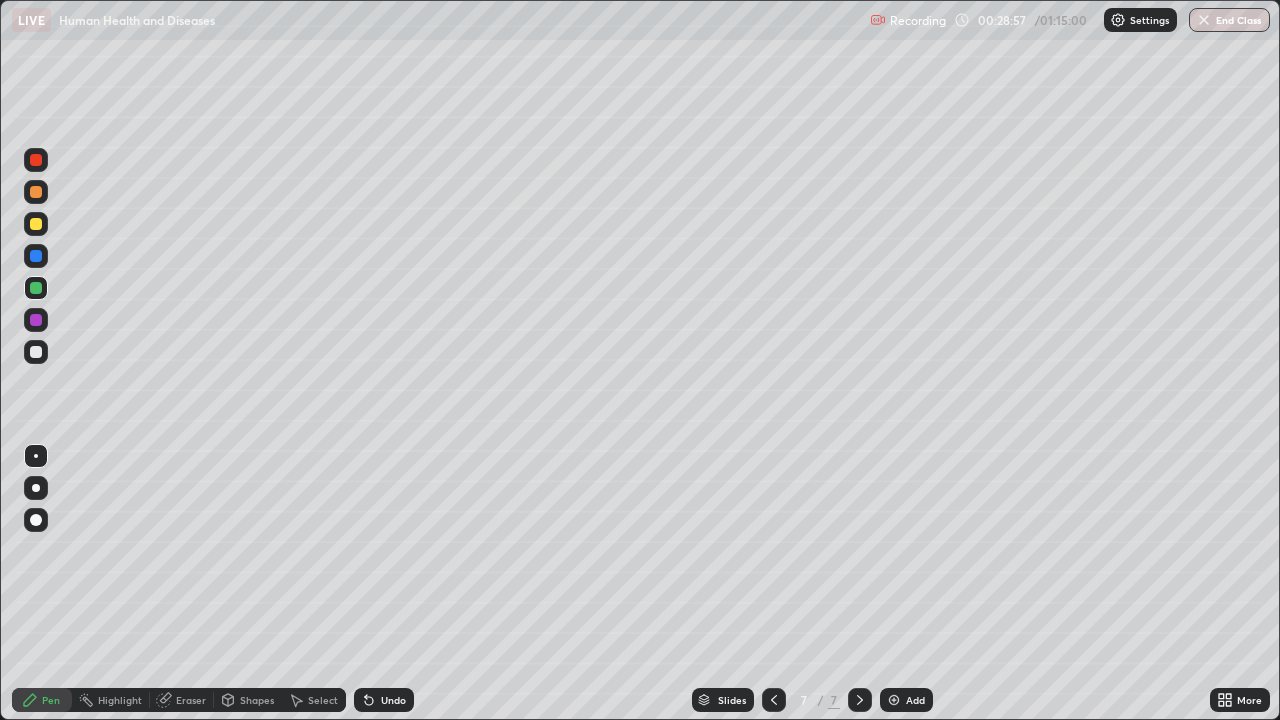 click at bounding box center [36, 288] 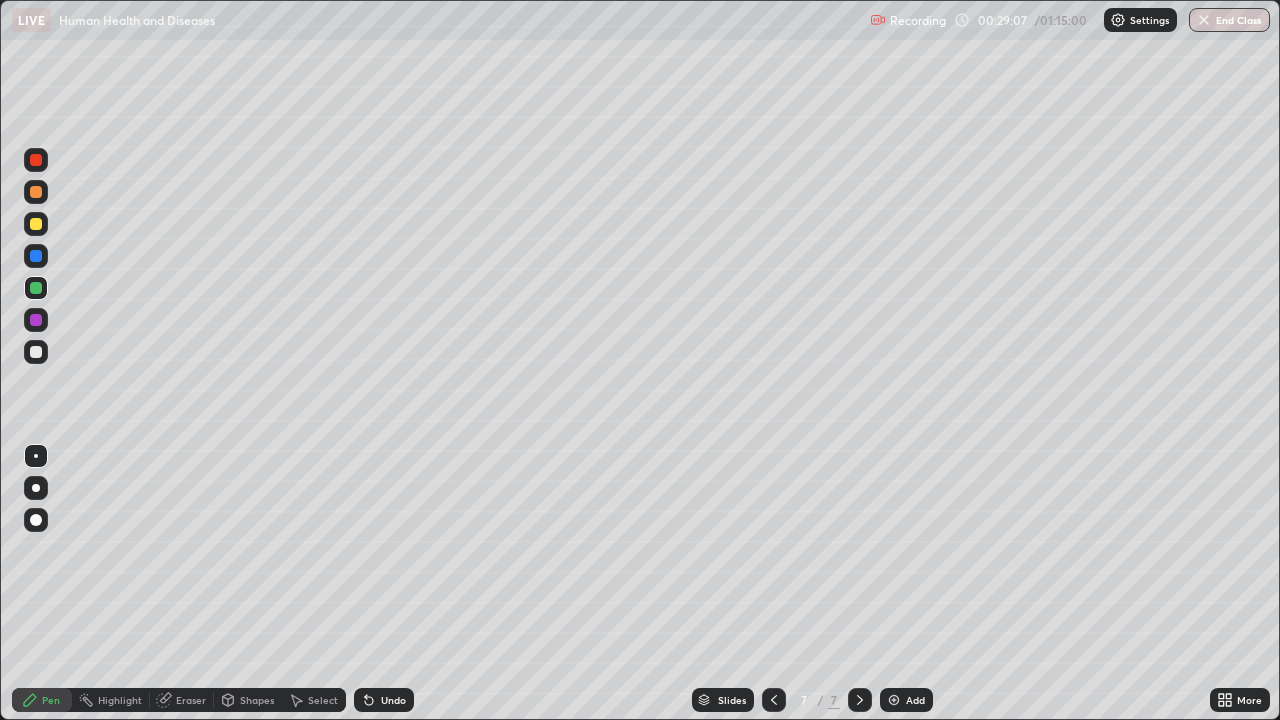 click at bounding box center (36, 224) 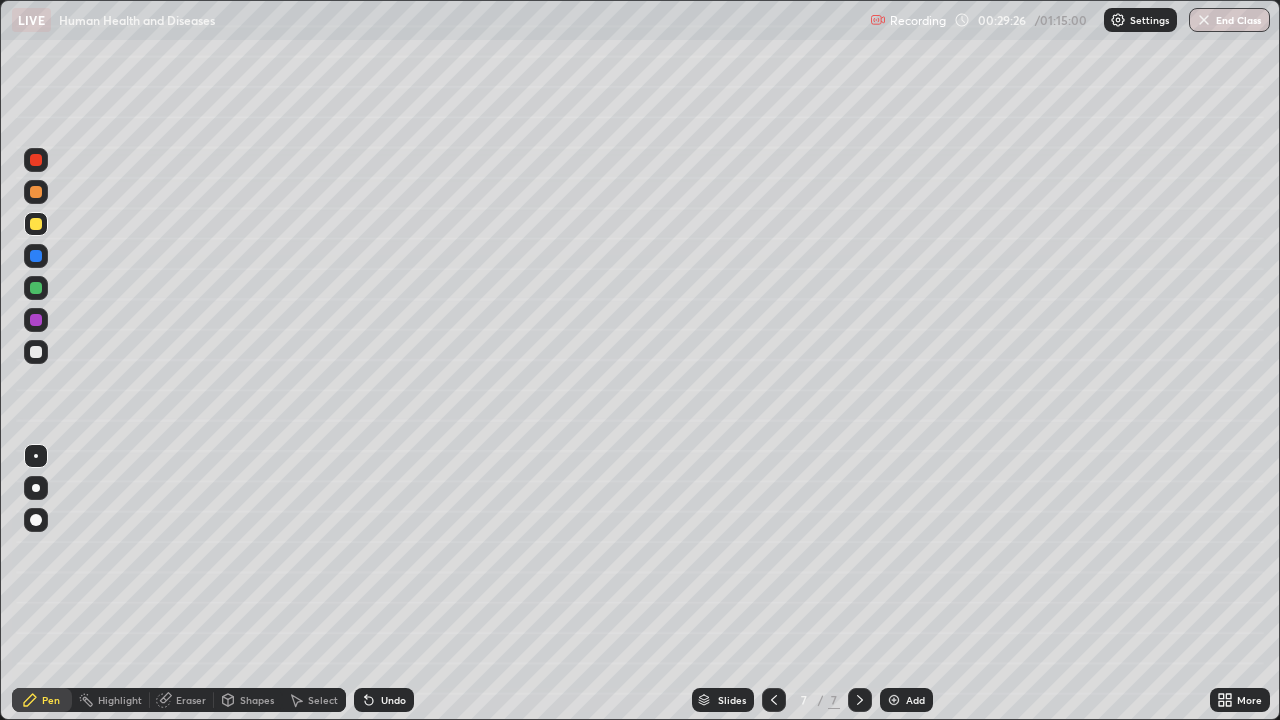click at bounding box center [36, 288] 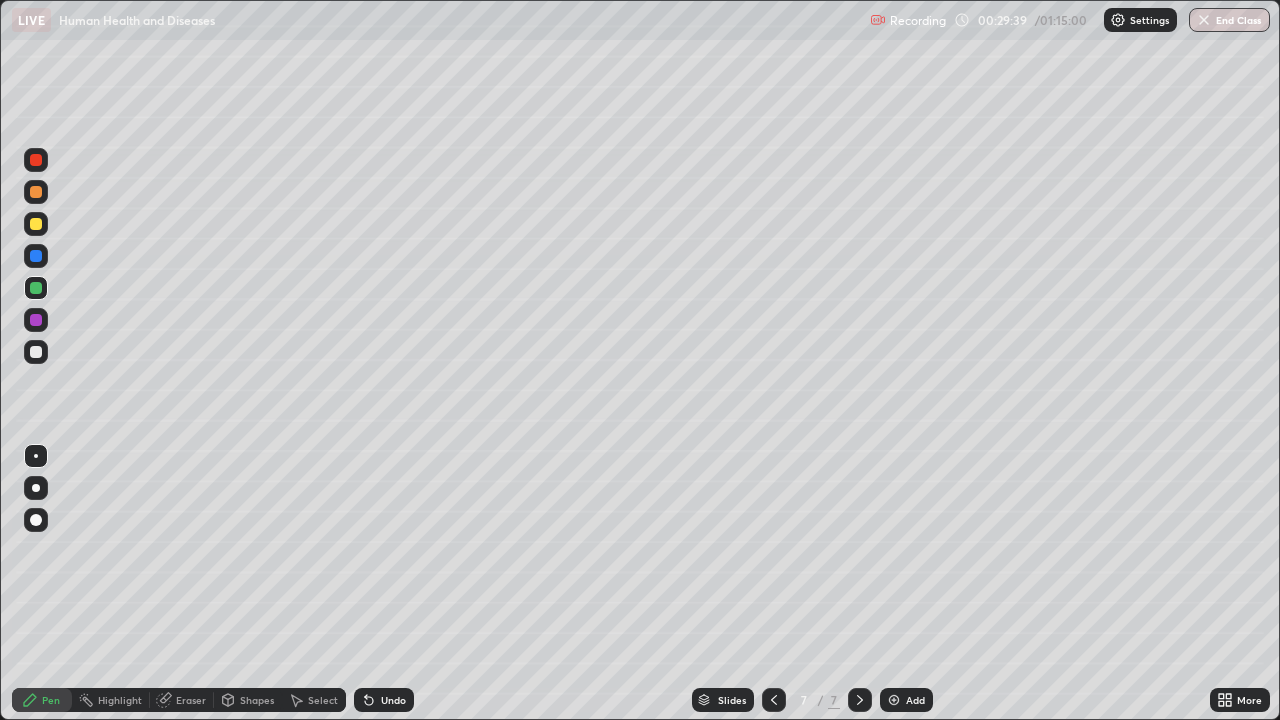 click at bounding box center (36, 488) 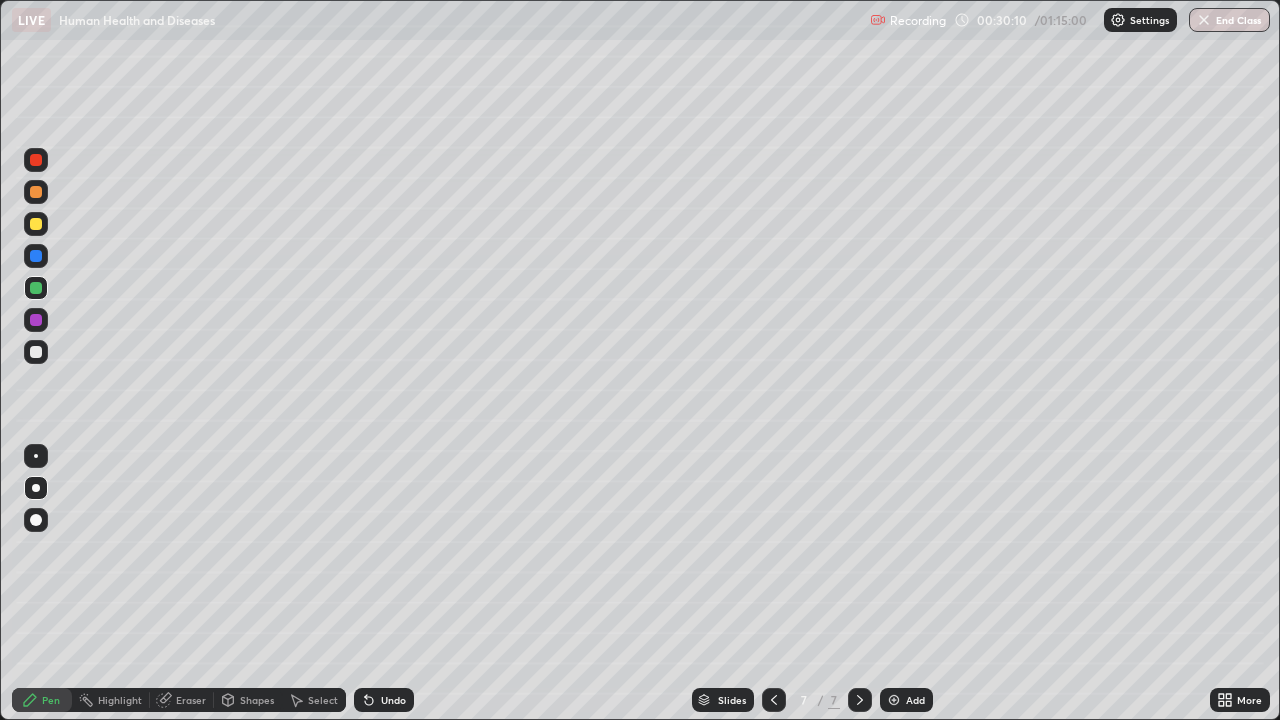 click at bounding box center (36, 224) 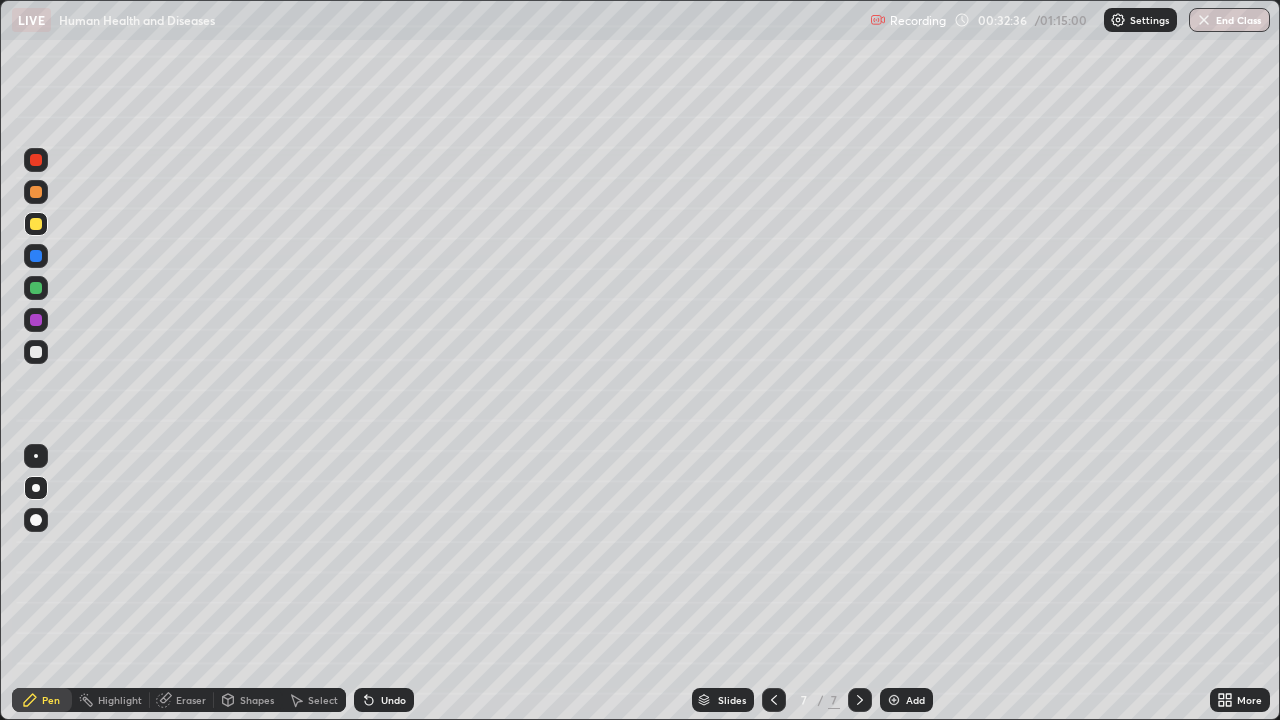 click at bounding box center (894, 700) 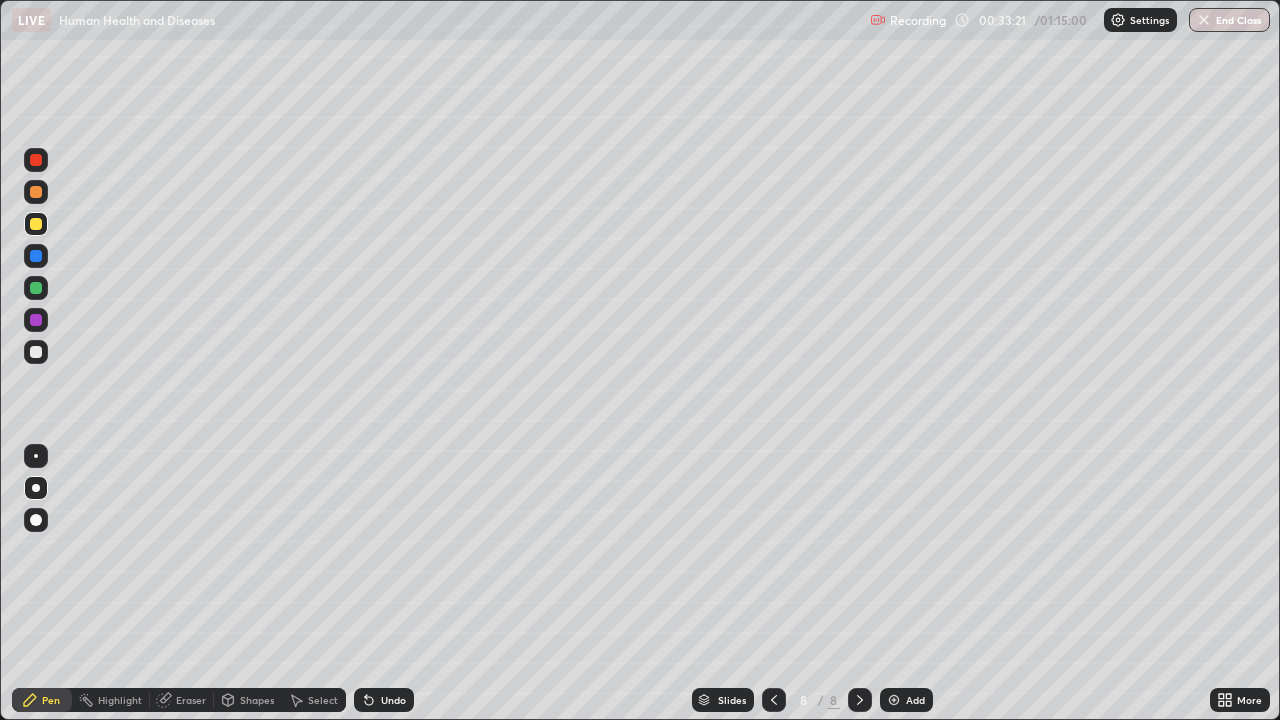click on "Eraser" at bounding box center [191, 700] 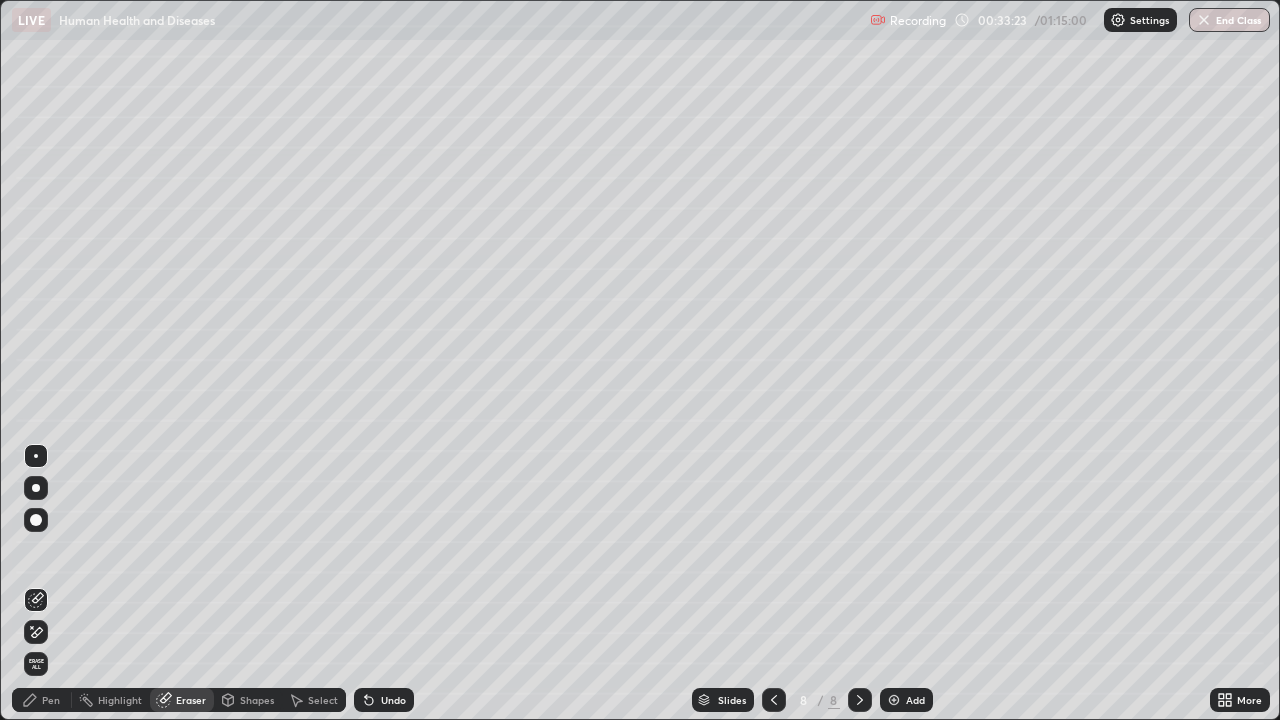 click on "Pen" at bounding box center [42, 700] 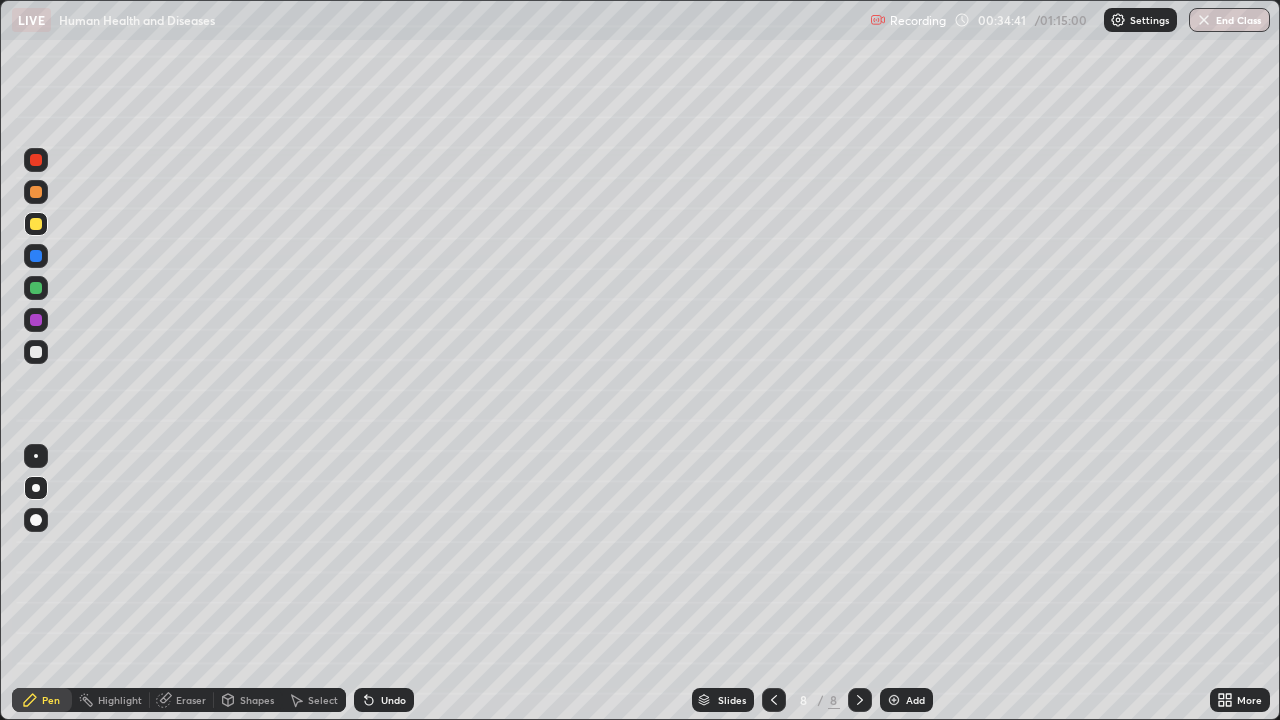 click 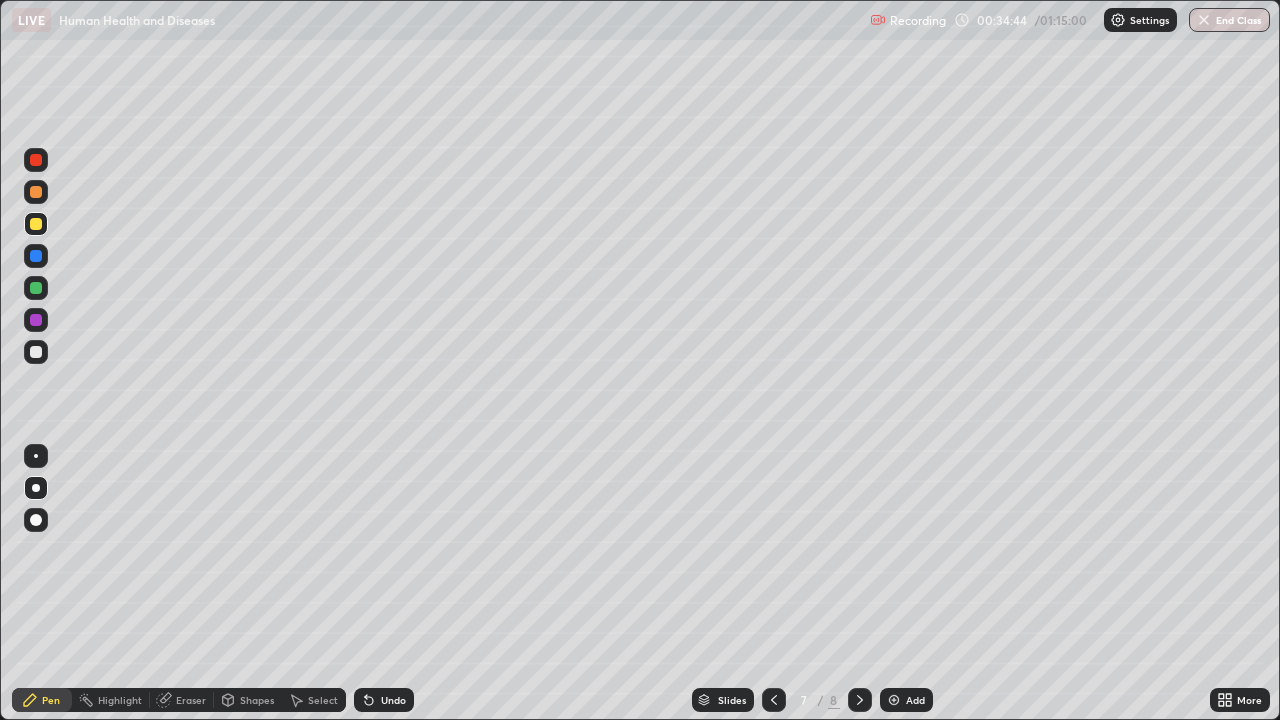 click 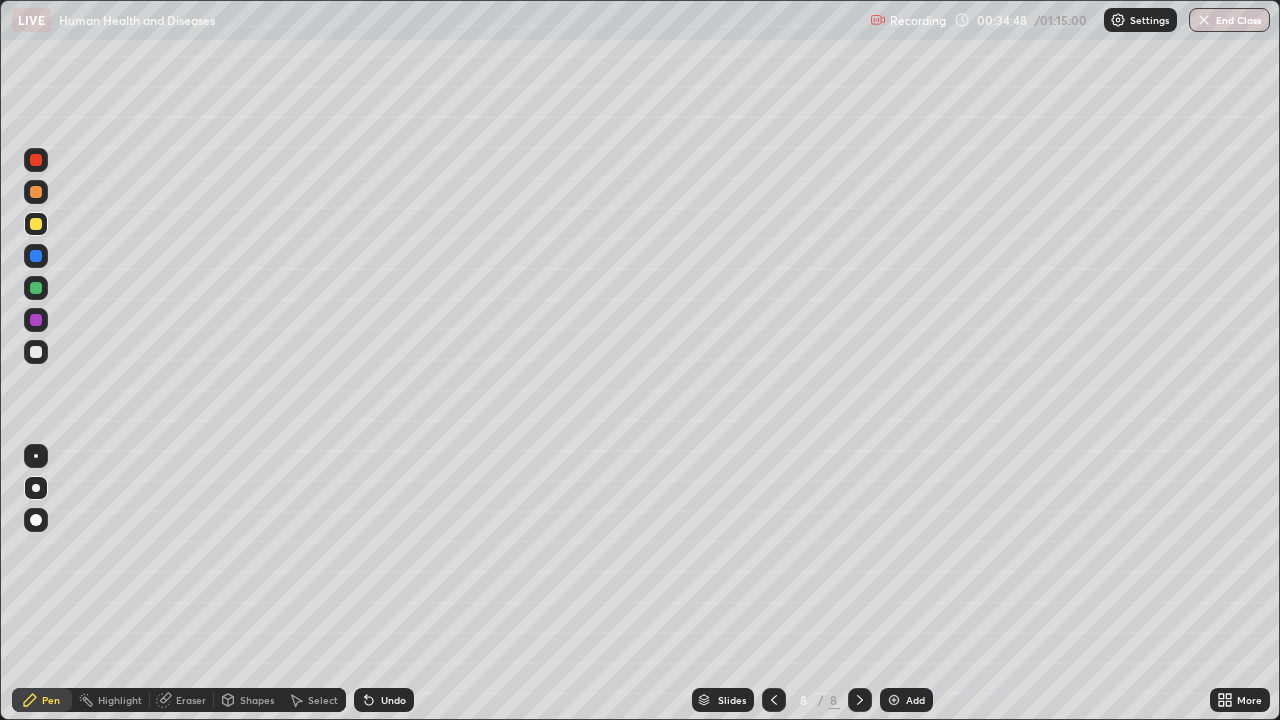 click at bounding box center (36, 224) 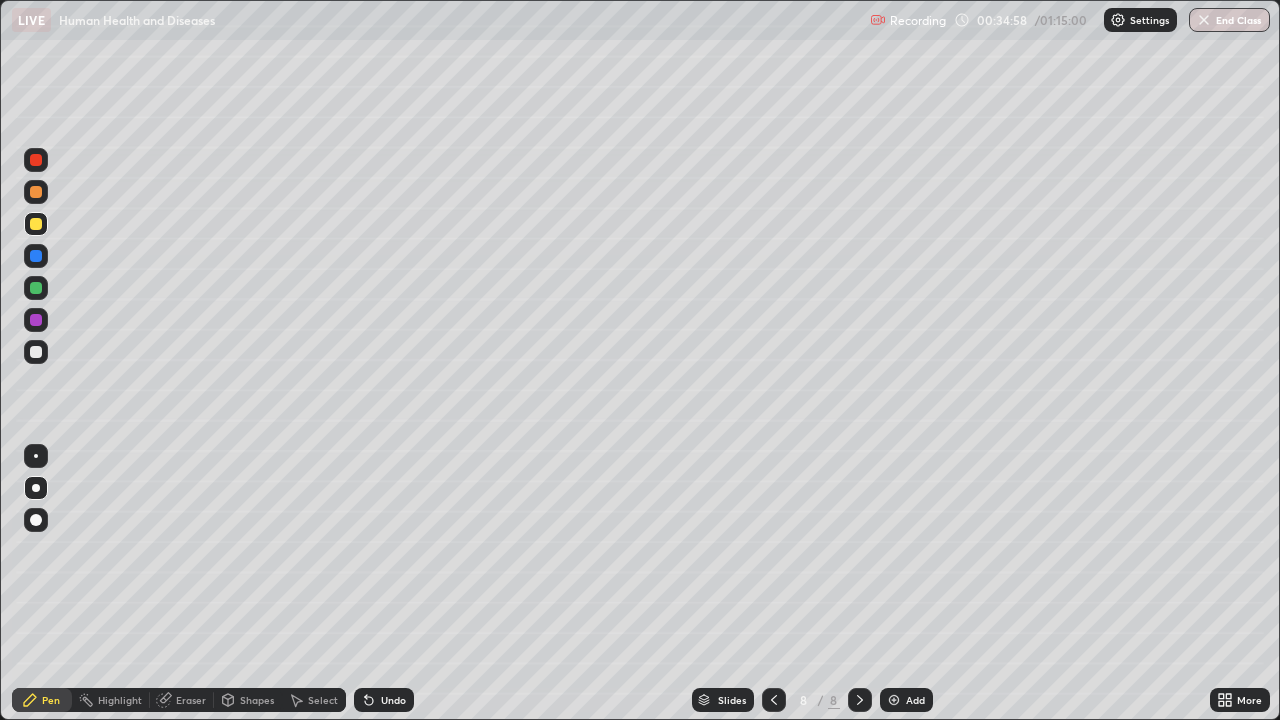 click at bounding box center [36, 288] 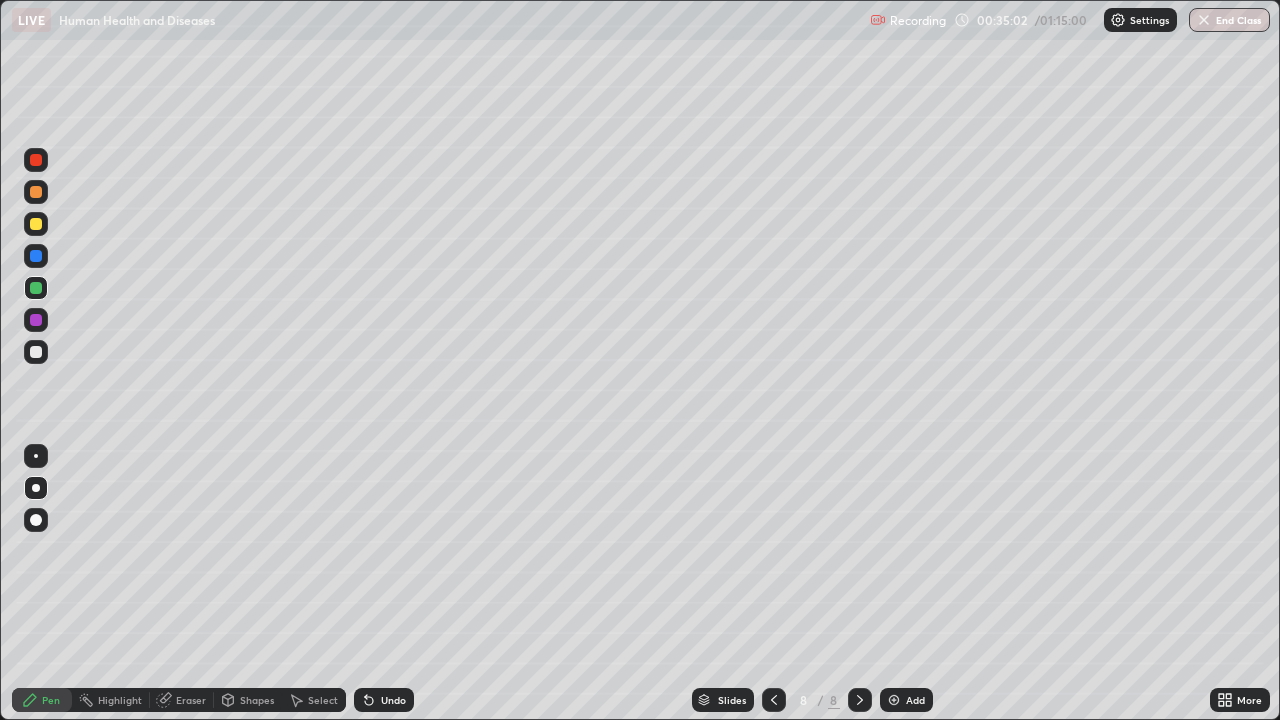 click at bounding box center (36, 352) 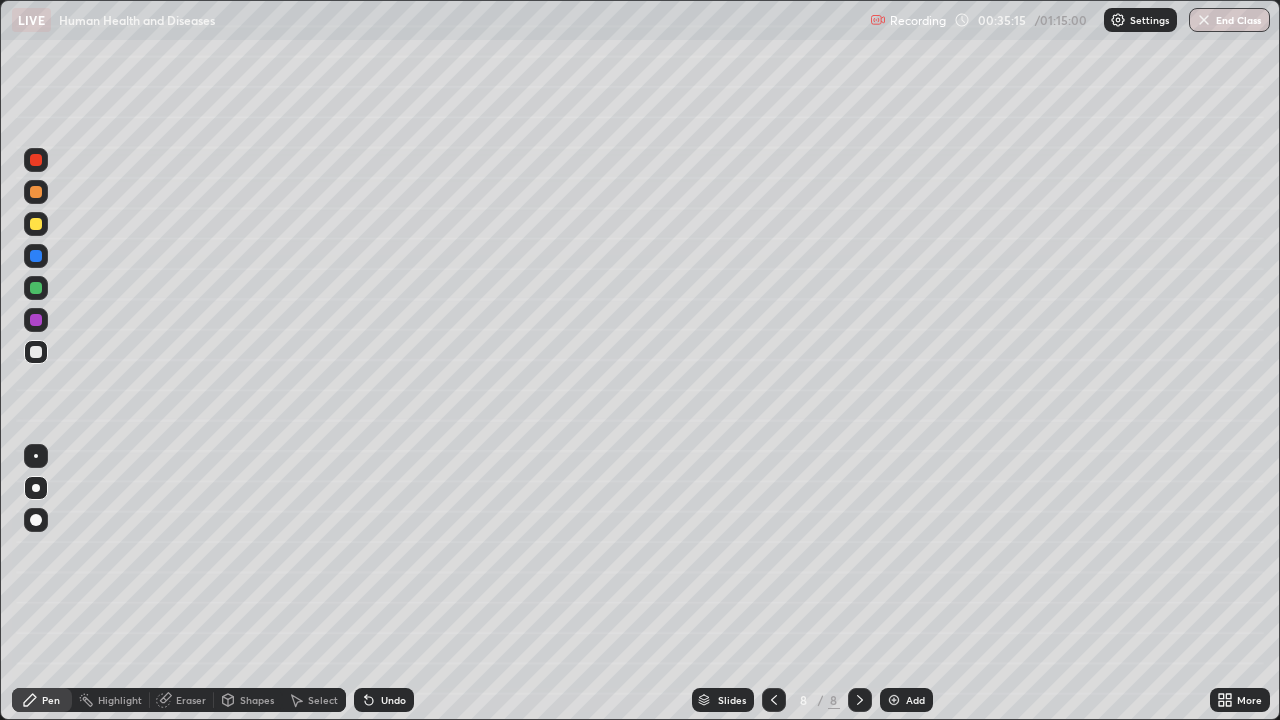 click at bounding box center [36, 456] 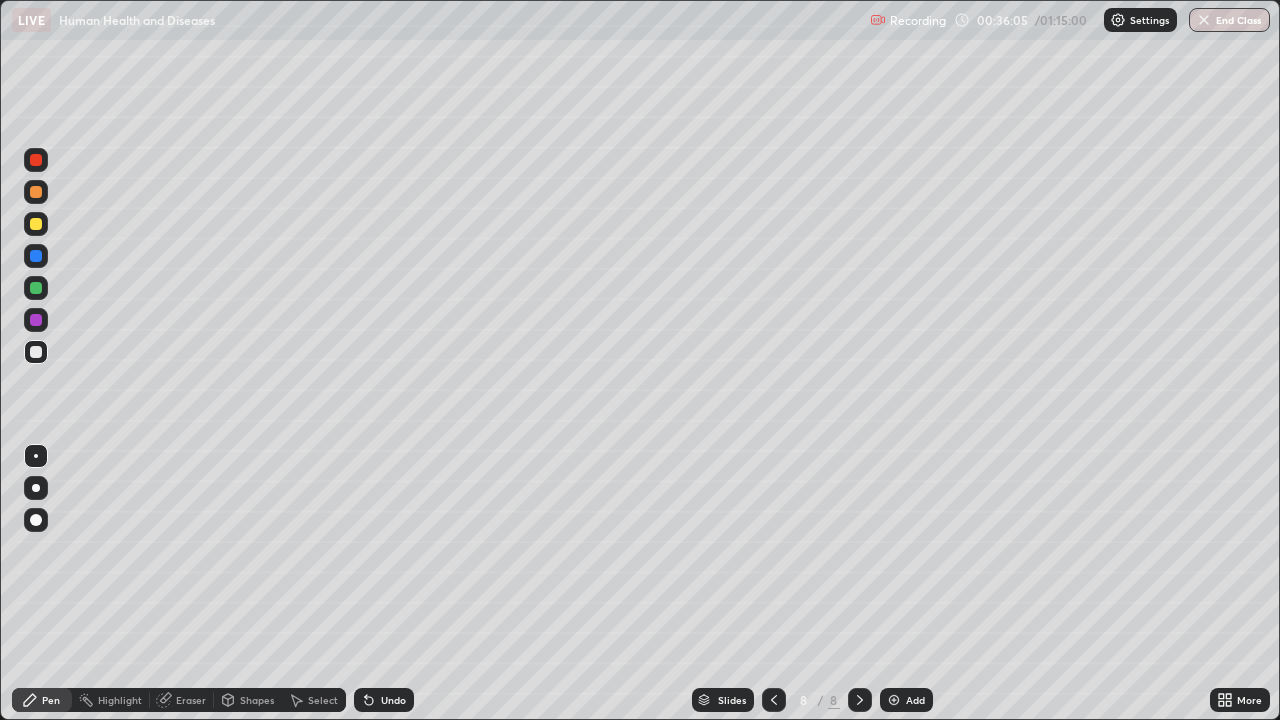 click at bounding box center (36, 288) 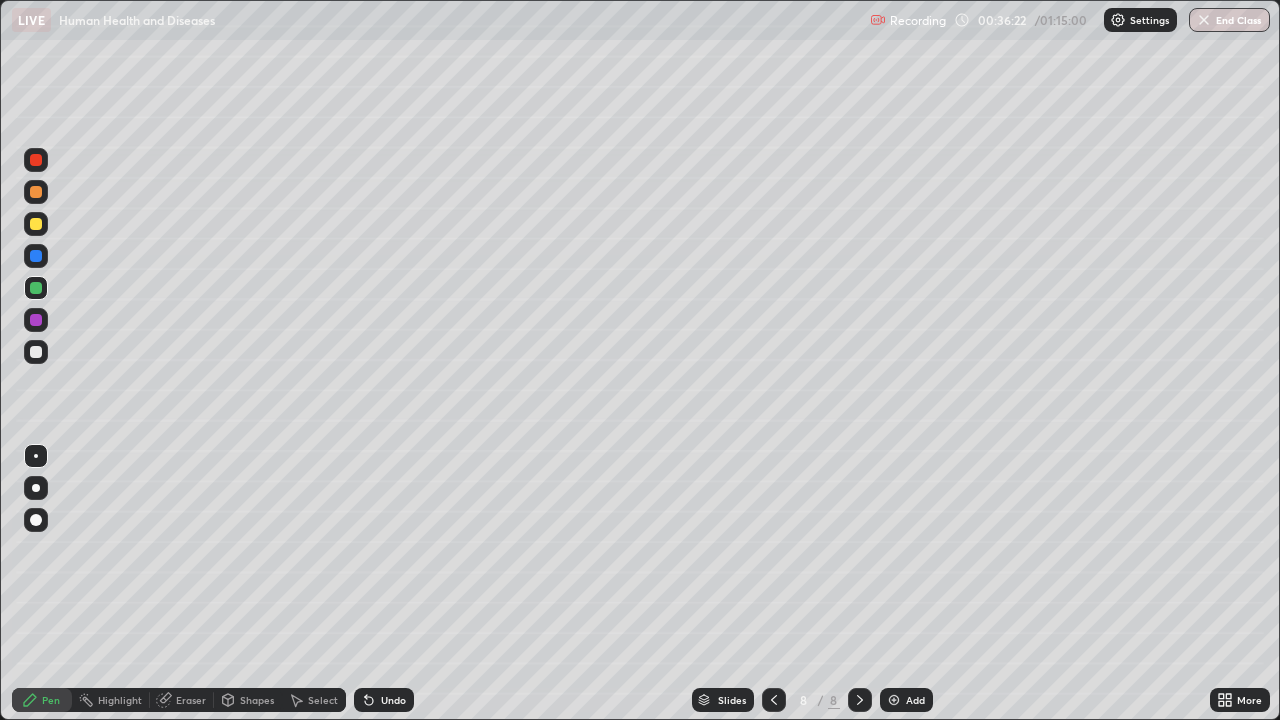 click at bounding box center (36, 224) 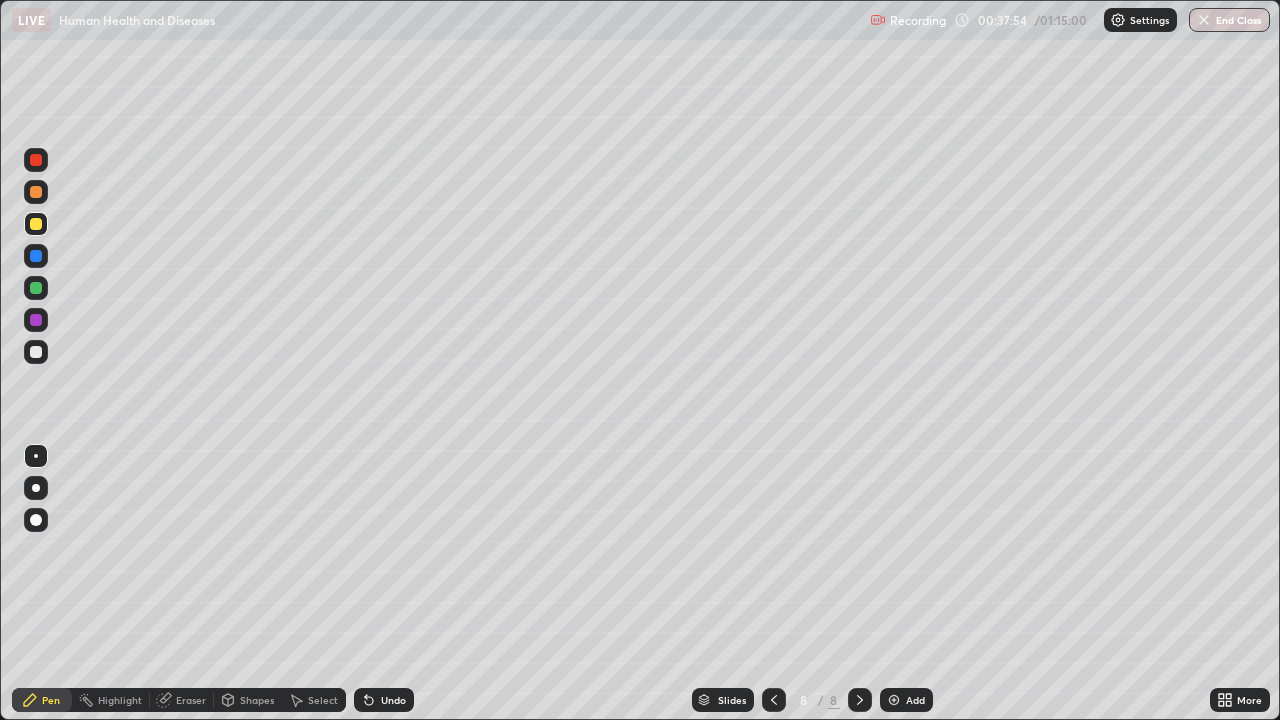 click at bounding box center [894, 700] 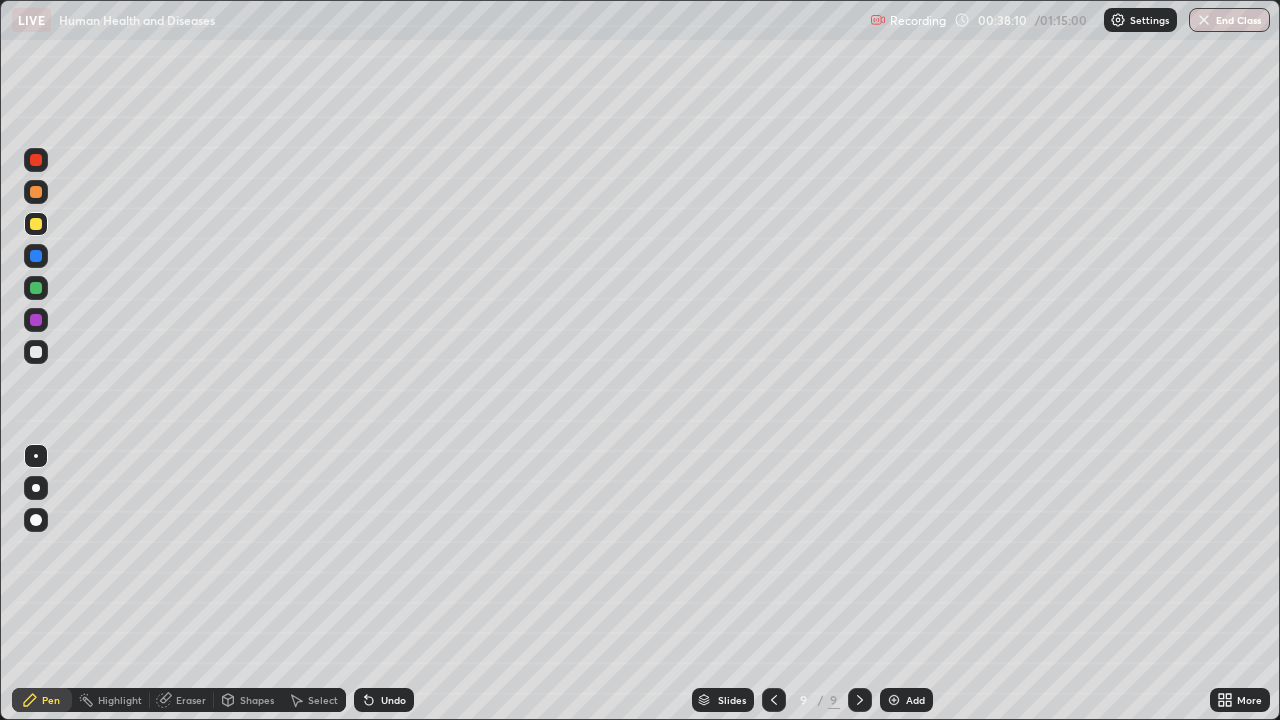 click at bounding box center [36, 352] 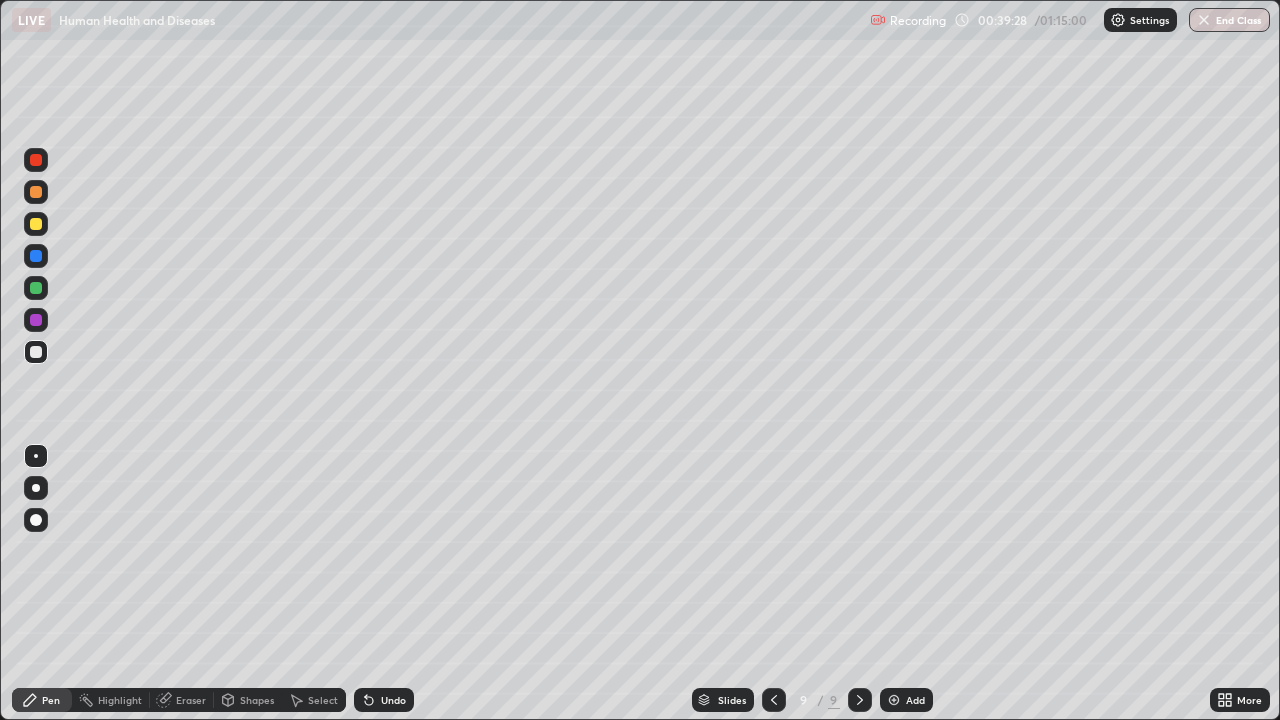 click at bounding box center (36, 288) 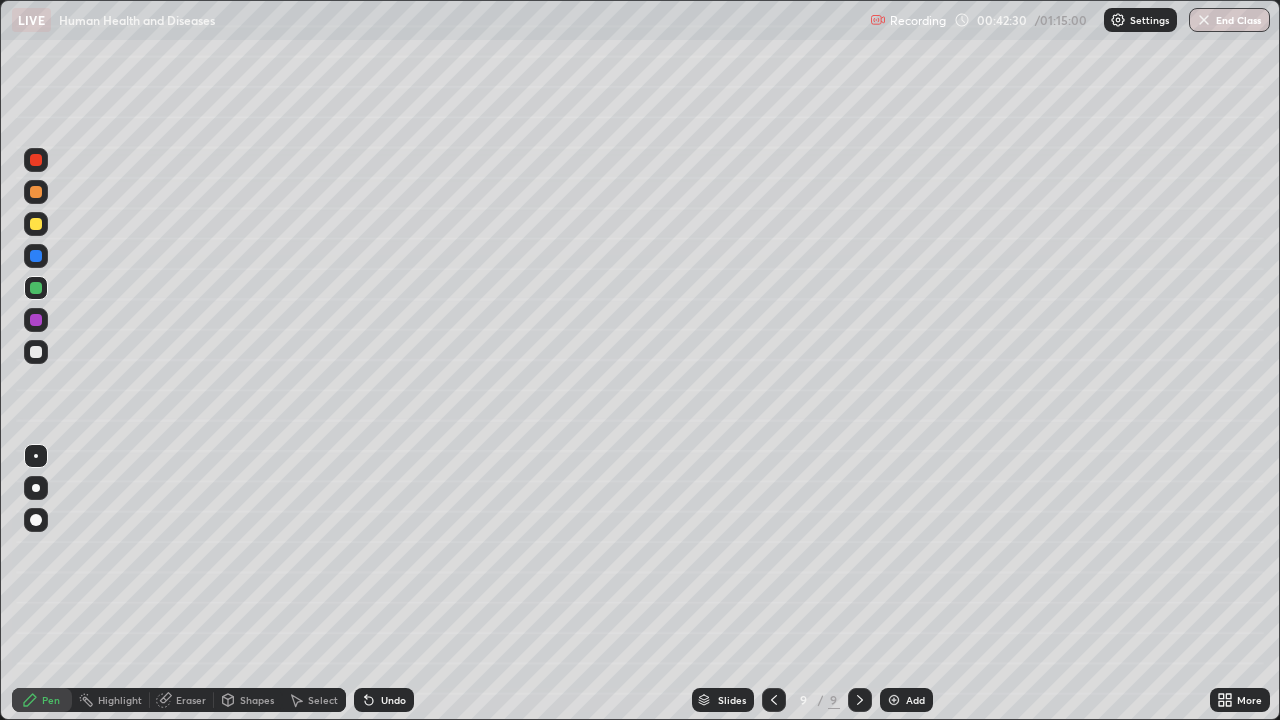 click on "Add" at bounding box center (906, 700) 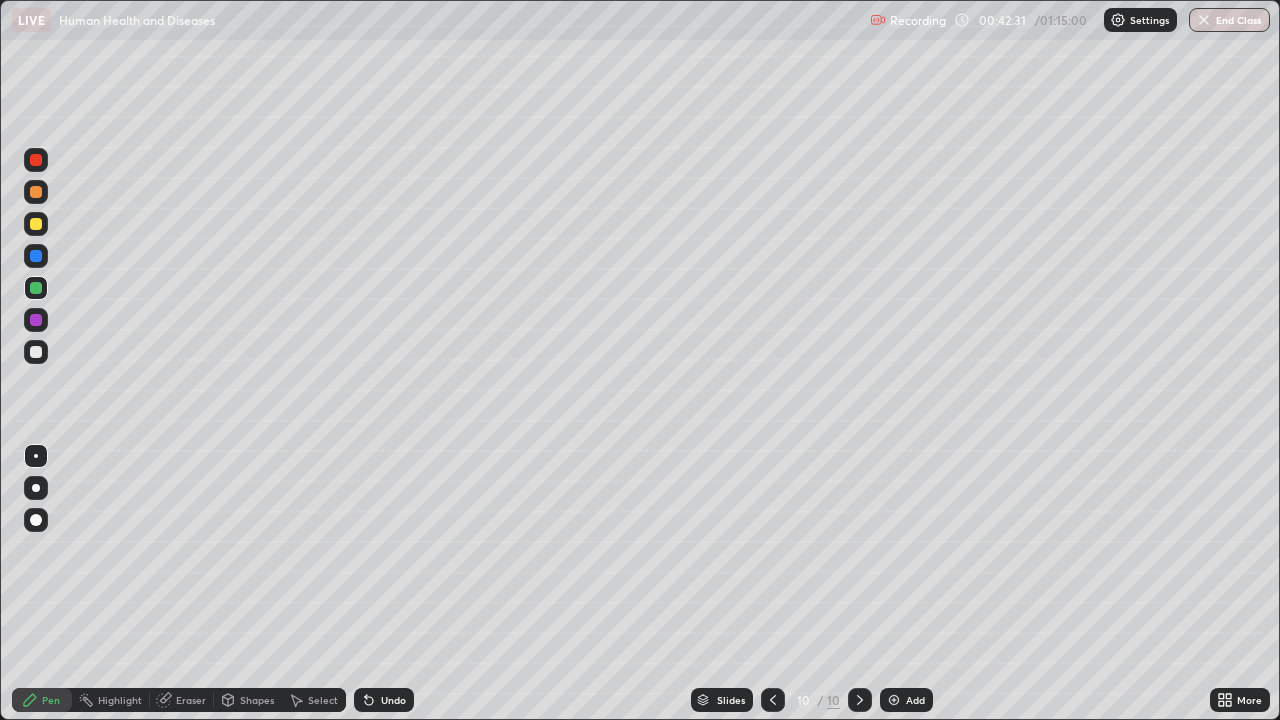 click at bounding box center [36, 352] 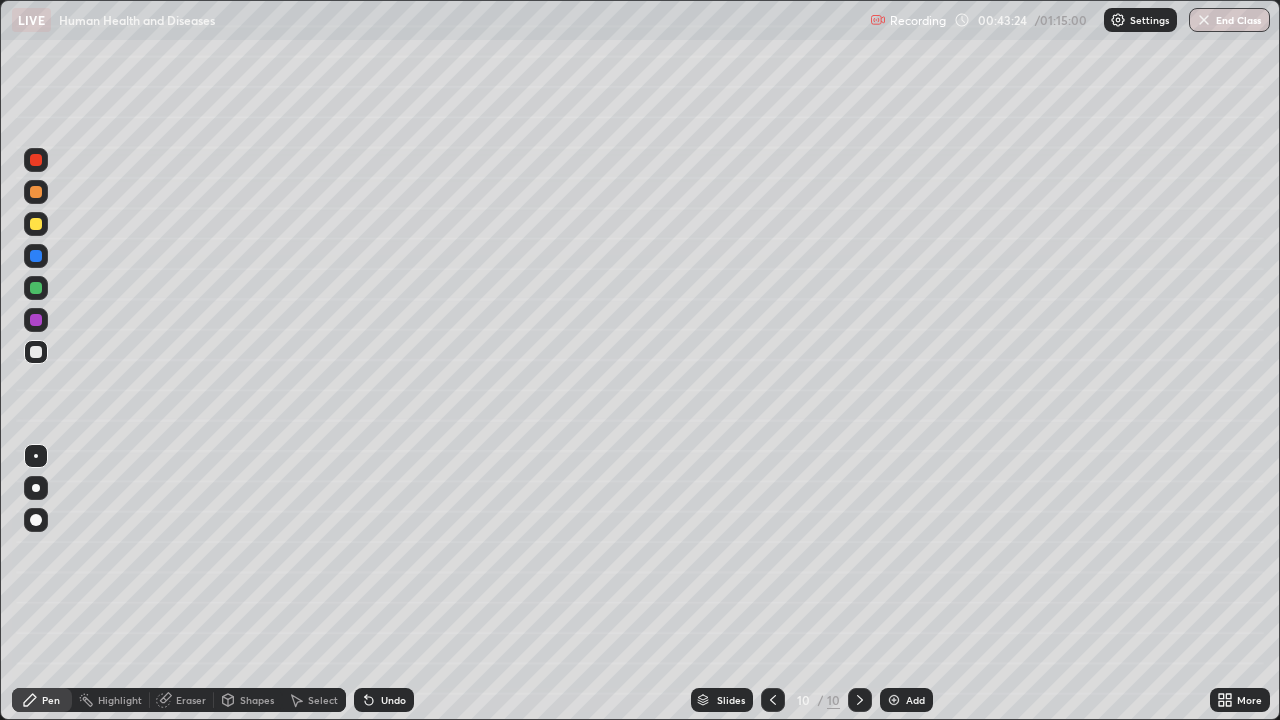 click on "Eraser" at bounding box center (191, 700) 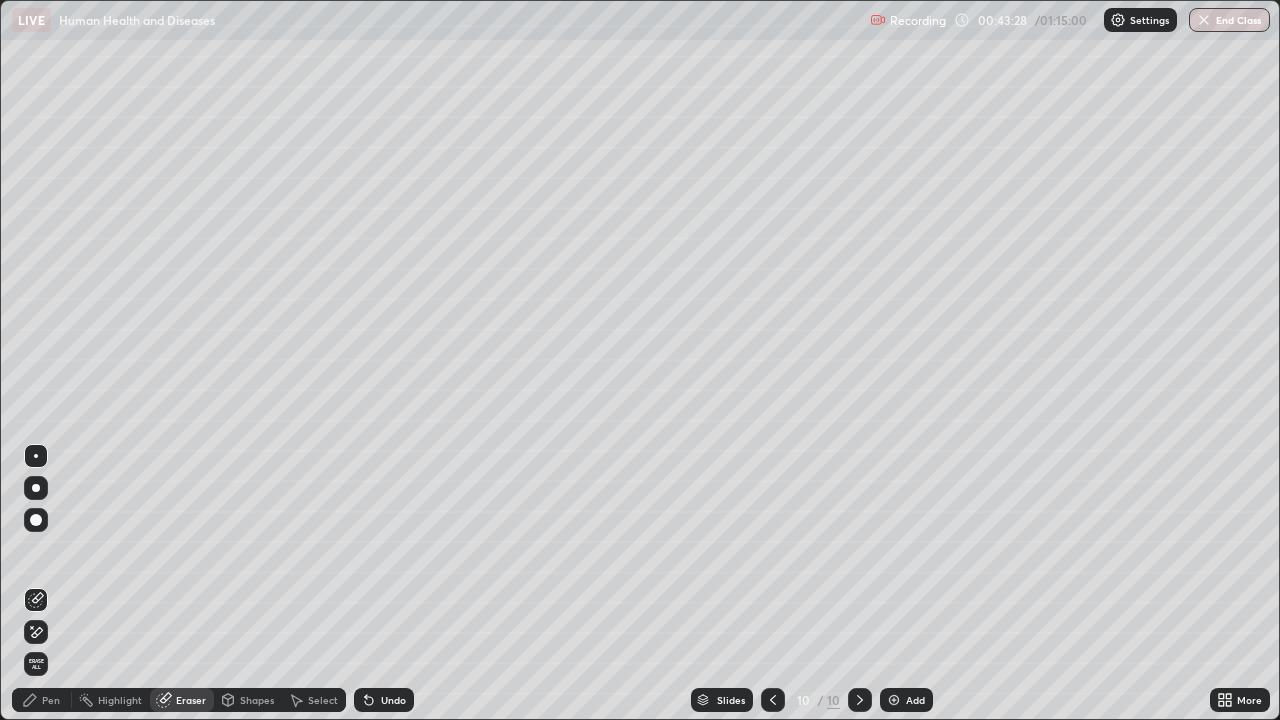 click on "Pen" at bounding box center (42, 700) 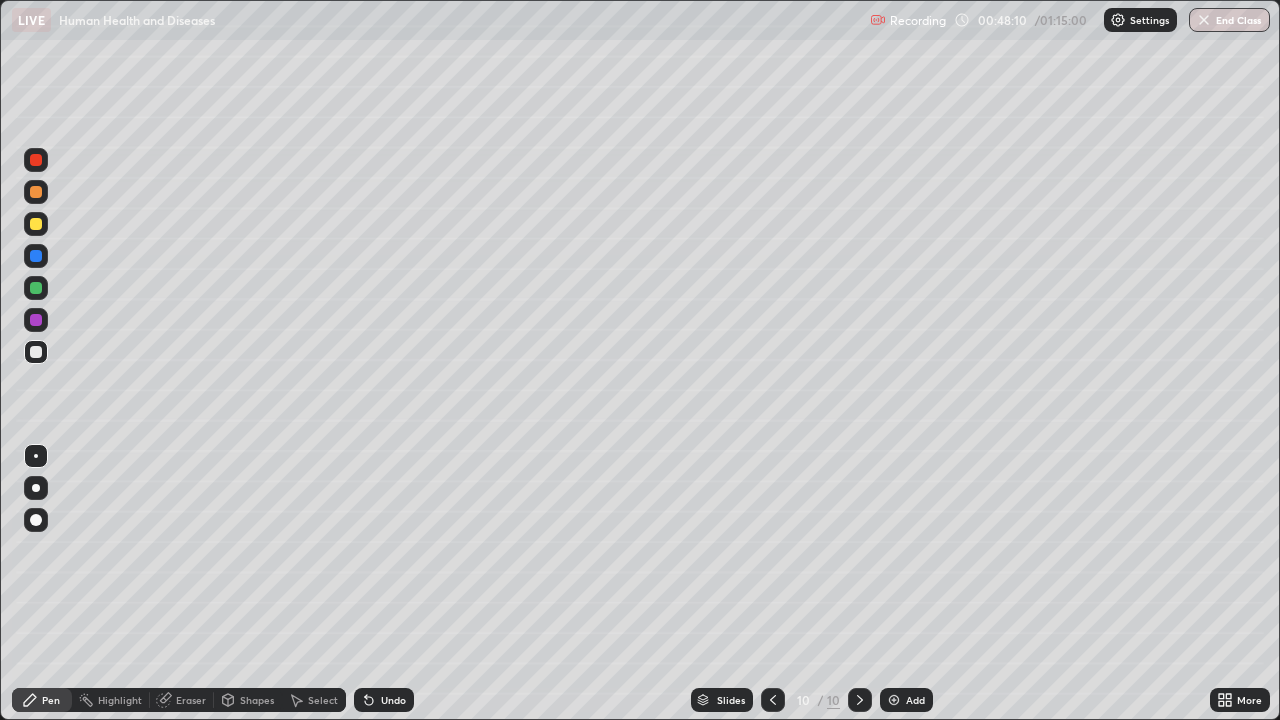 click at bounding box center (36, 224) 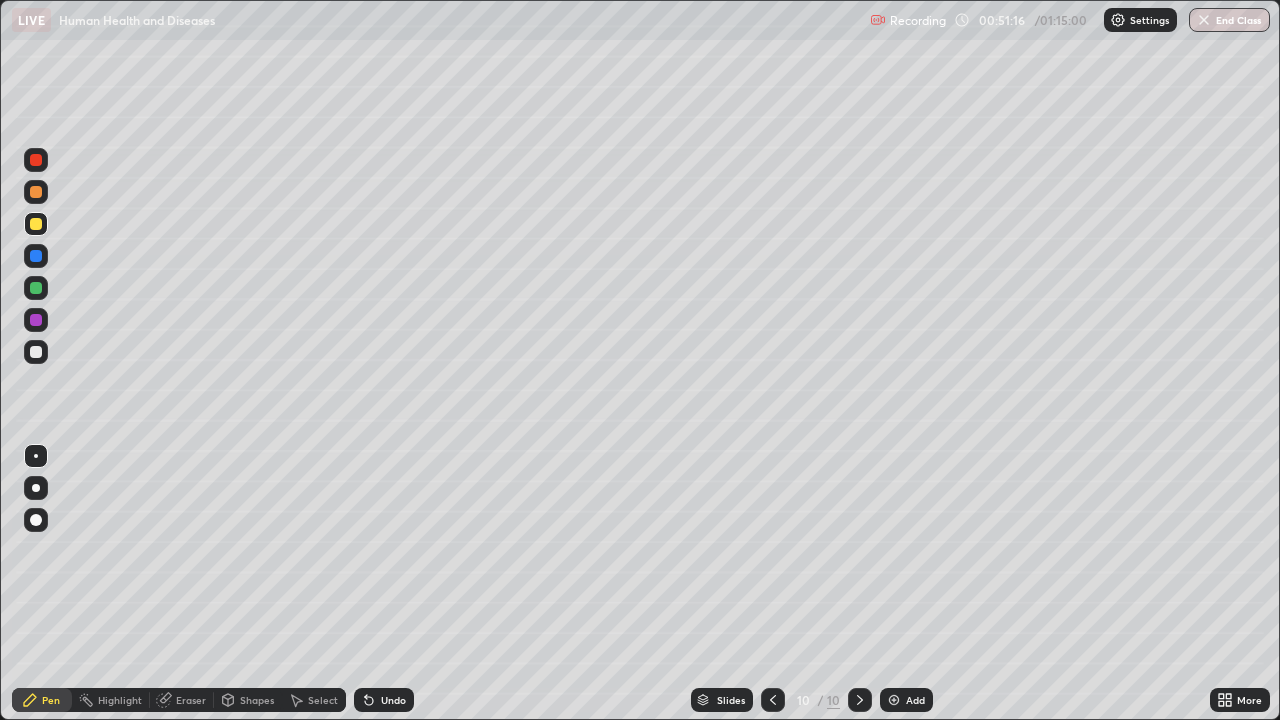 click at bounding box center (36, 352) 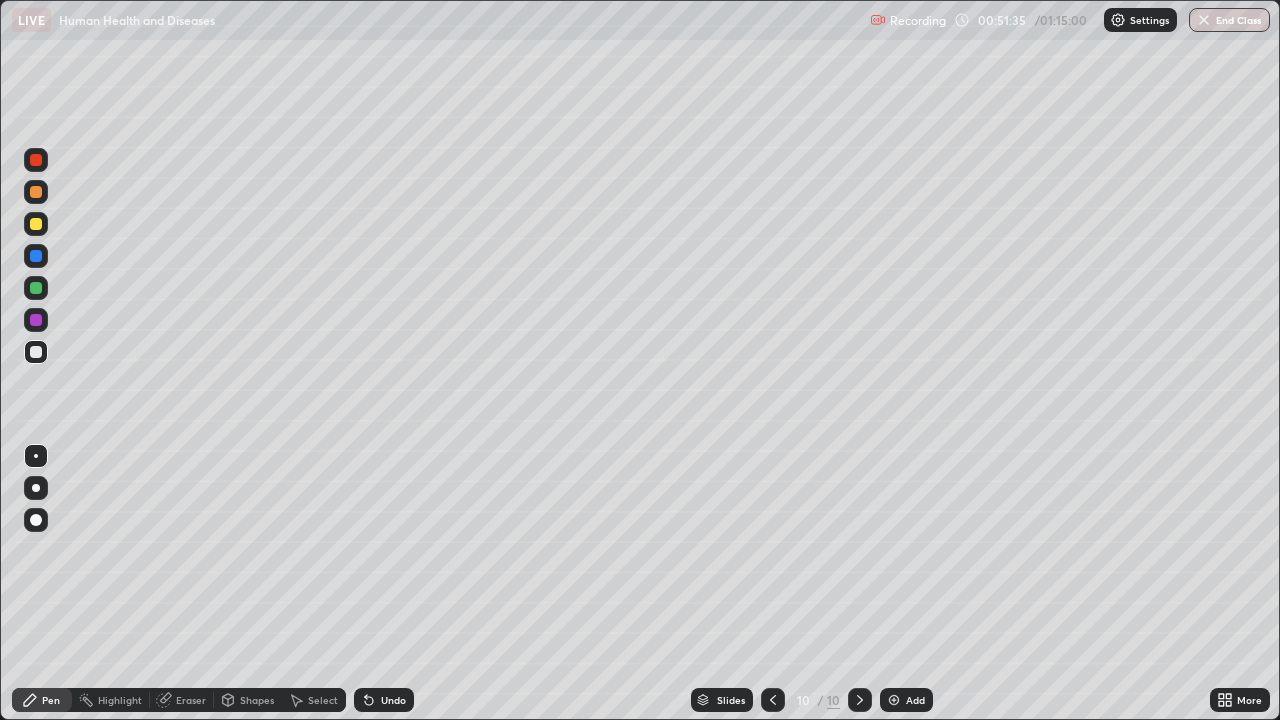 click at bounding box center [860, 700] 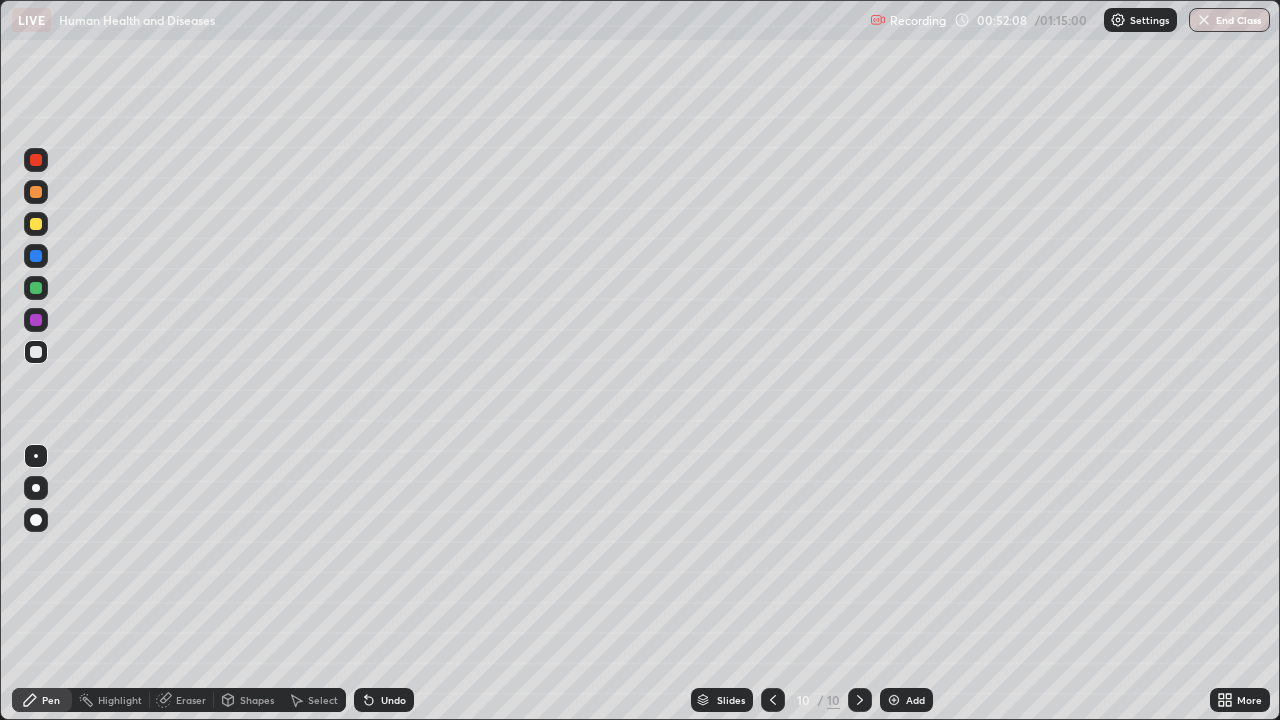 click on "Slides 10 / 10 Add" at bounding box center [812, 700] 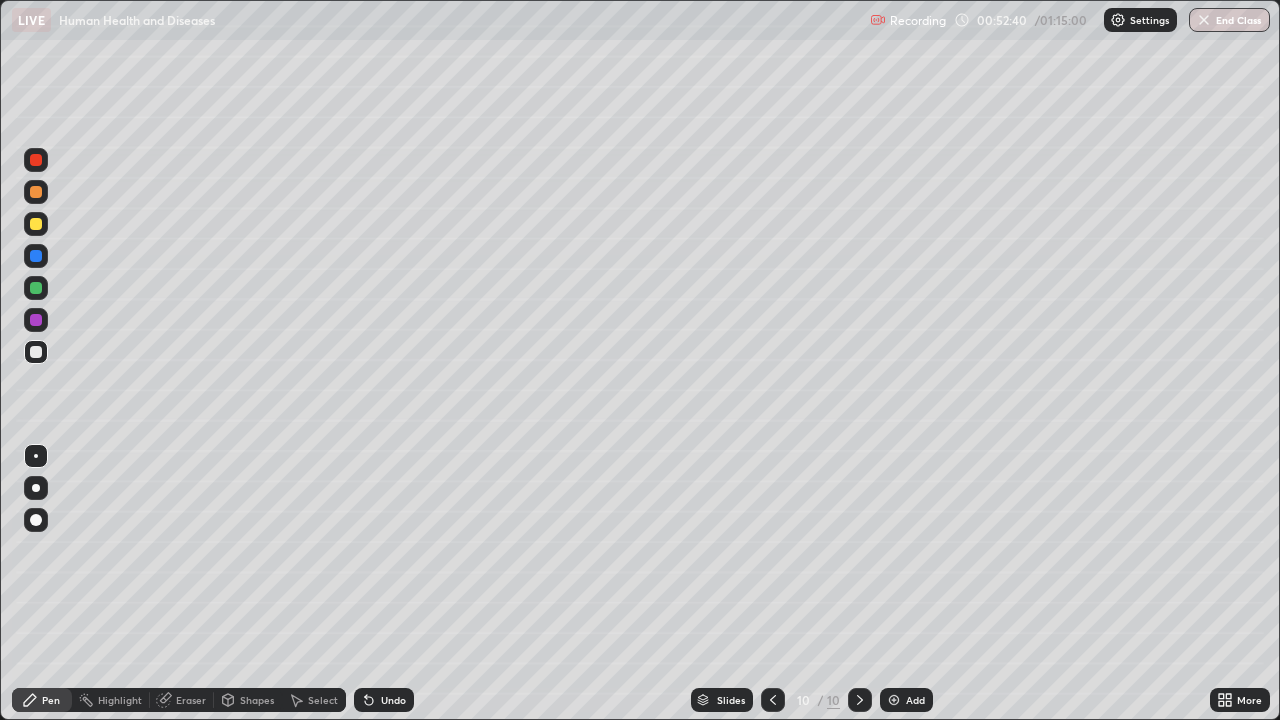 click at bounding box center (894, 700) 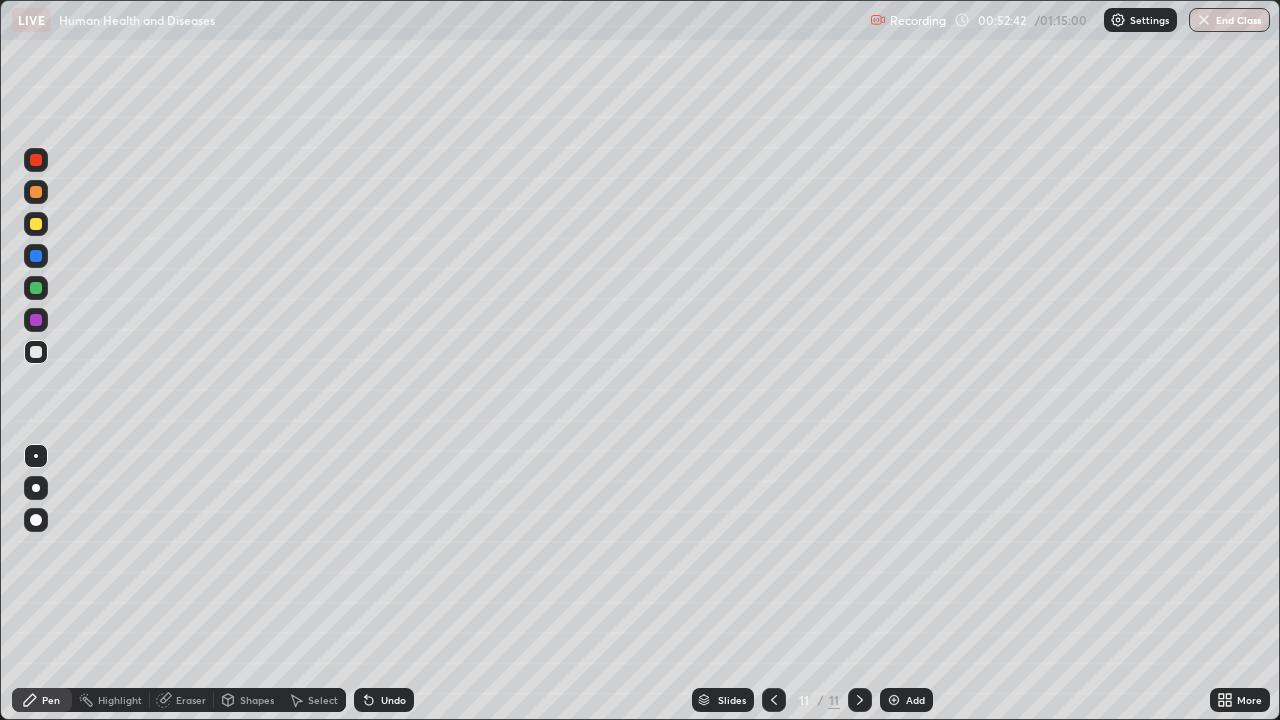 click at bounding box center [36, 288] 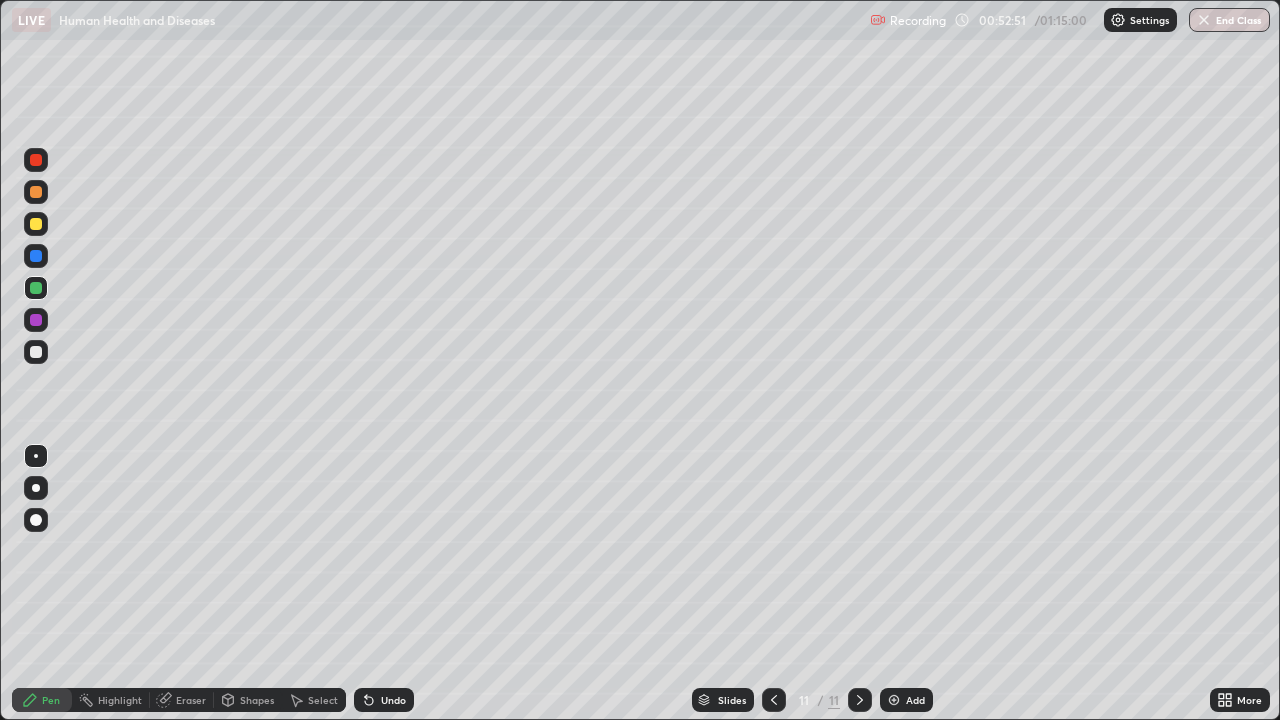click 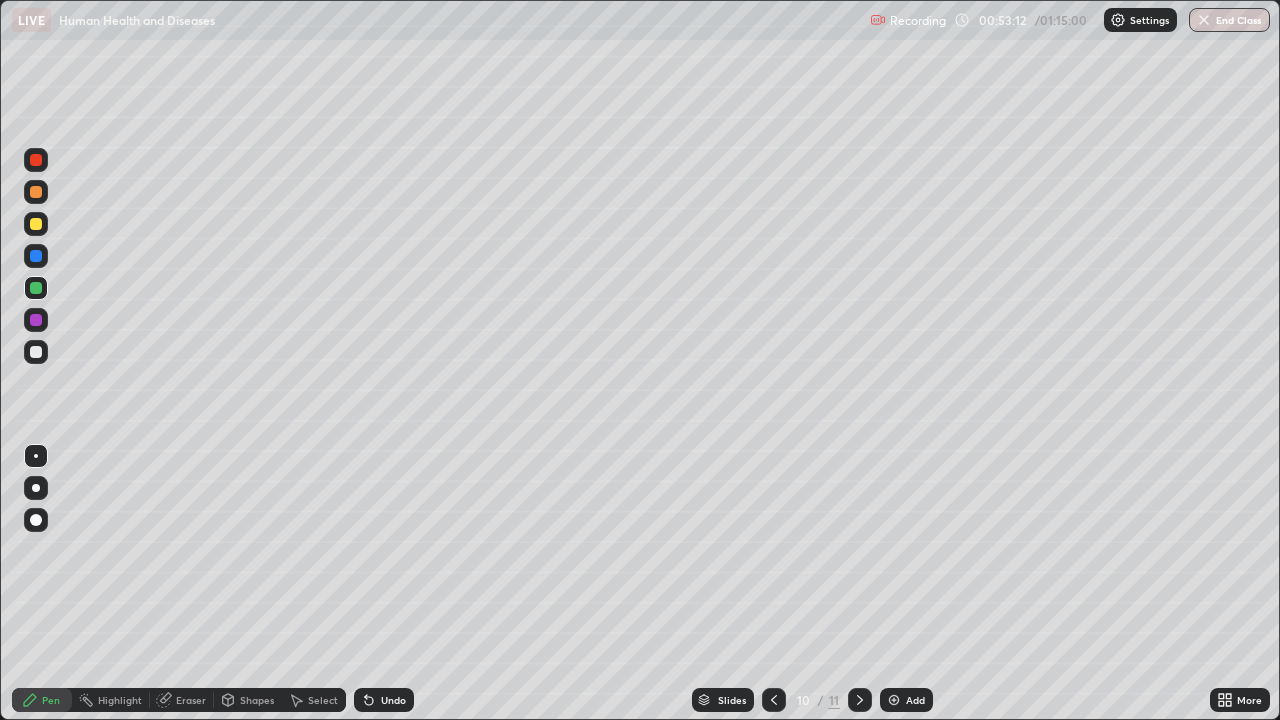 click on "Add" at bounding box center (906, 700) 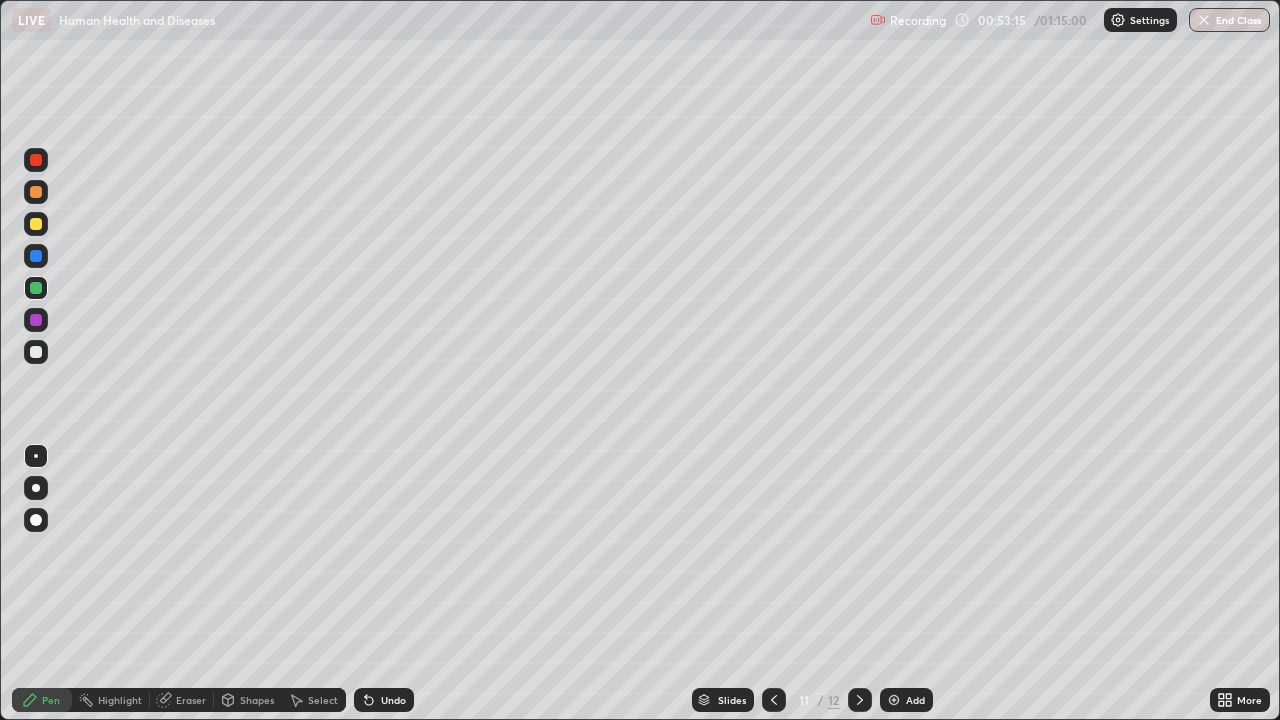 click at bounding box center (36, 288) 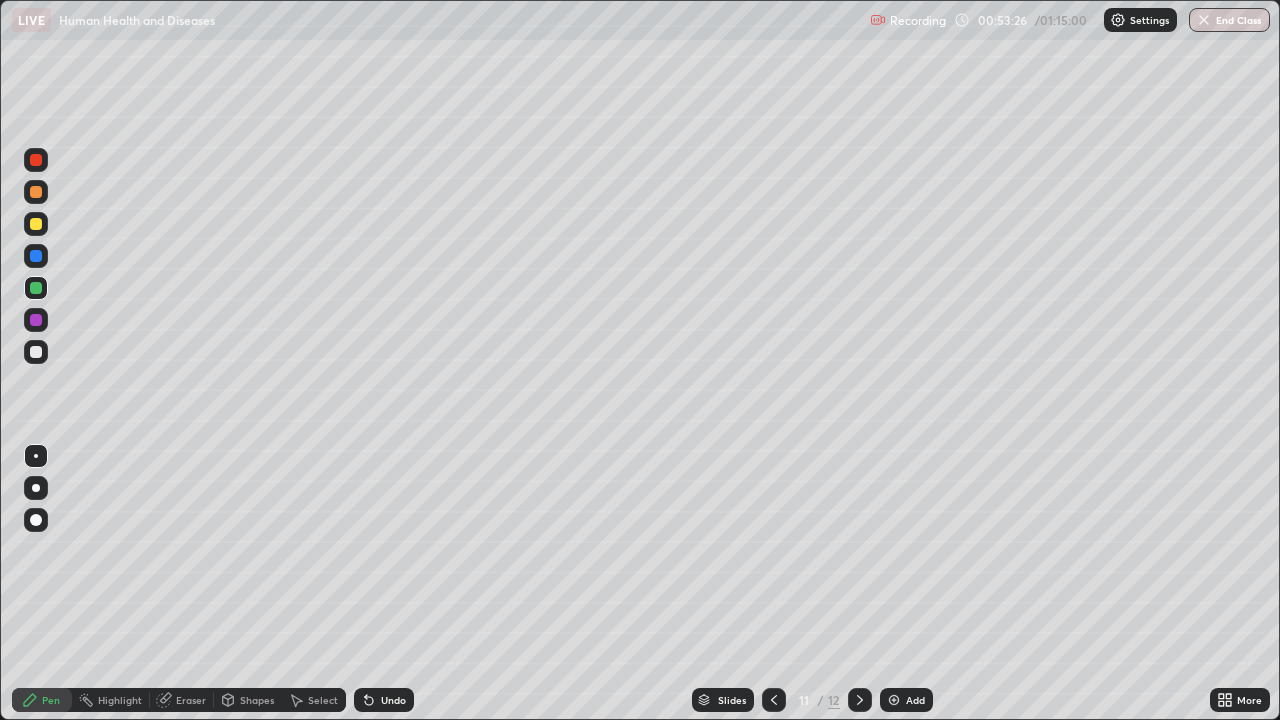 click at bounding box center (36, 488) 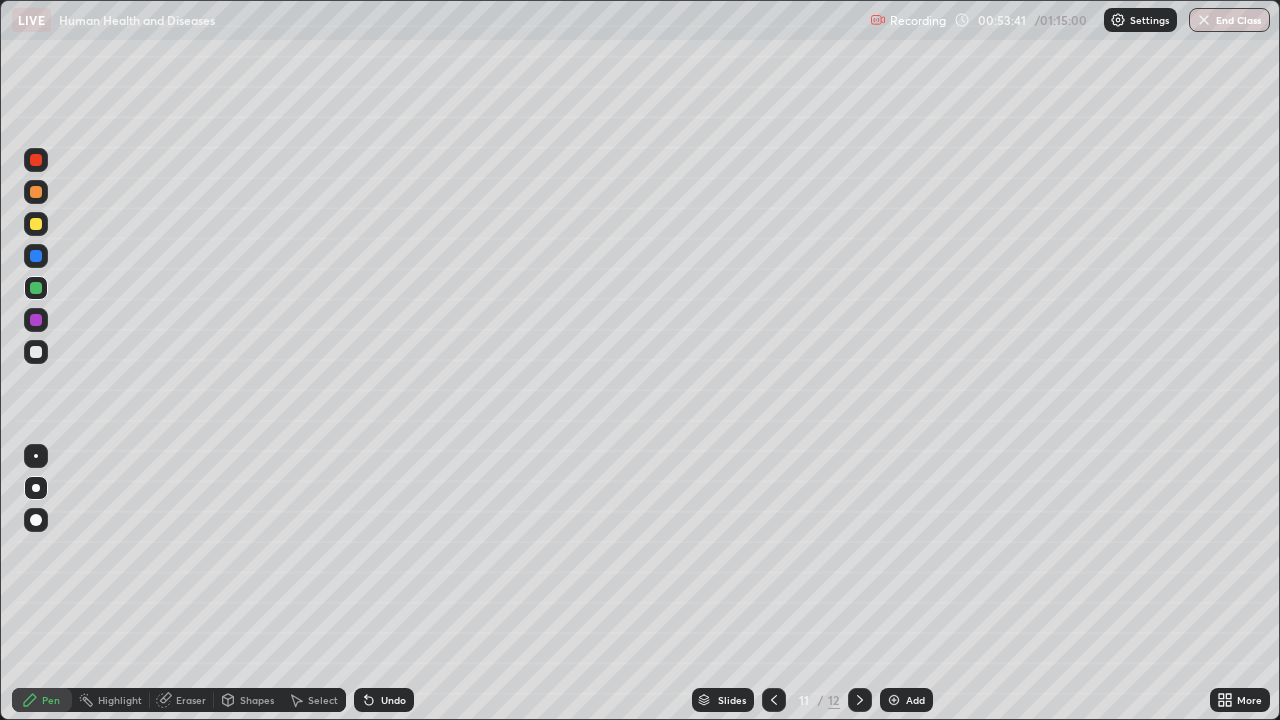 click at bounding box center [36, 352] 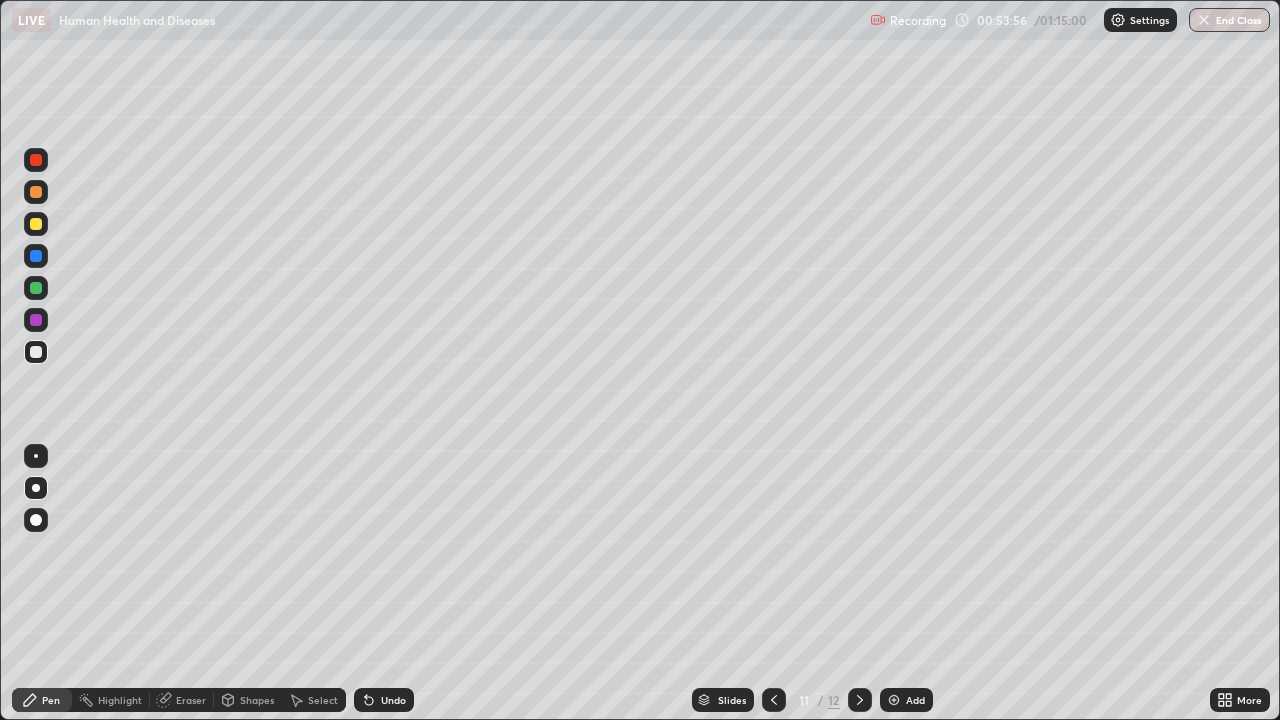 click at bounding box center (36, 456) 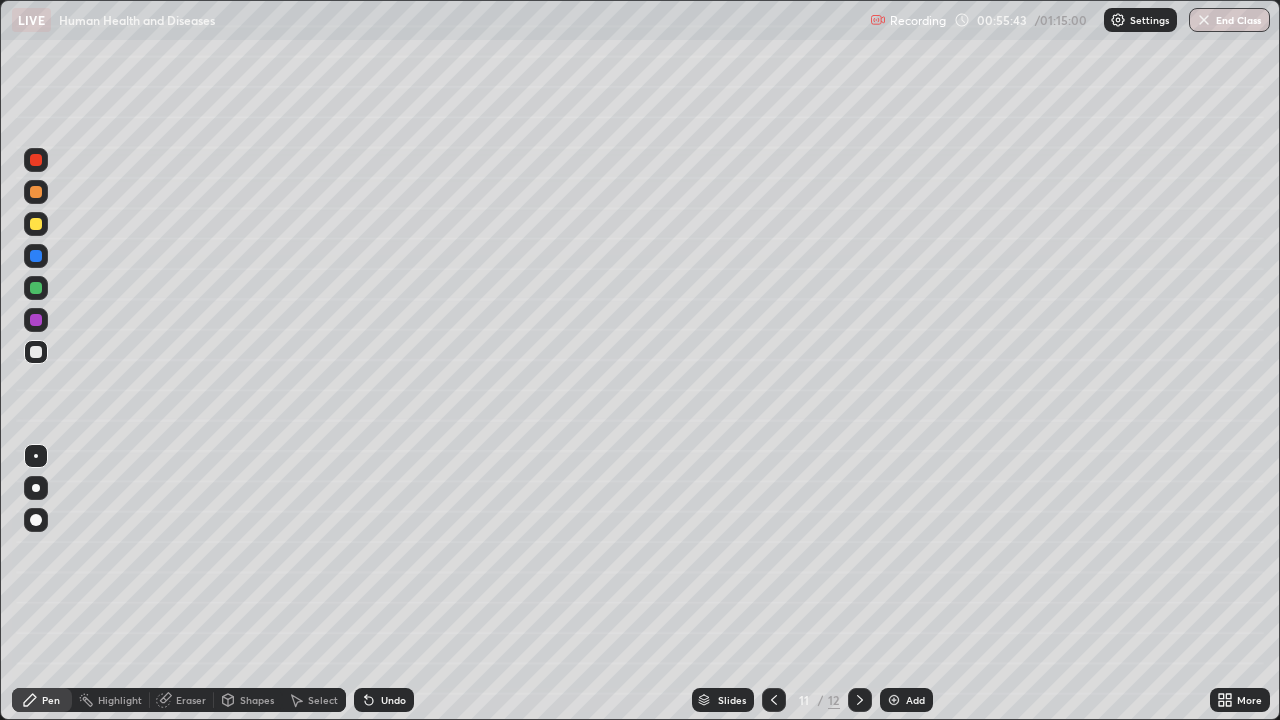 click at bounding box center (36, 288) 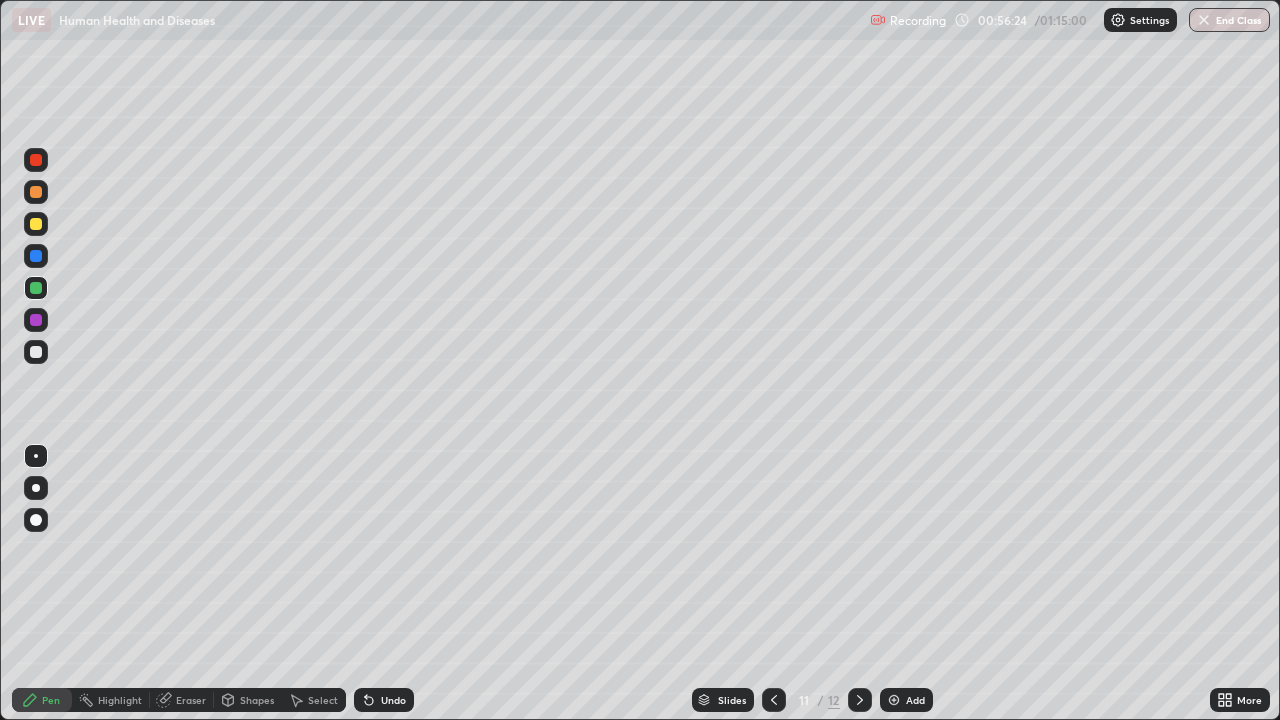 click at bounding box center (36, 352) 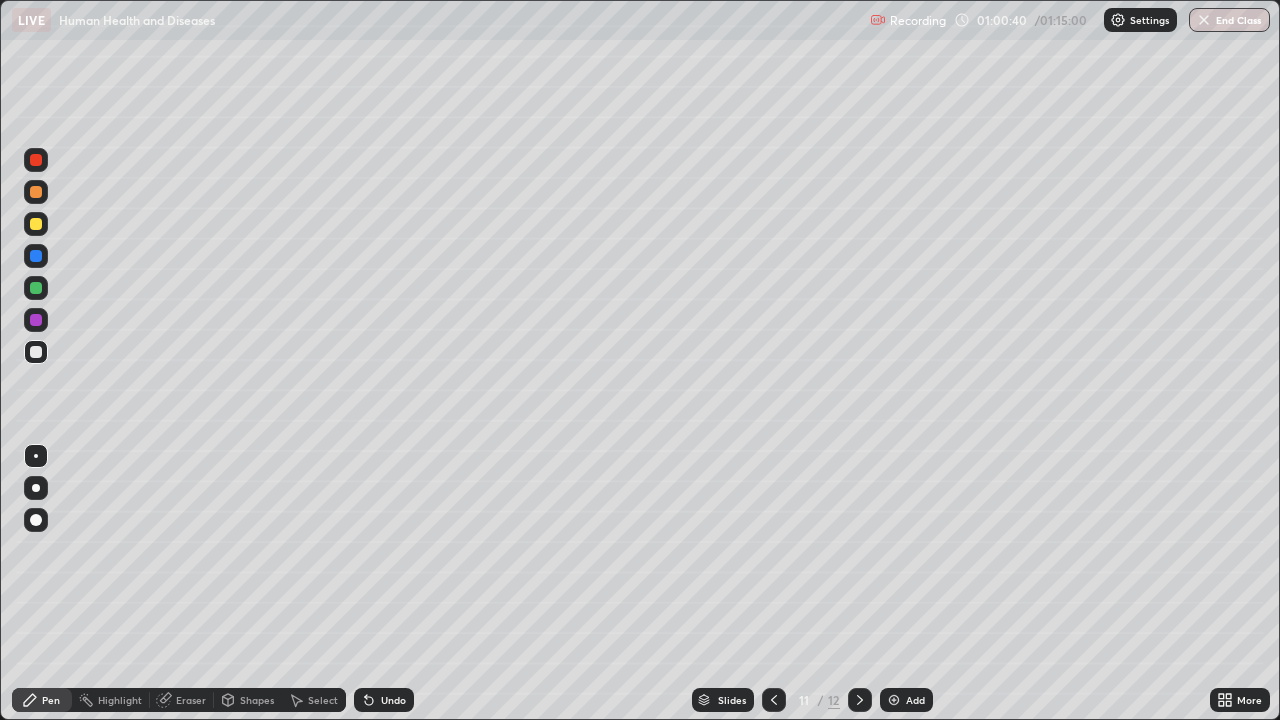 click at bounding box center [36, 320] 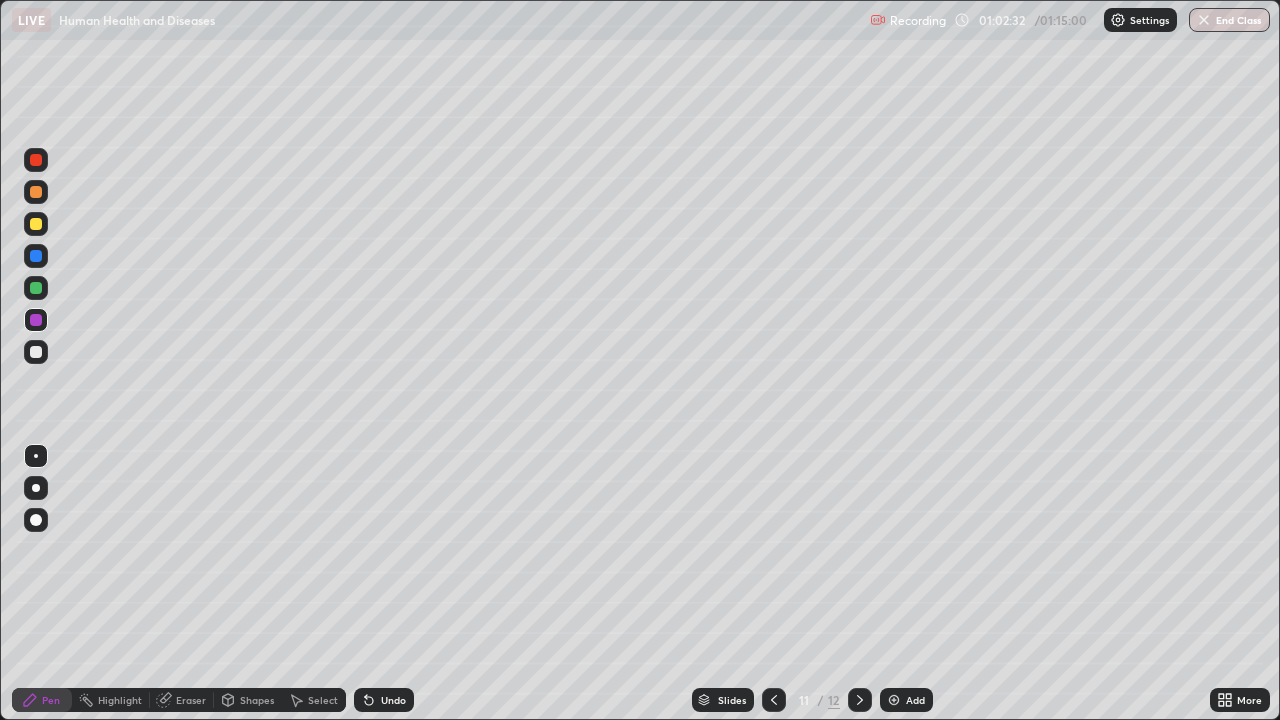 click on "Add" at bounding box center (906, 700) 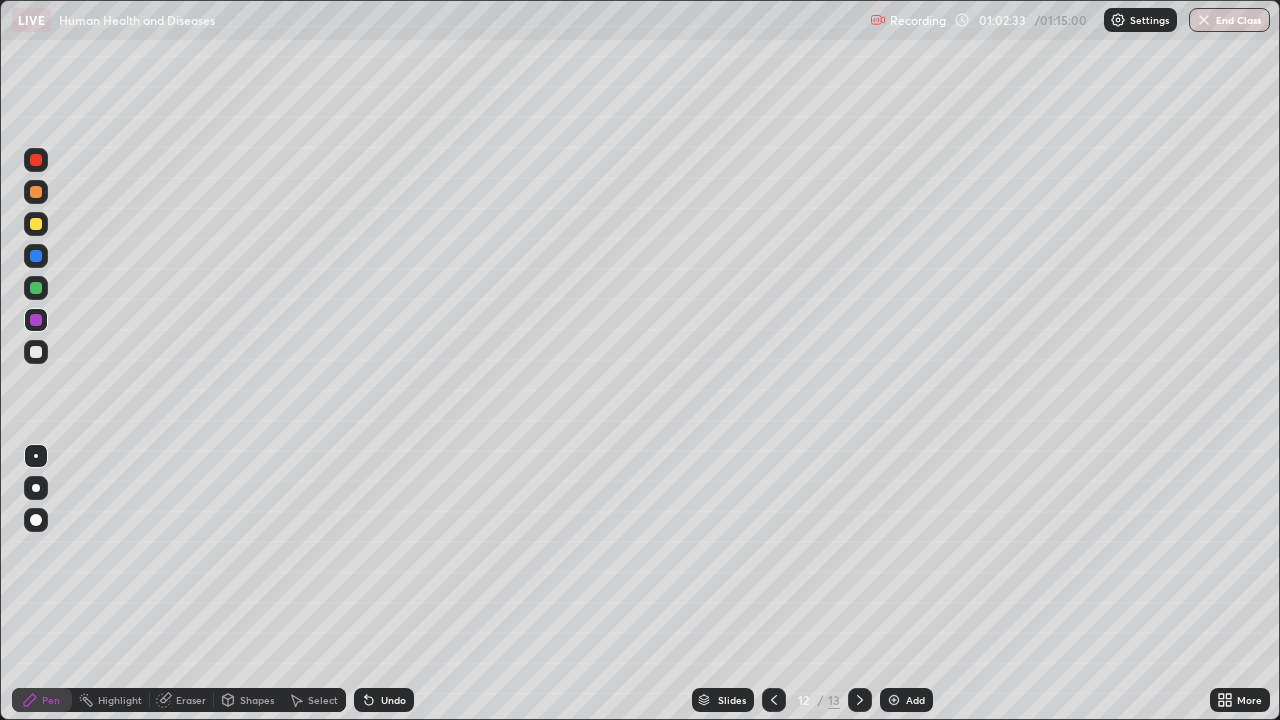 click at bounding box center (36, 352) 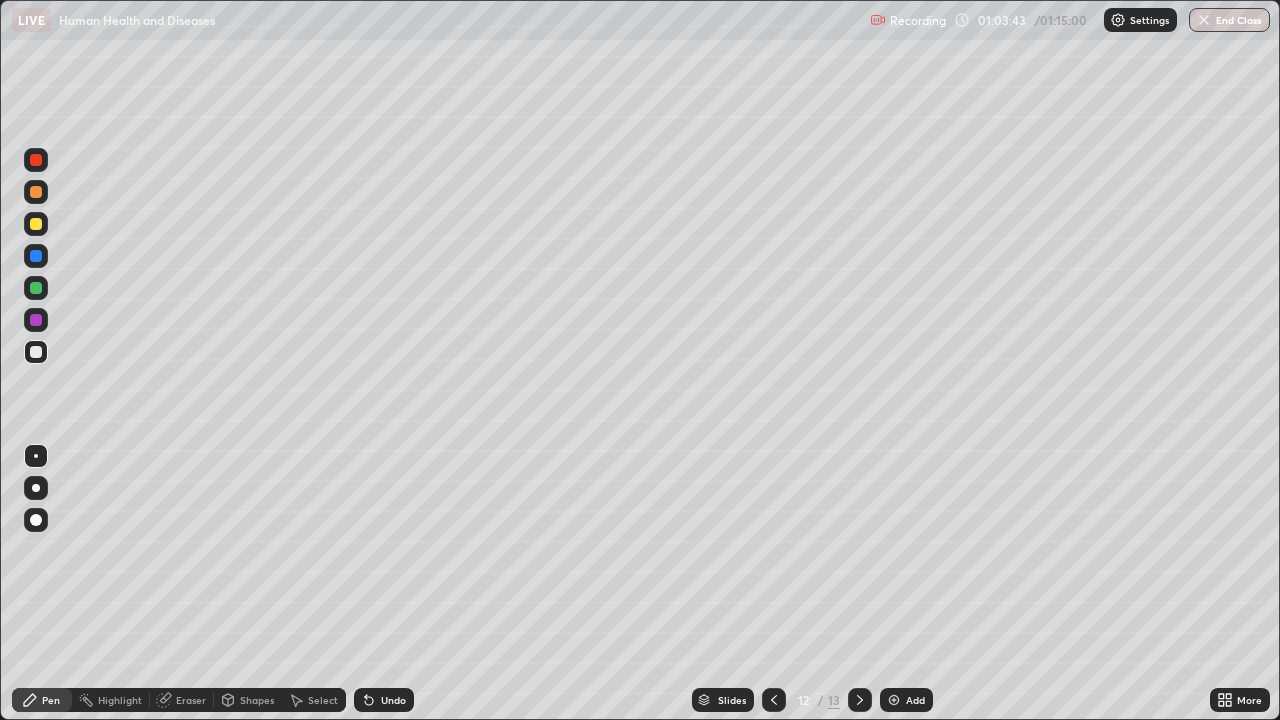 click 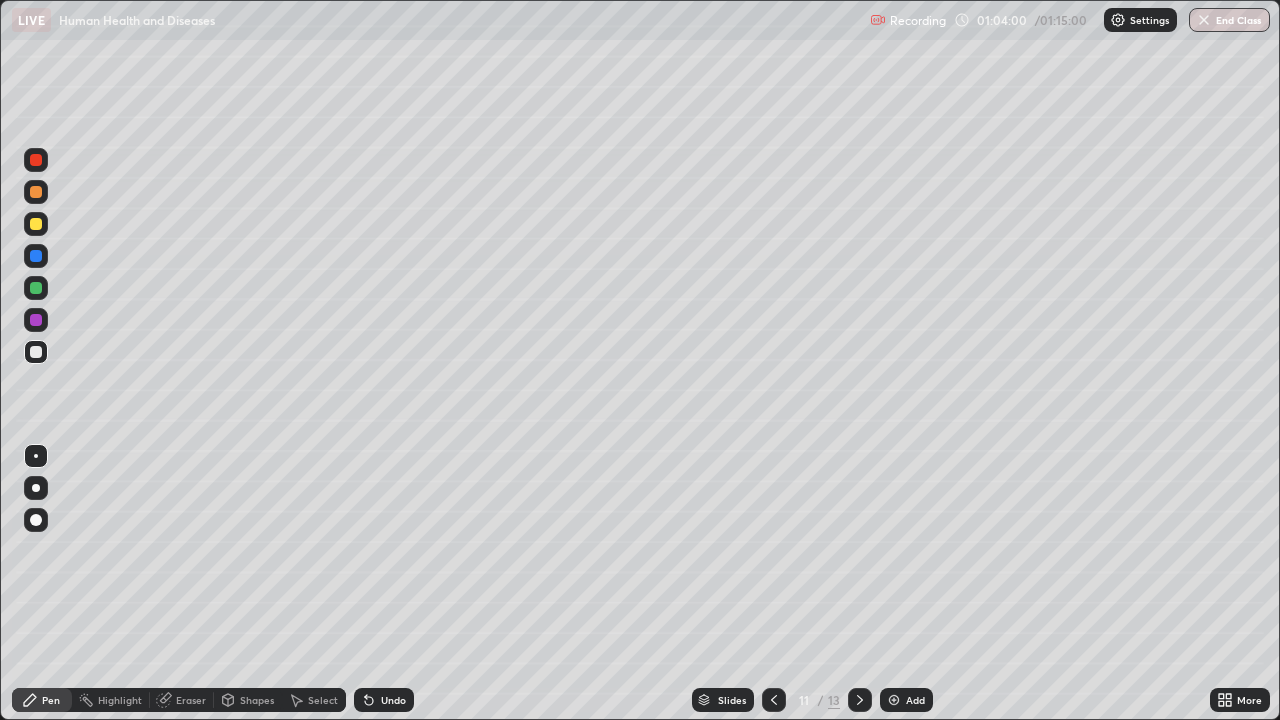 click 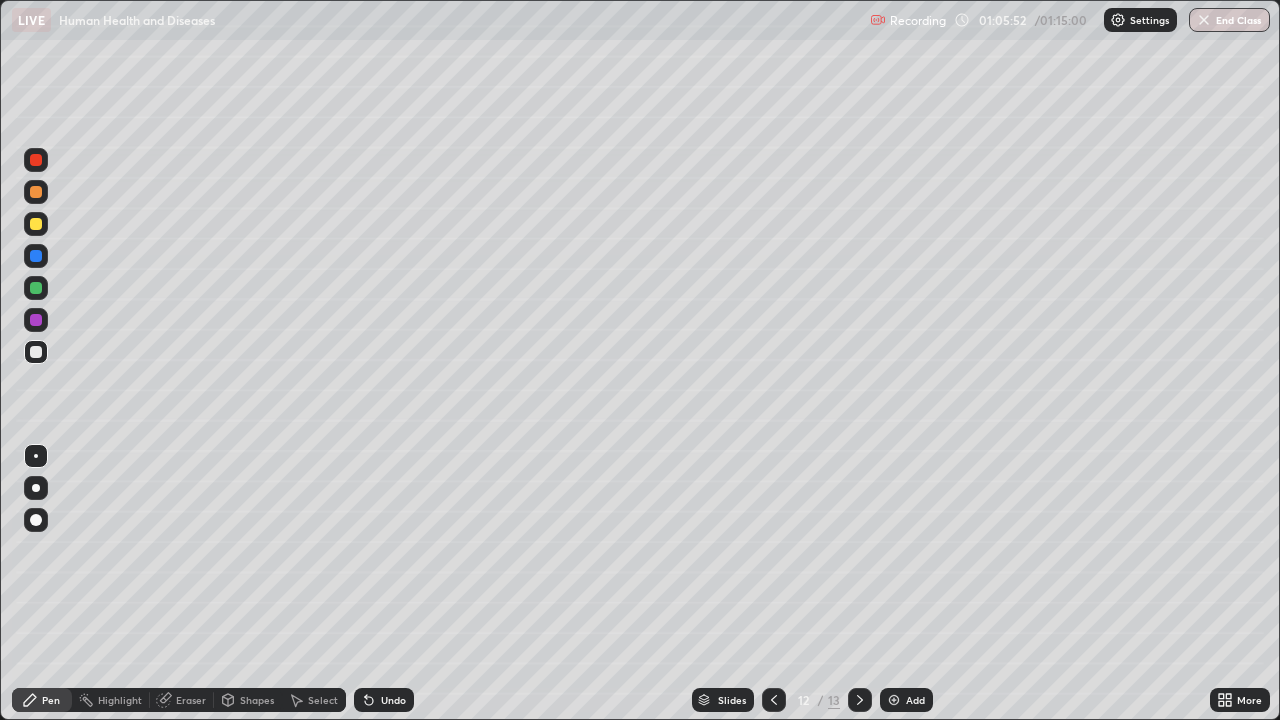 click at bounding box center [894, 700] 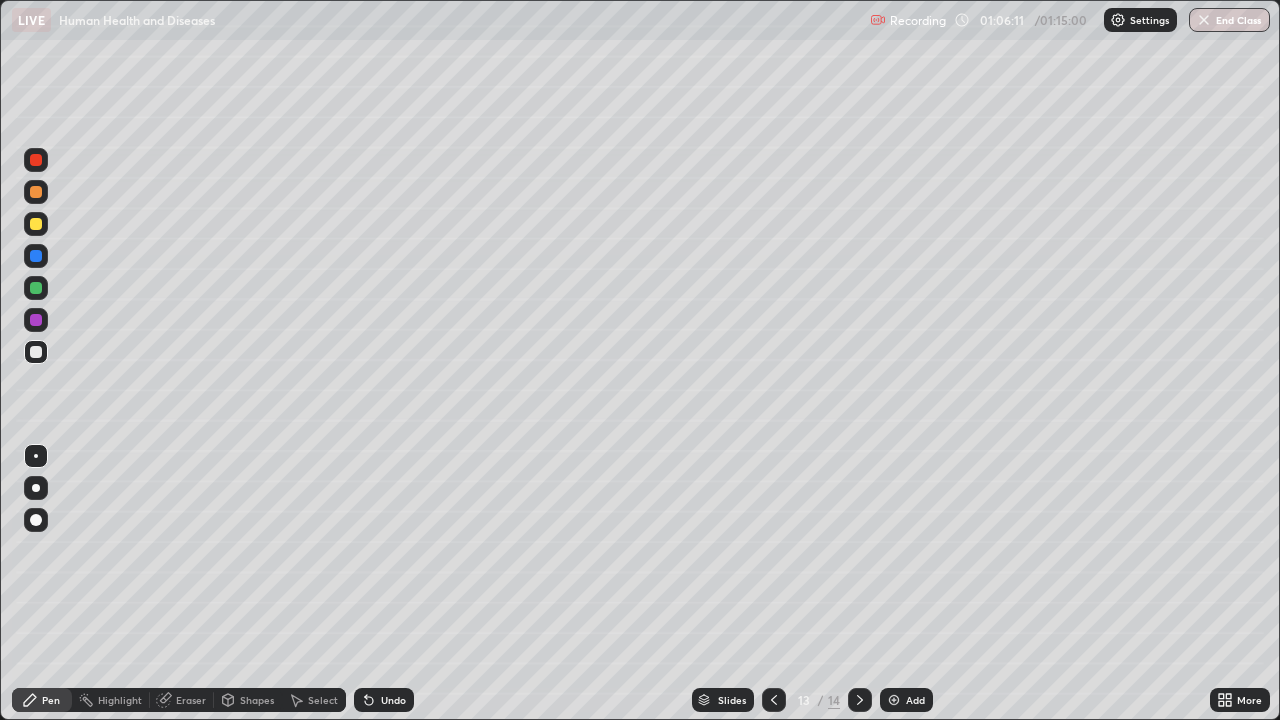click at bounding box center [36, 288] 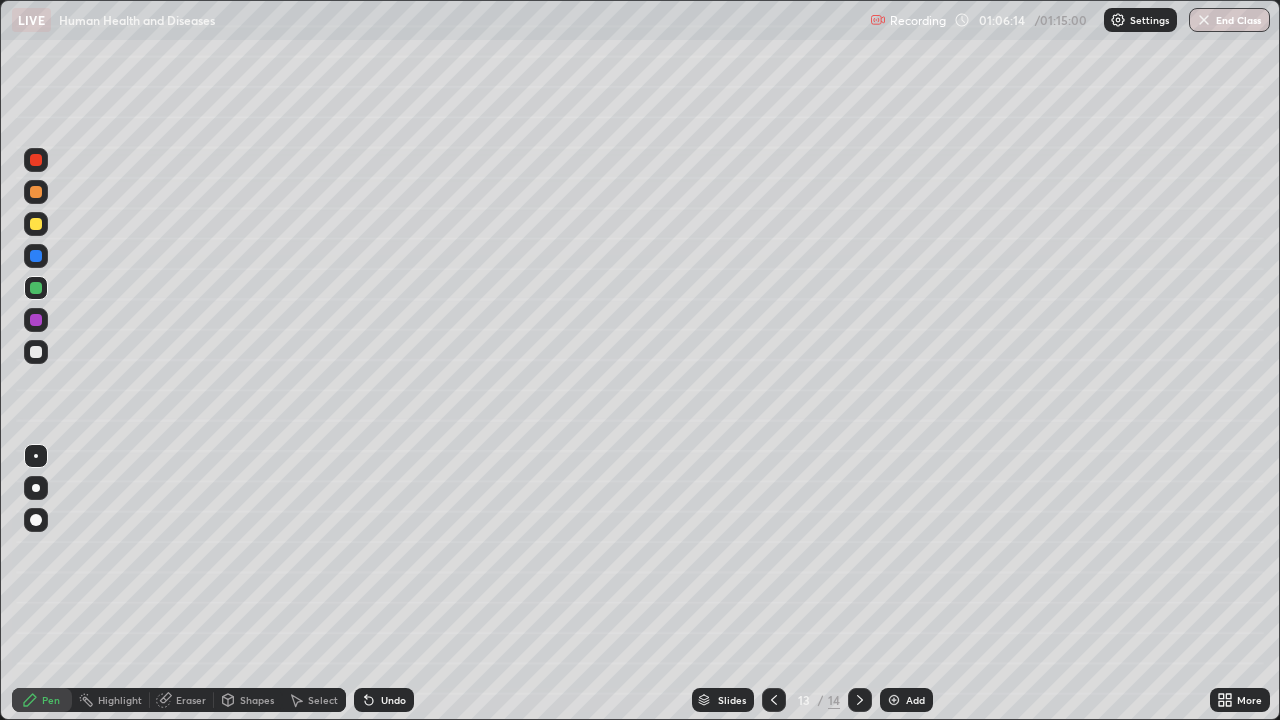 click at bounding box center [36, 224] 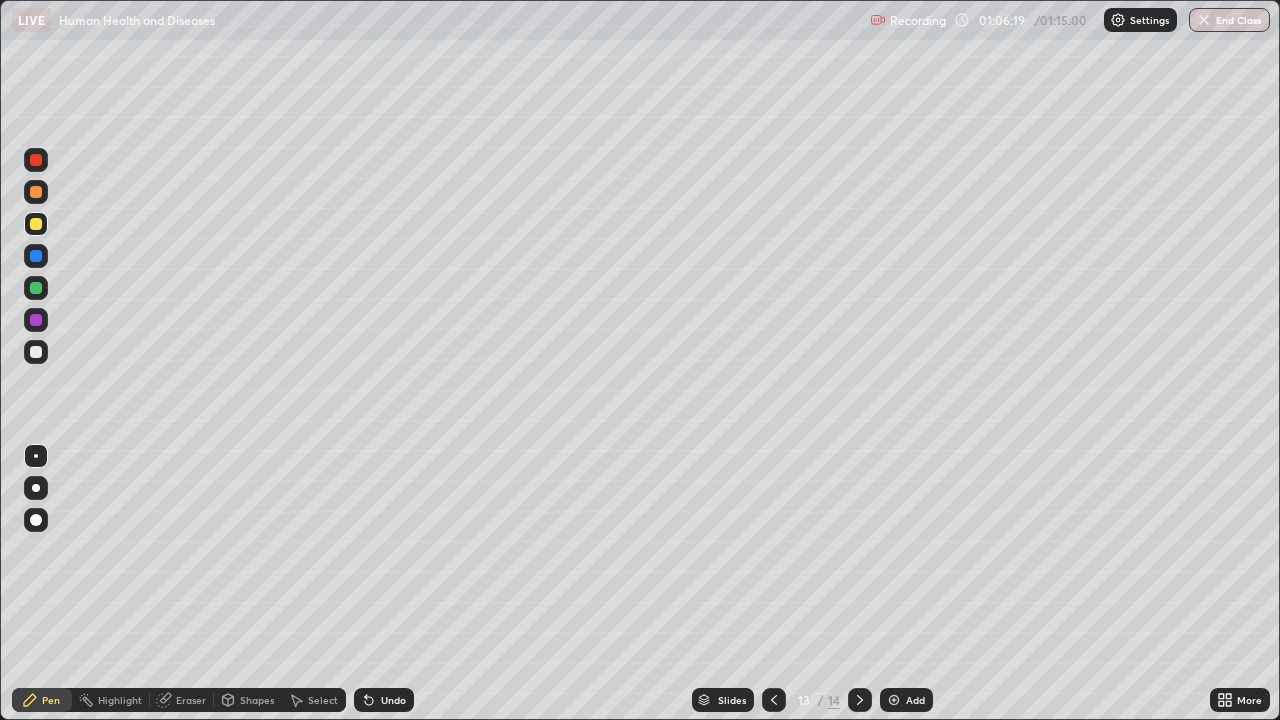 click at bounding box center [36, 352] 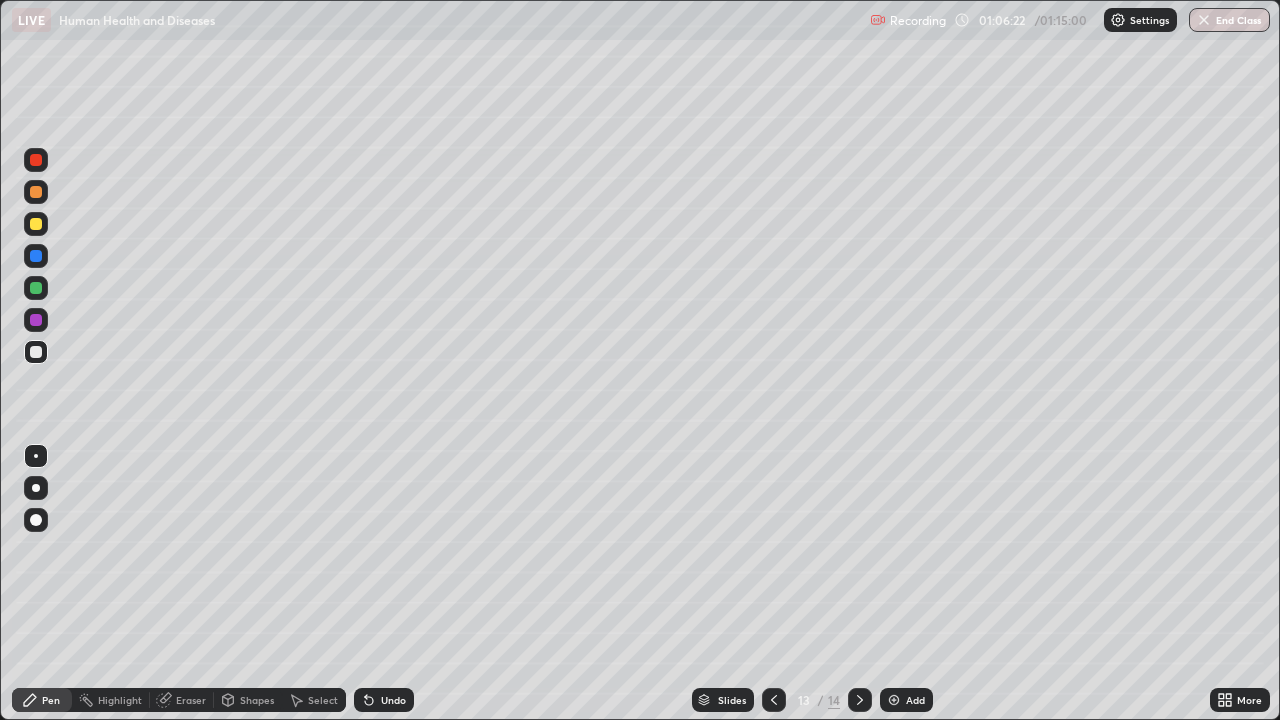 click at bounding box center [36, 192] 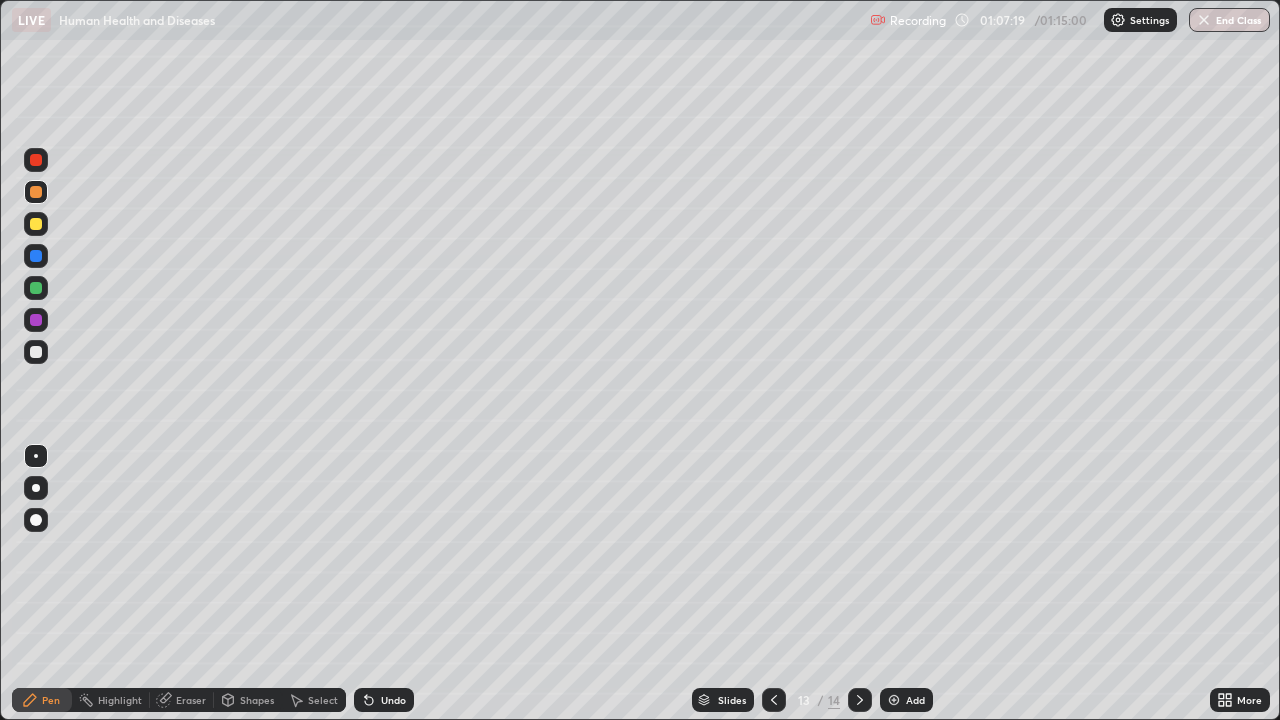 click on "Eraser" at bounding box center [191, 700] 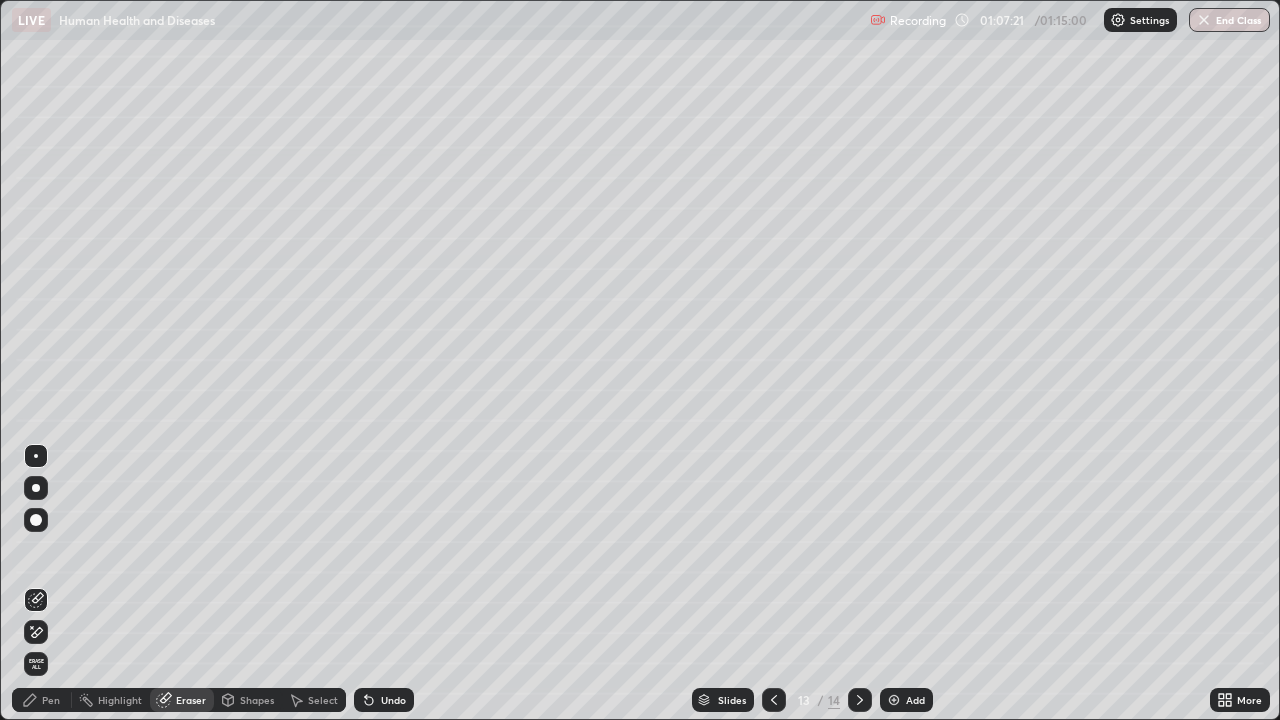 click on "Pen" at bounding box center (51, 700) 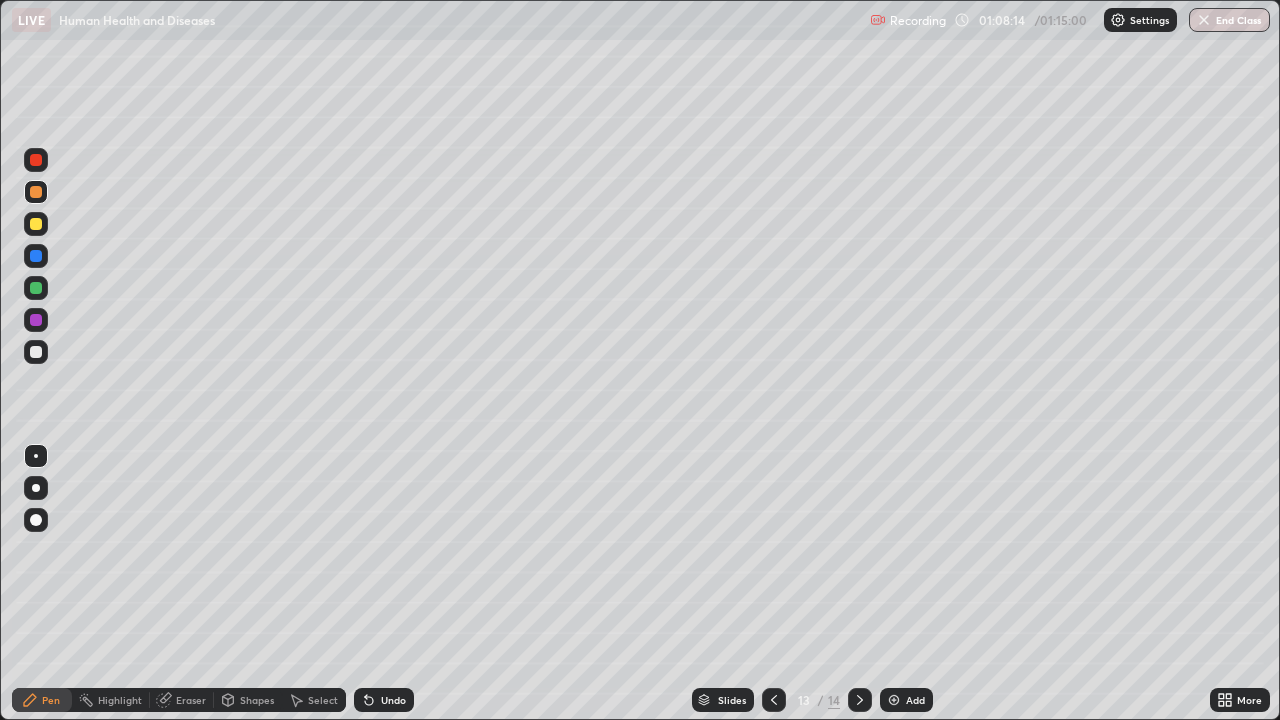 click on "Eraser" at bounding box center (191, 700) 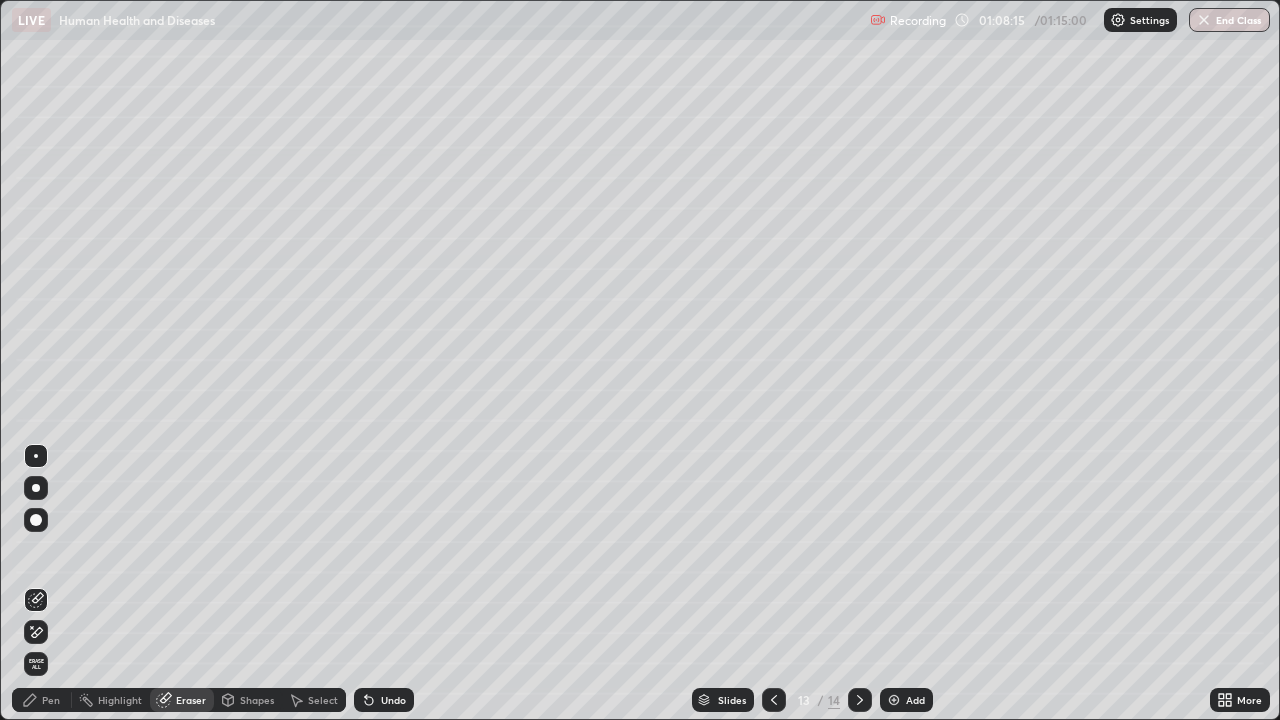 click on "Erase all" at bounding box center [36, 664] 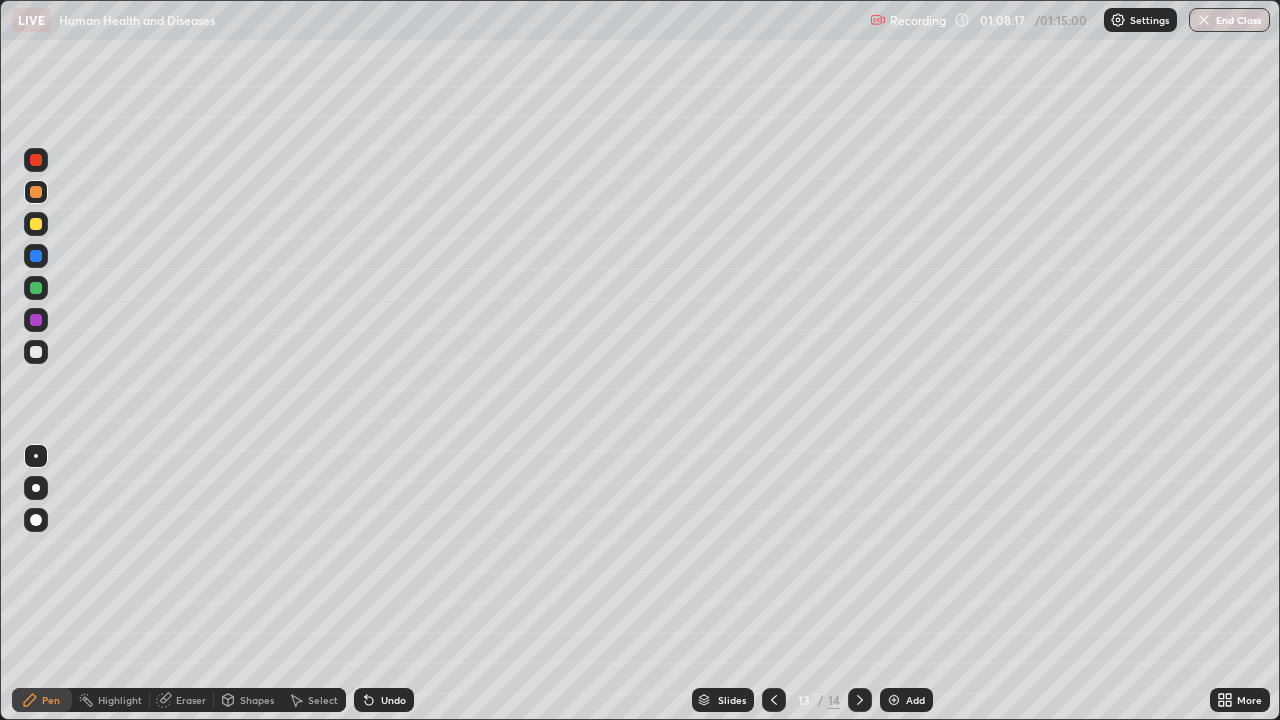click 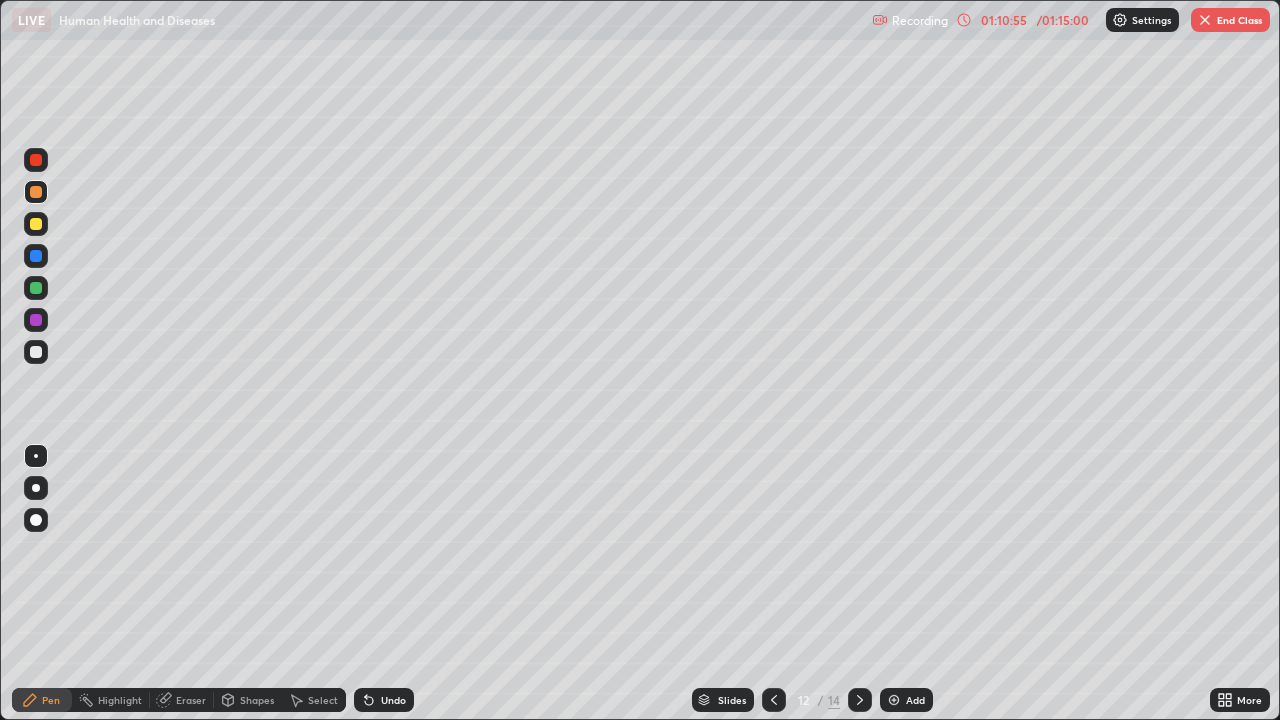 click at bounding box center (36, 224) 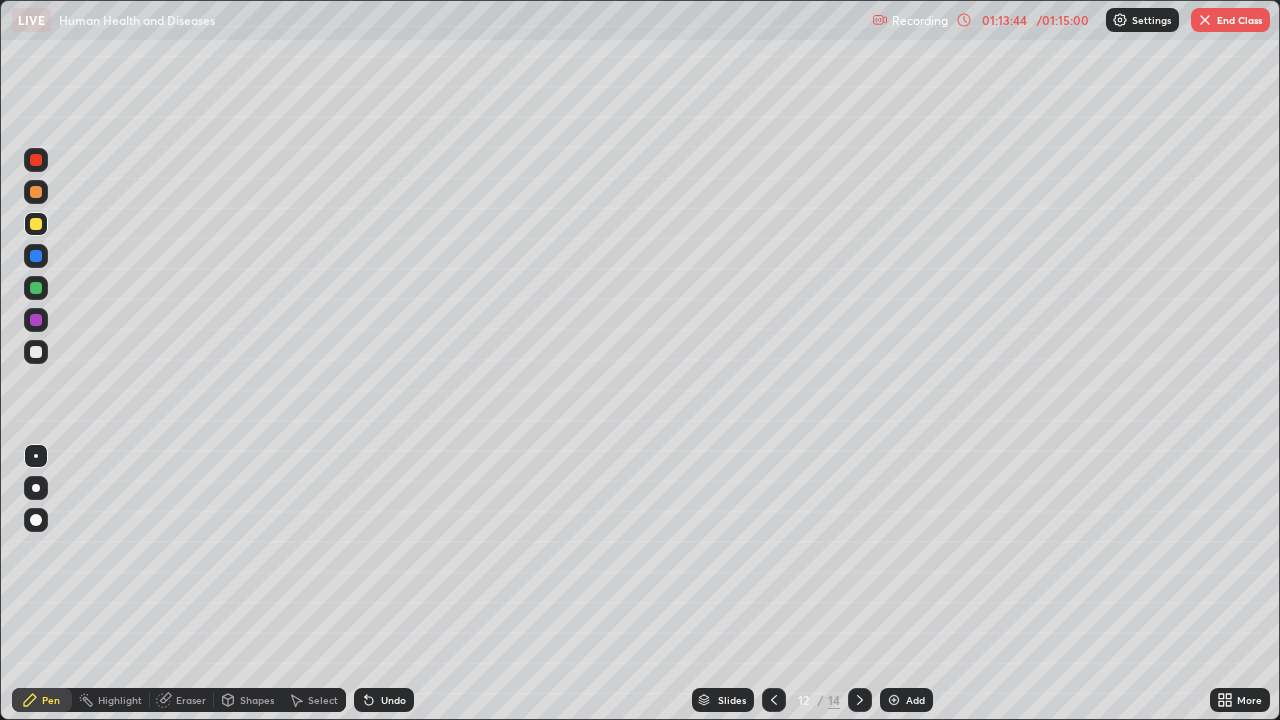 click at bounding box center (36, 488) 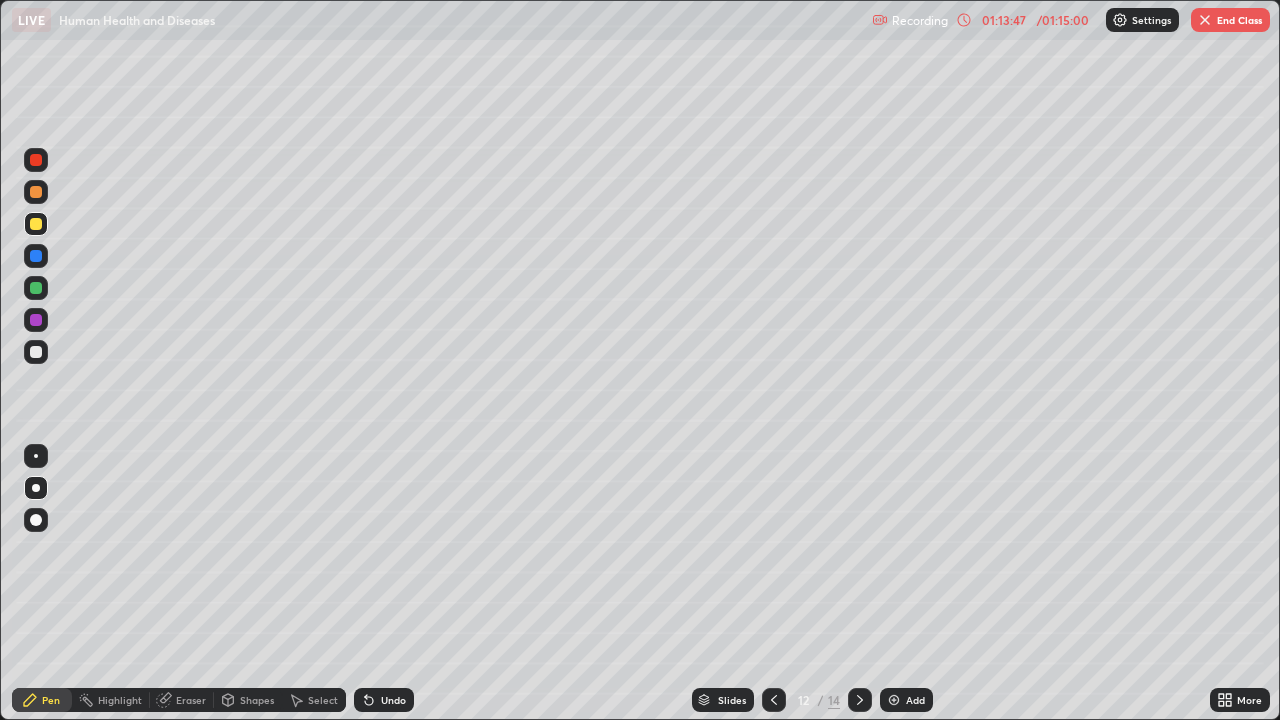 click at bounding box center [36, 456] 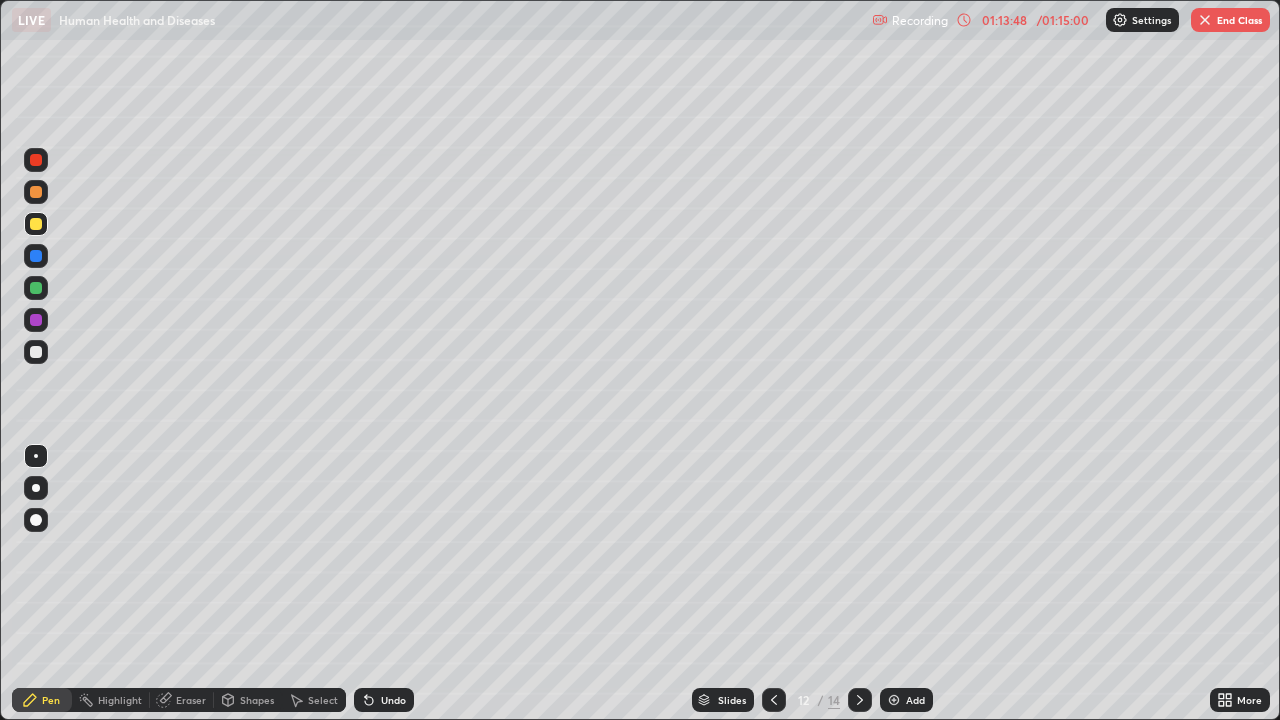 click at bounding box center [36, 352] 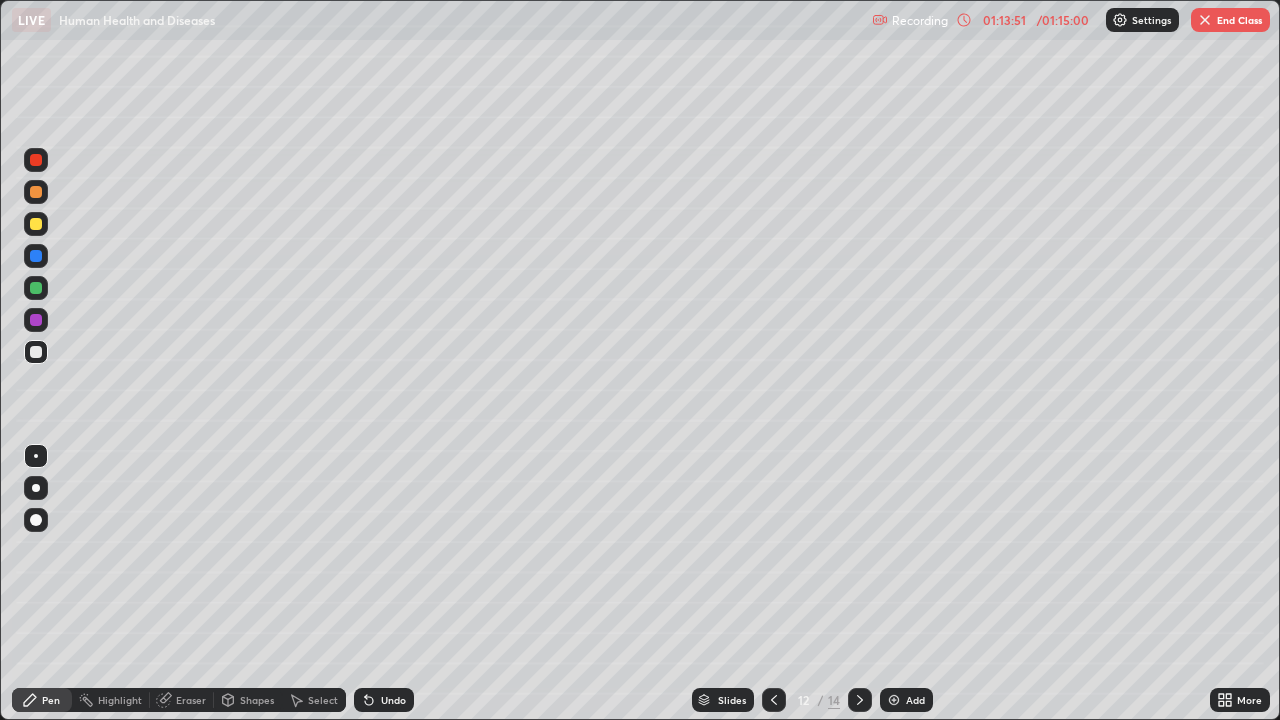 click on "Pen" at bounding box center (51, 700) 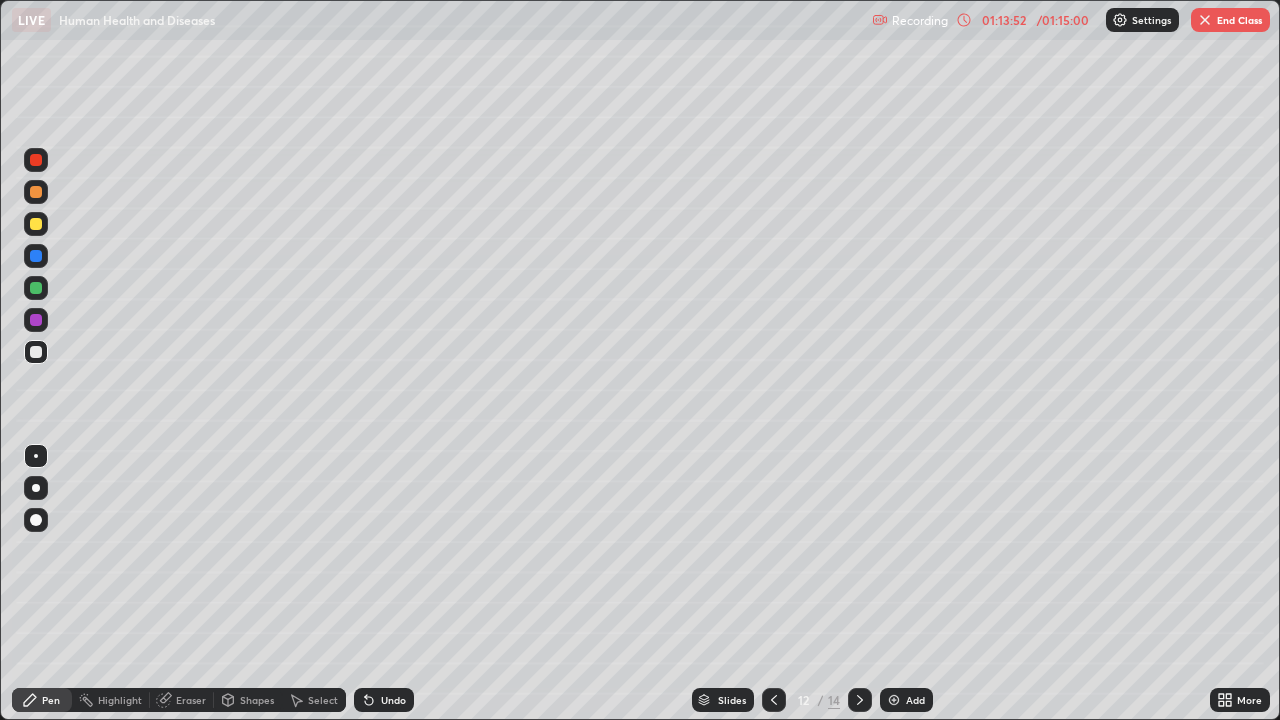 click on "Eraser" at bounding box center [182, 700] 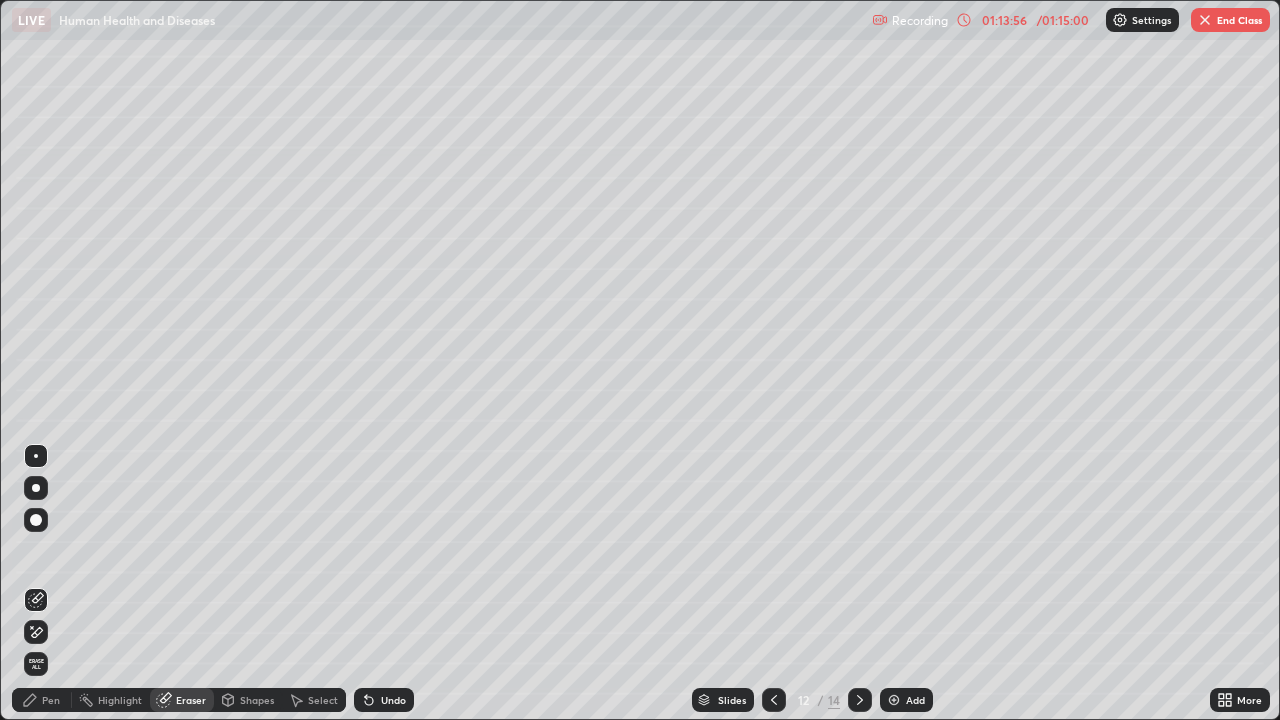 click on "Pen" at bounding box center (42, 700) 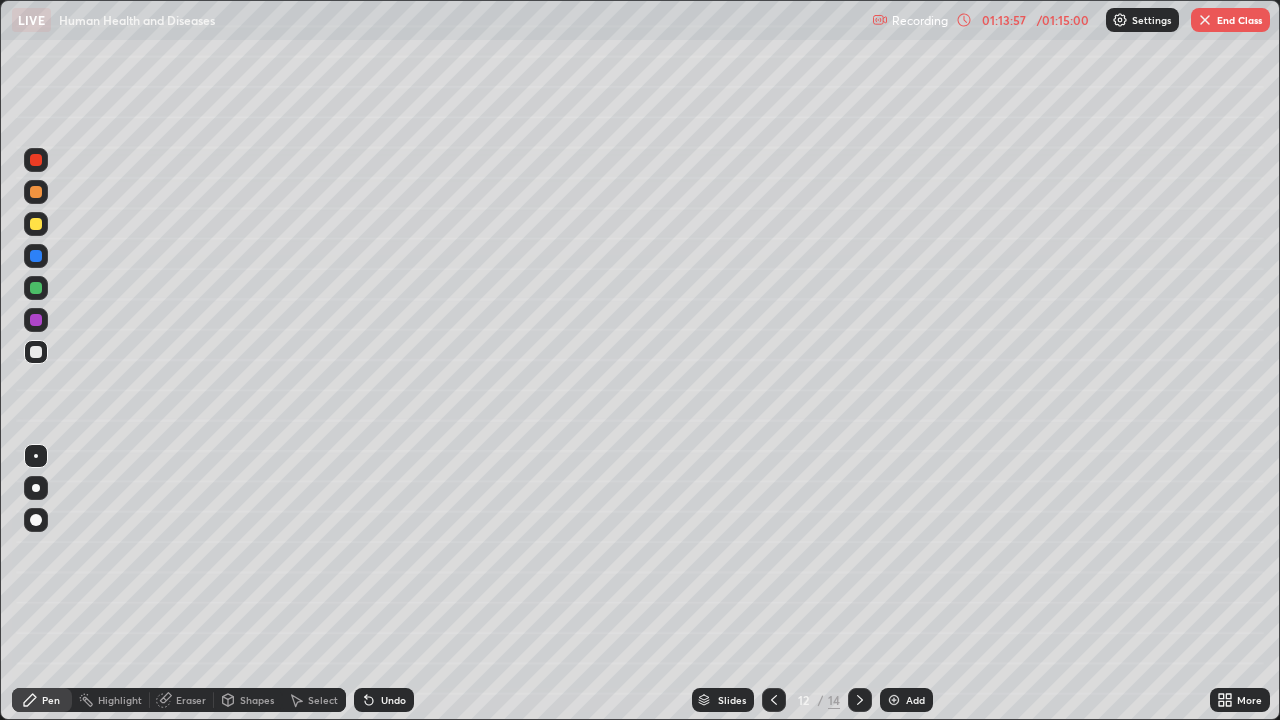 click at bounding box center [36, 256] 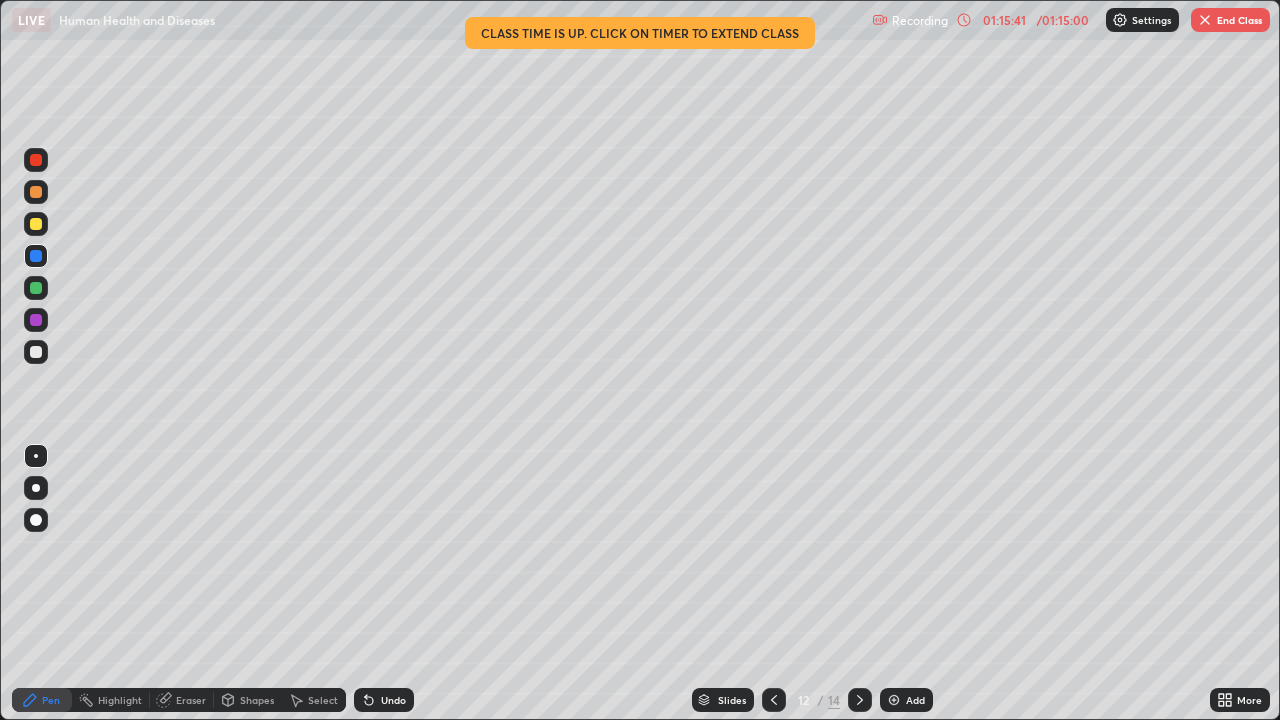click 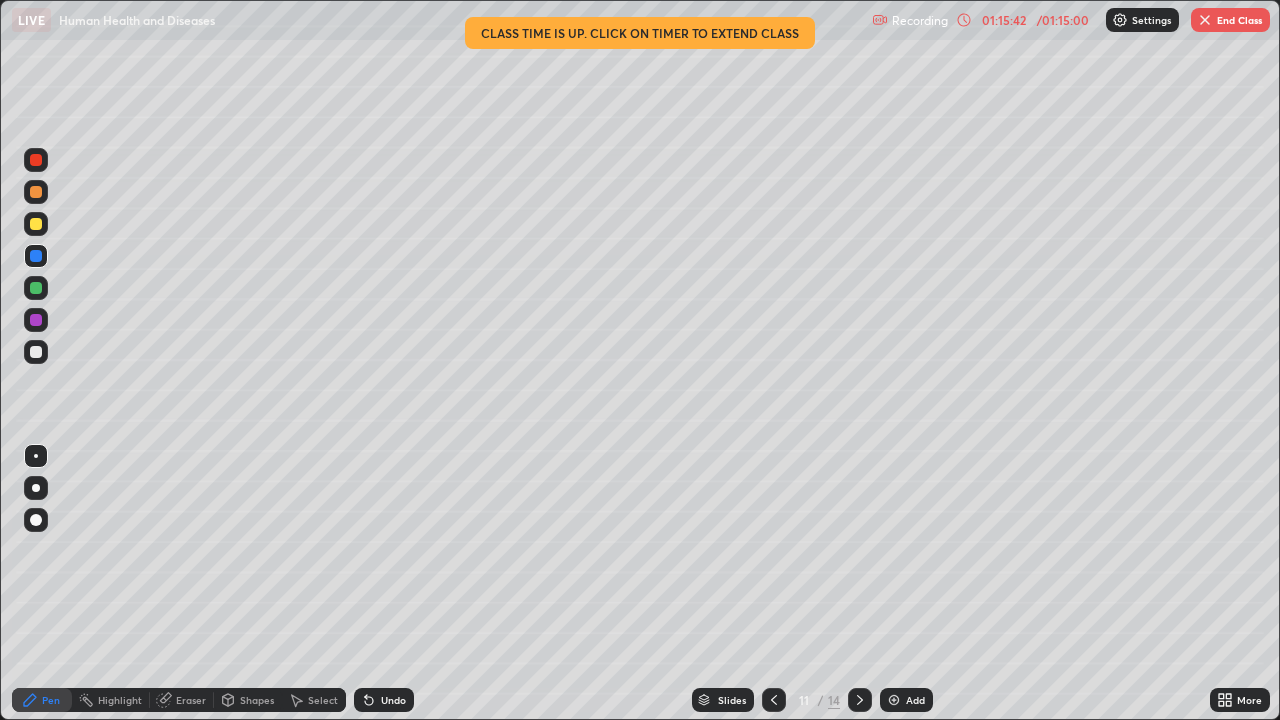 click 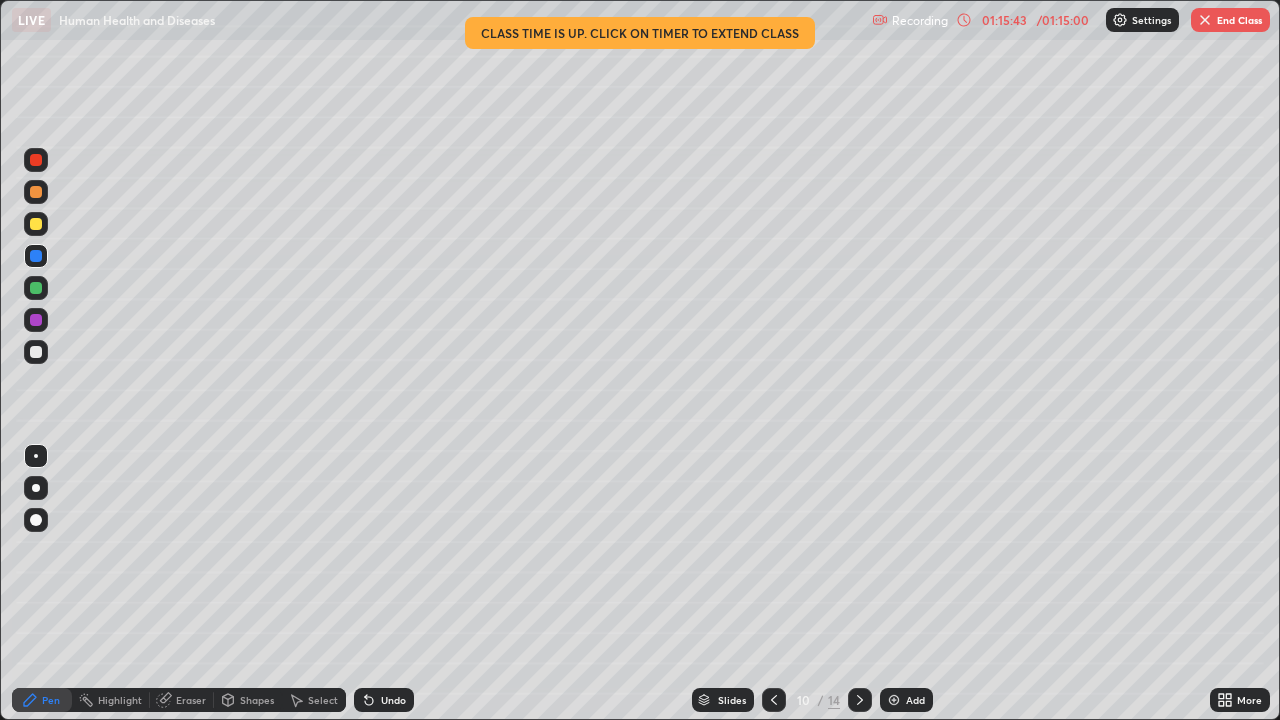 click 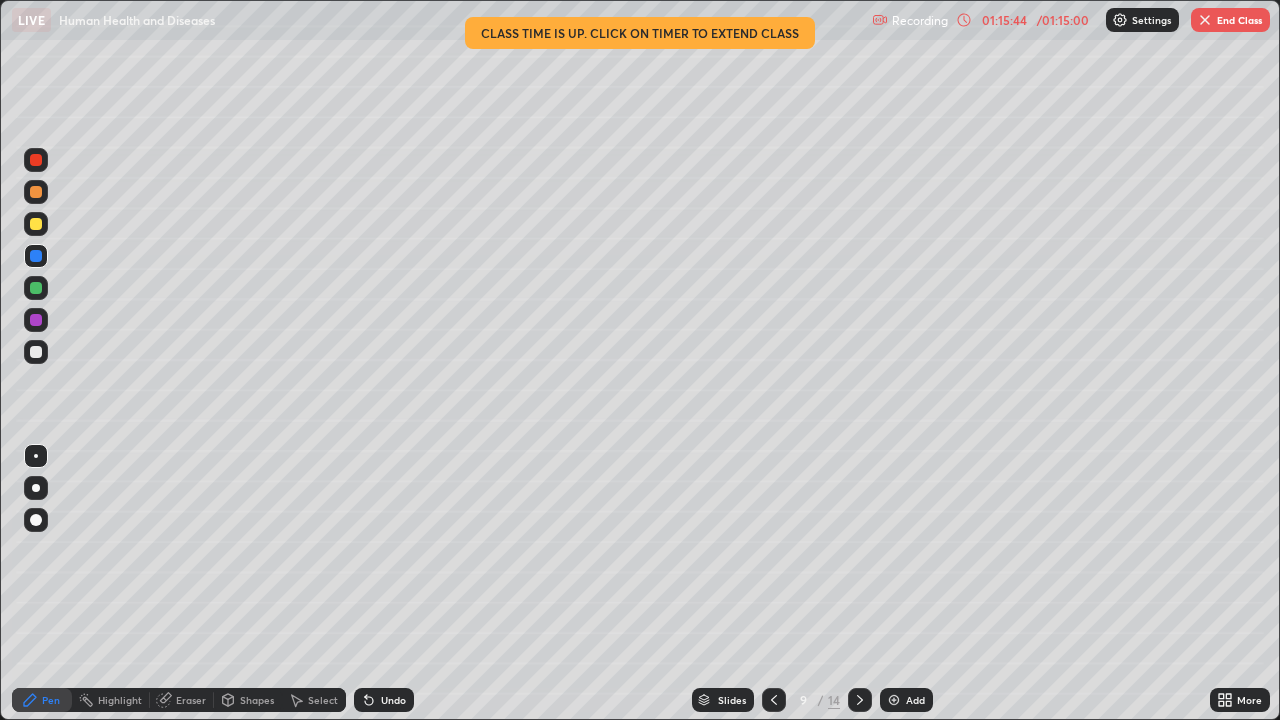click 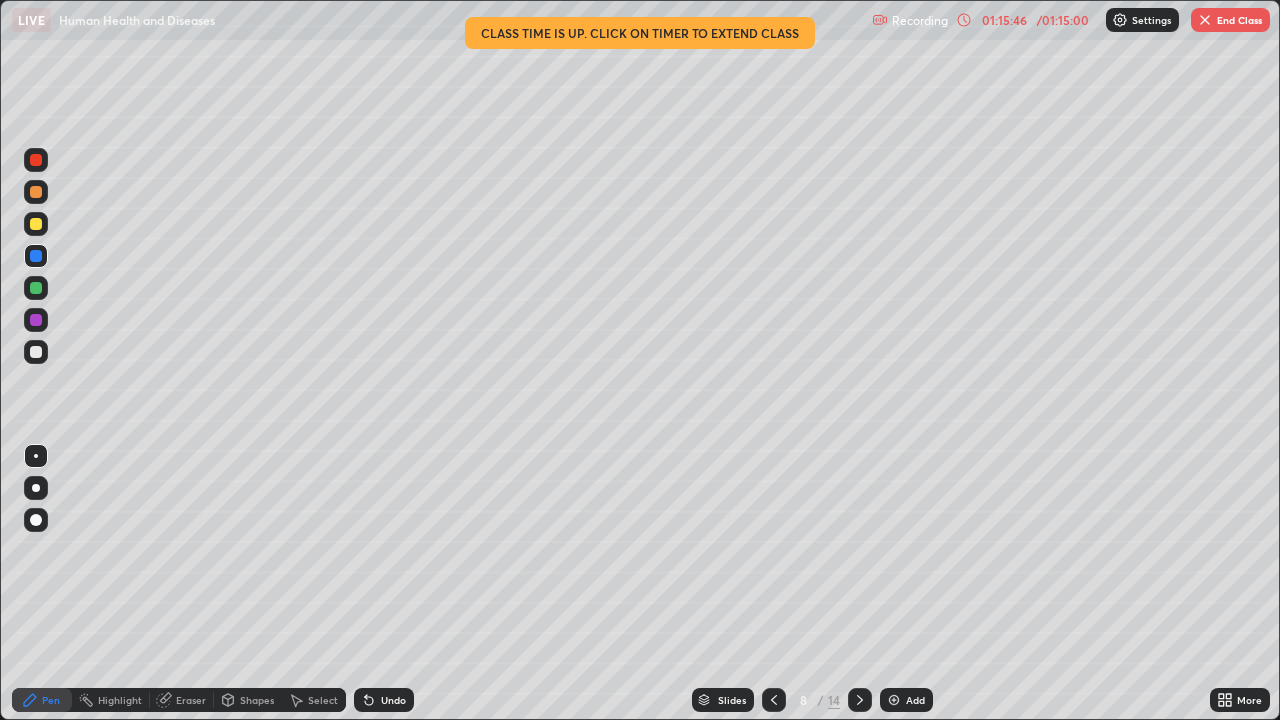 click 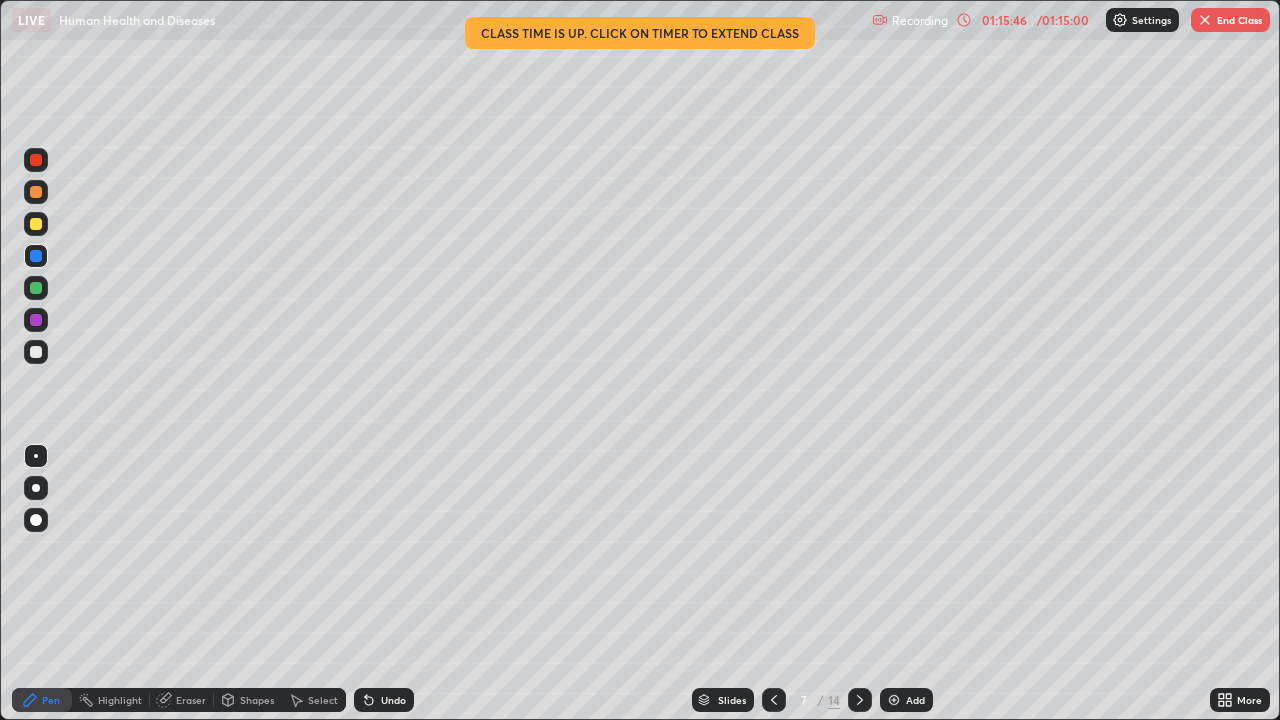 click 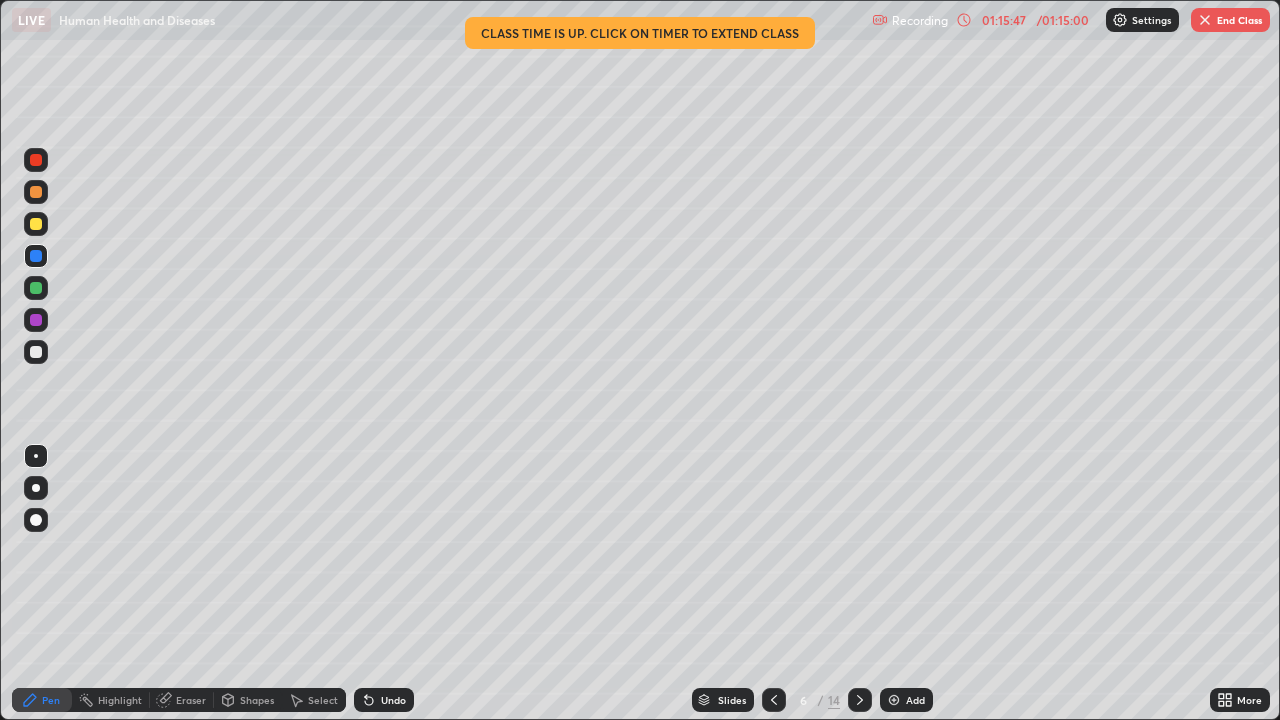 click 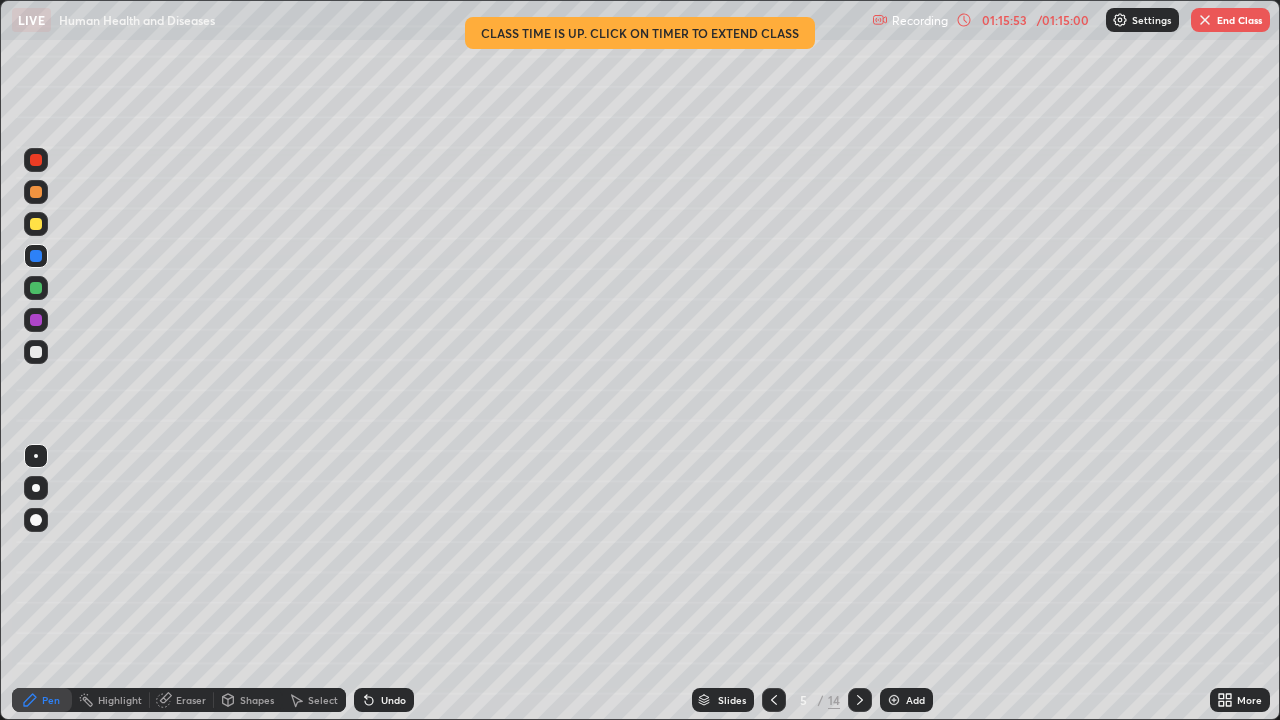 click 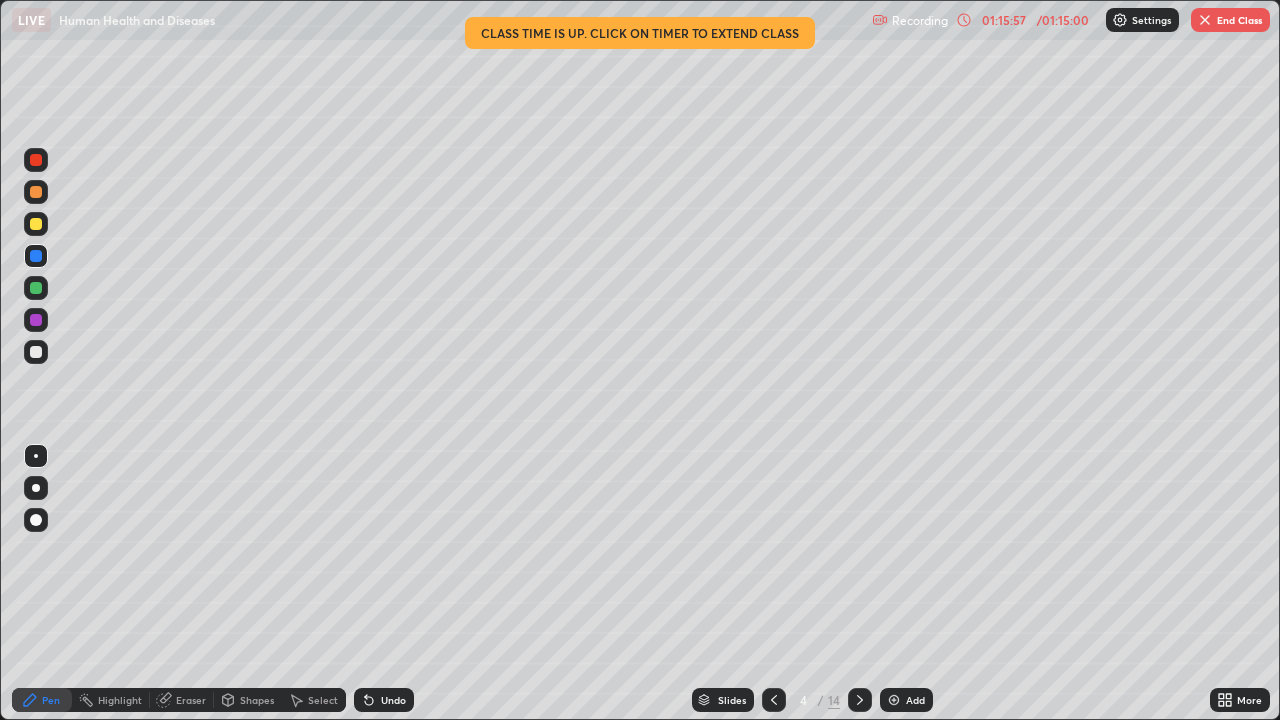 click 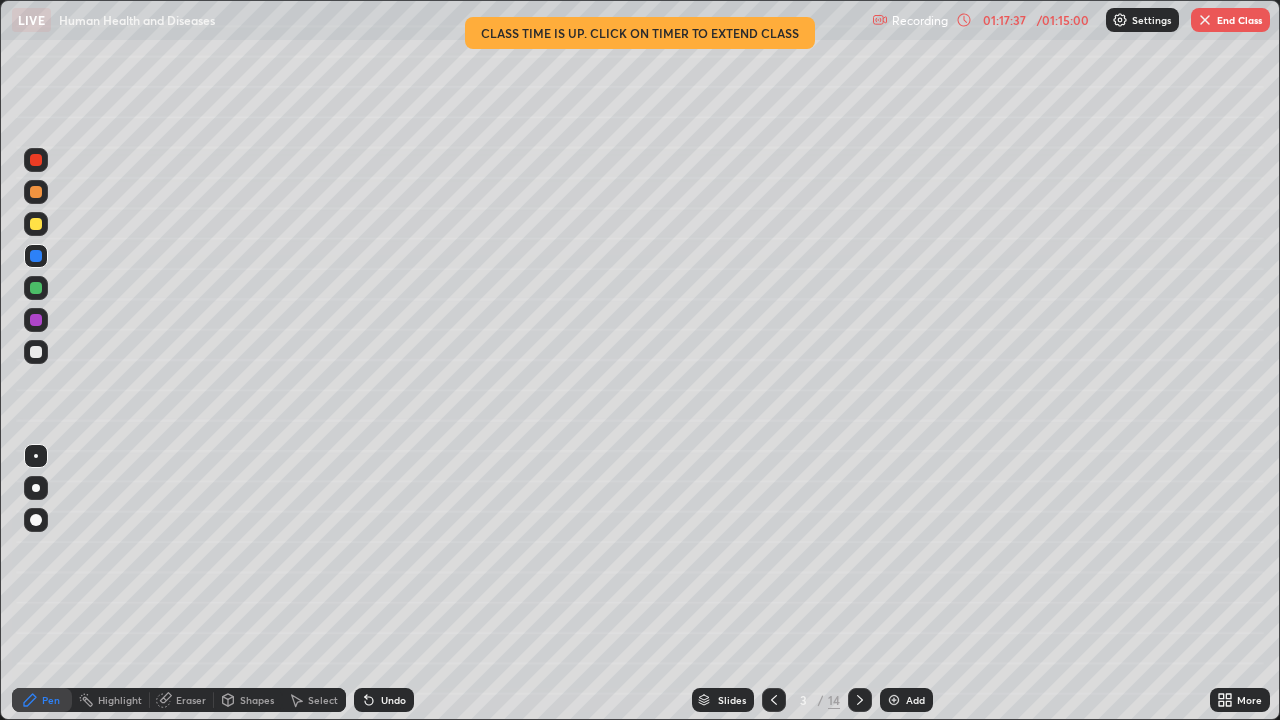 click on "End Class" at bounding box center (1230, 20) 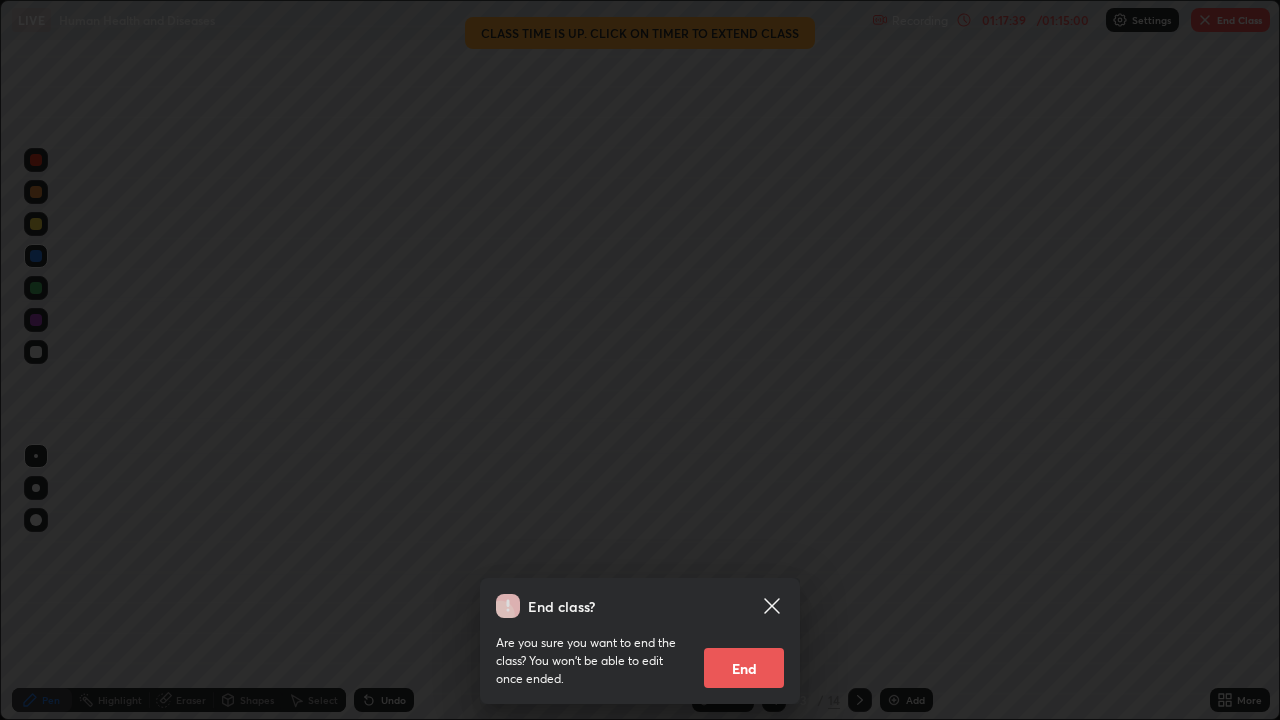 click on "End" at bounding box center (744, 668) 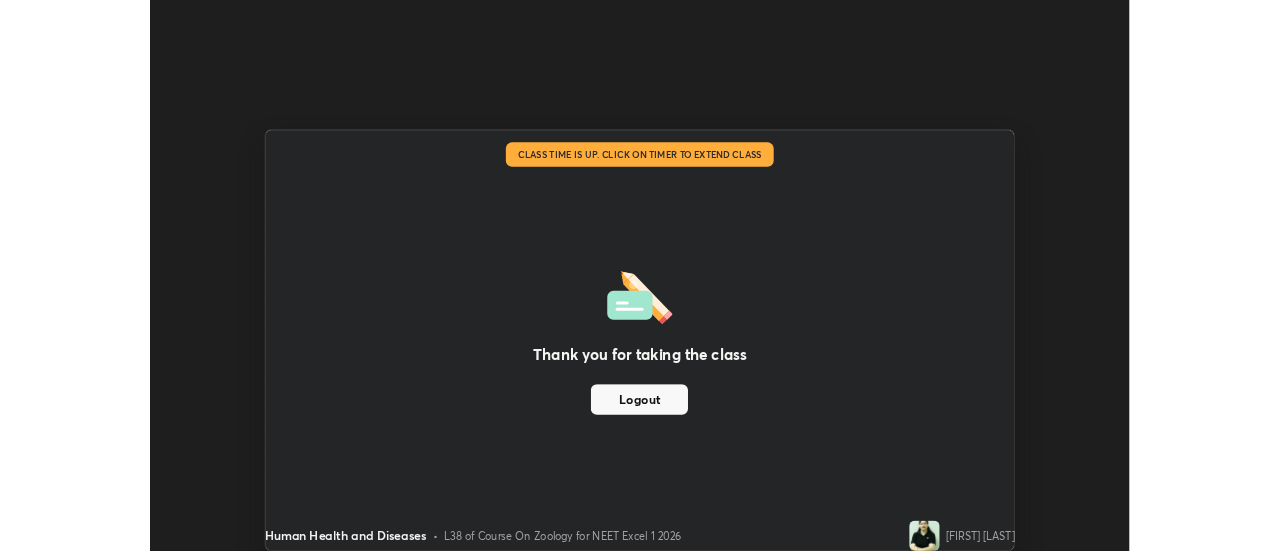 scroll, scrollTop: 551, scrollLeft: 1280, axis: both 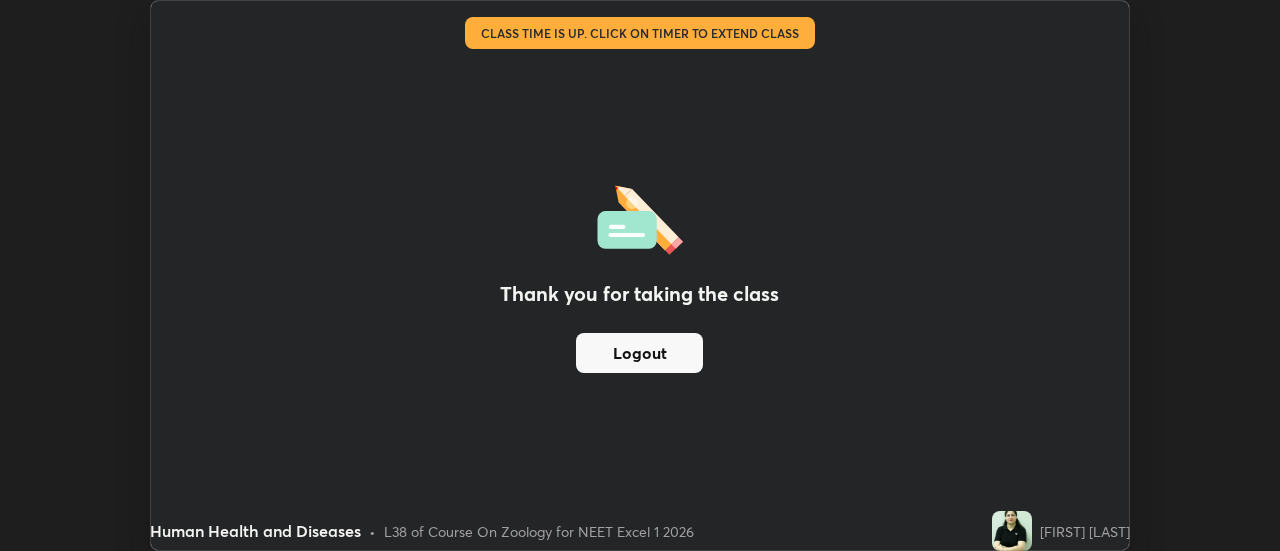 click on "Thank you for taking the class Logout" at bounding box center [640, 275] 